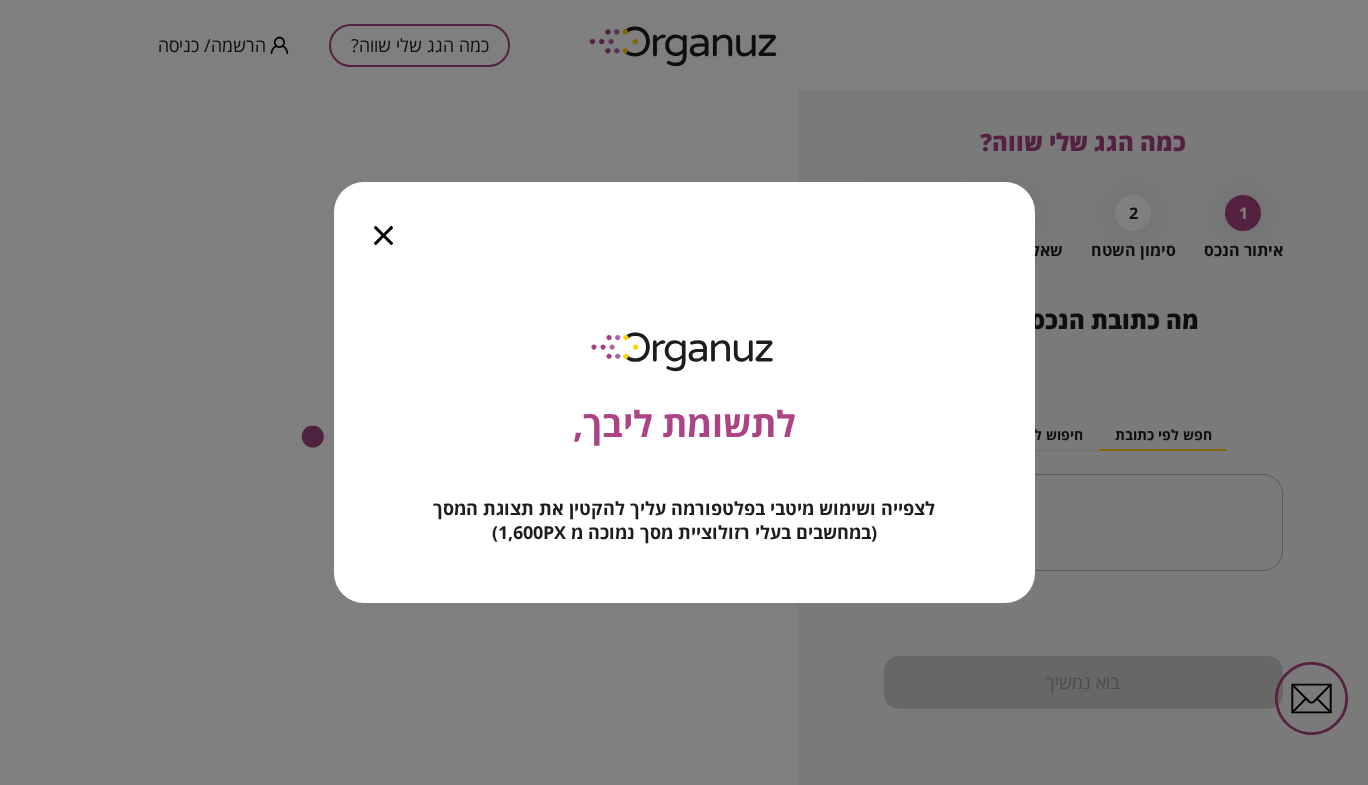 scroll, scrollTop: 0, scrollLeft: 0, axis: both 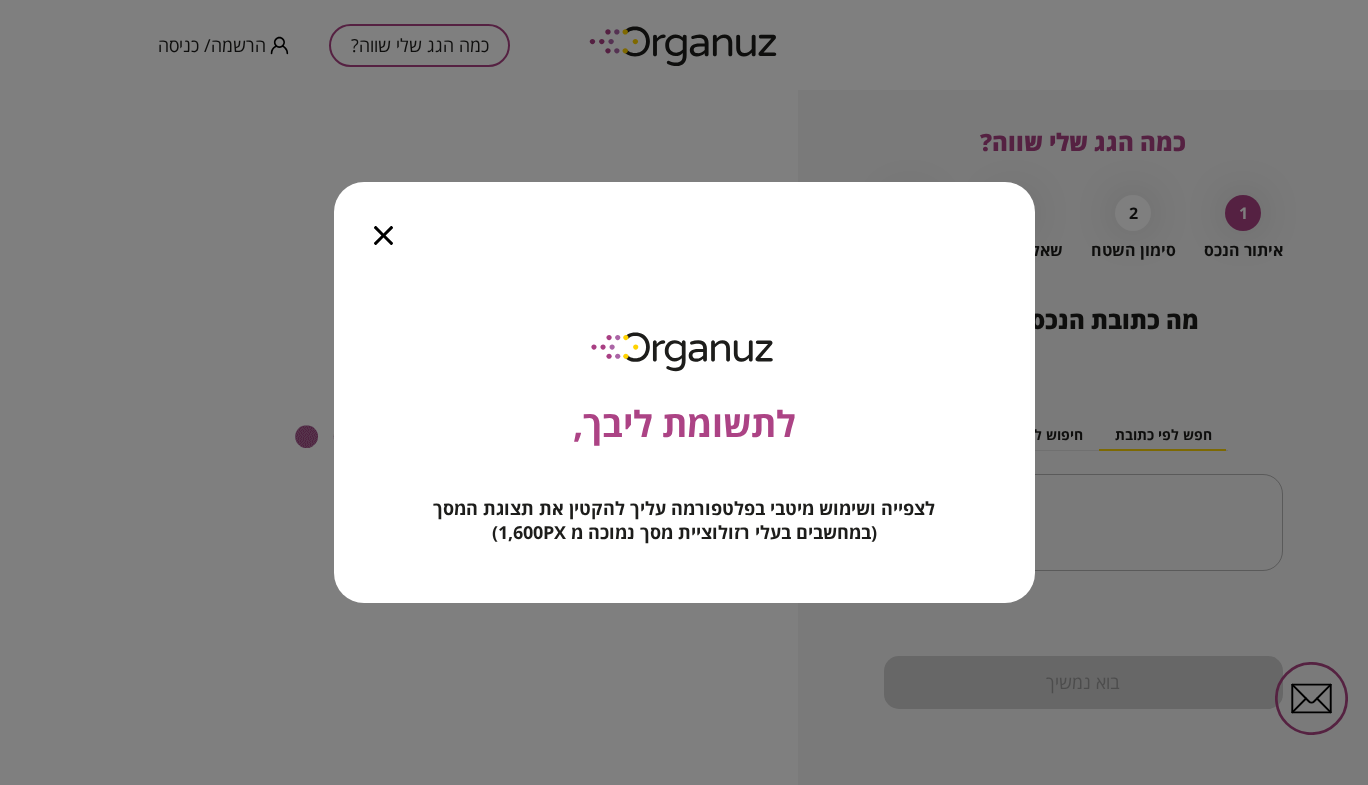click at bounding box center [383, 224] 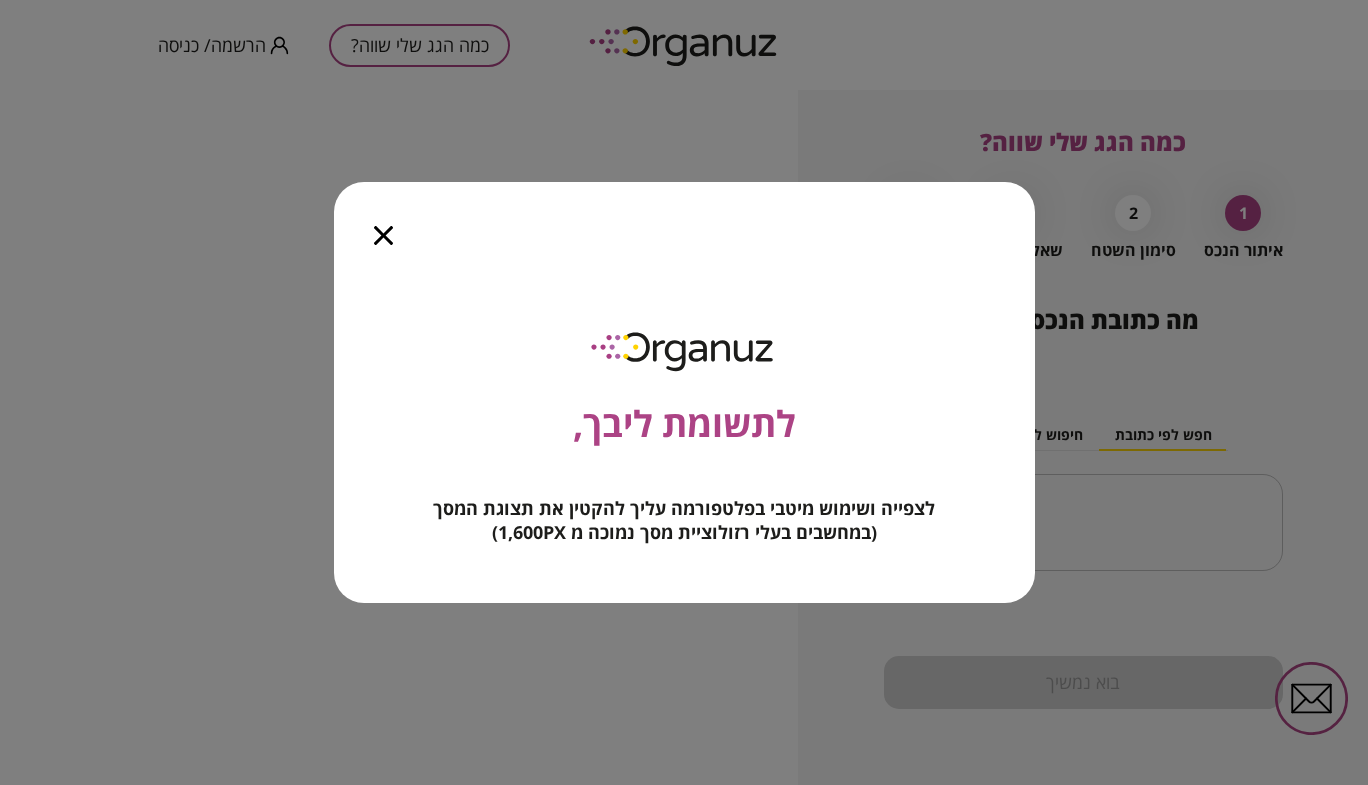 click 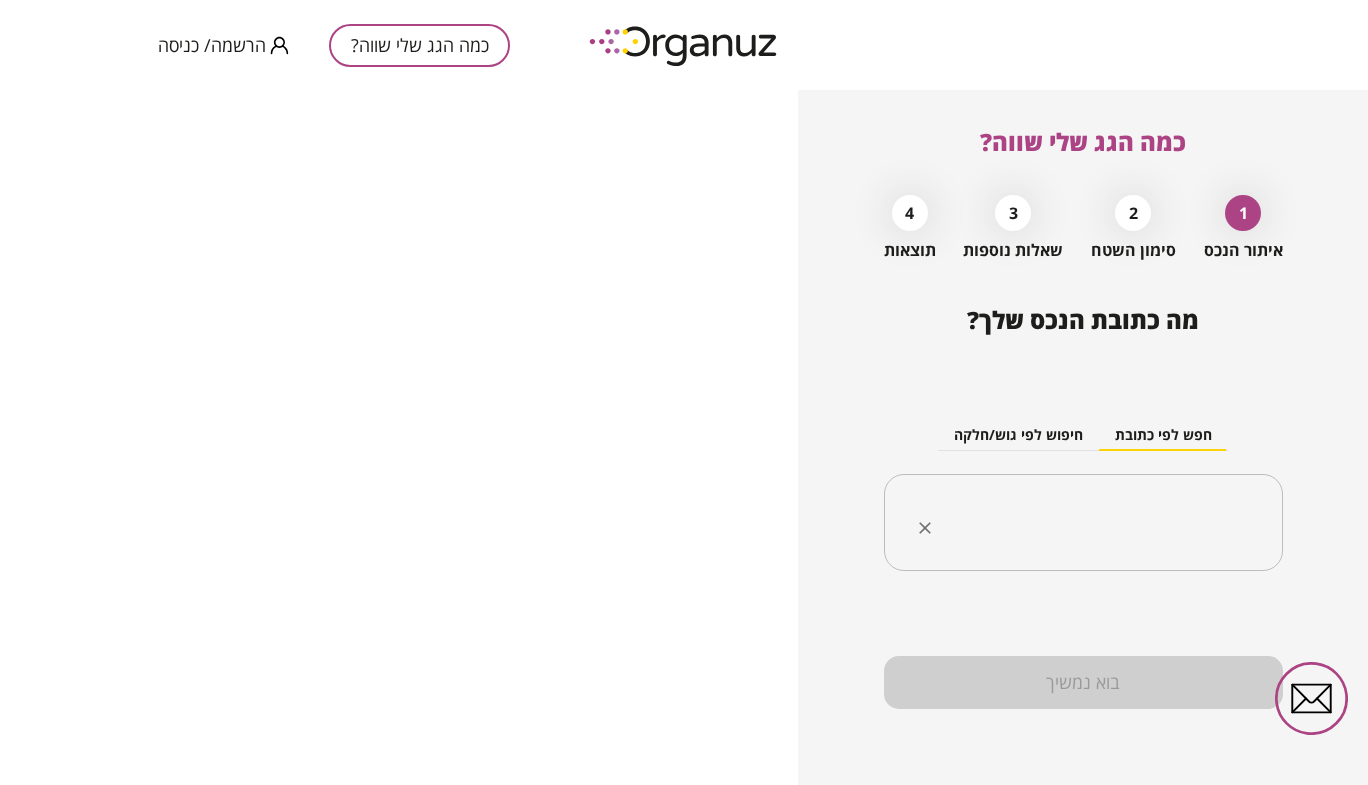 click on "​" at bounding box center (1083, 523) 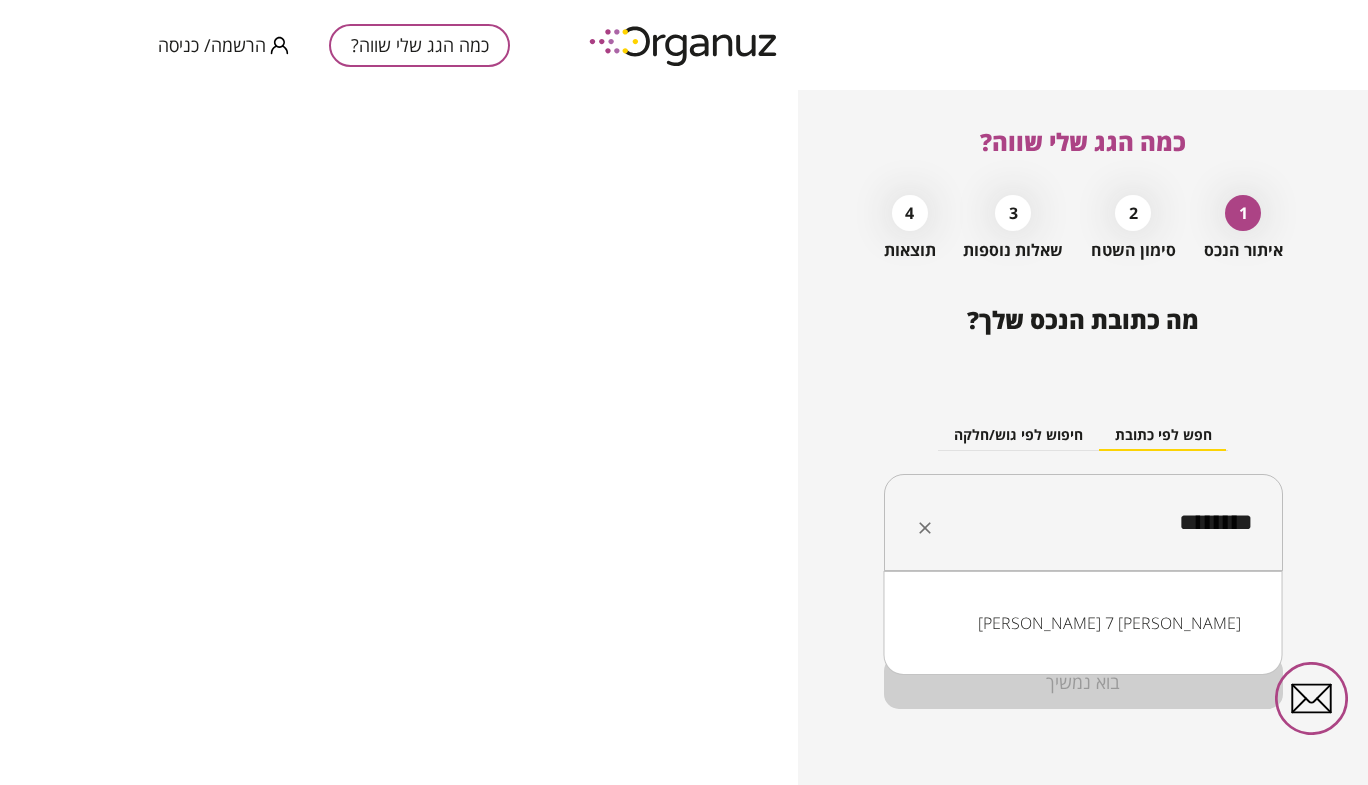 click on "[PERSON_NAME] 7 [PERSON_NAME]" at bounding box center [1083, 623] 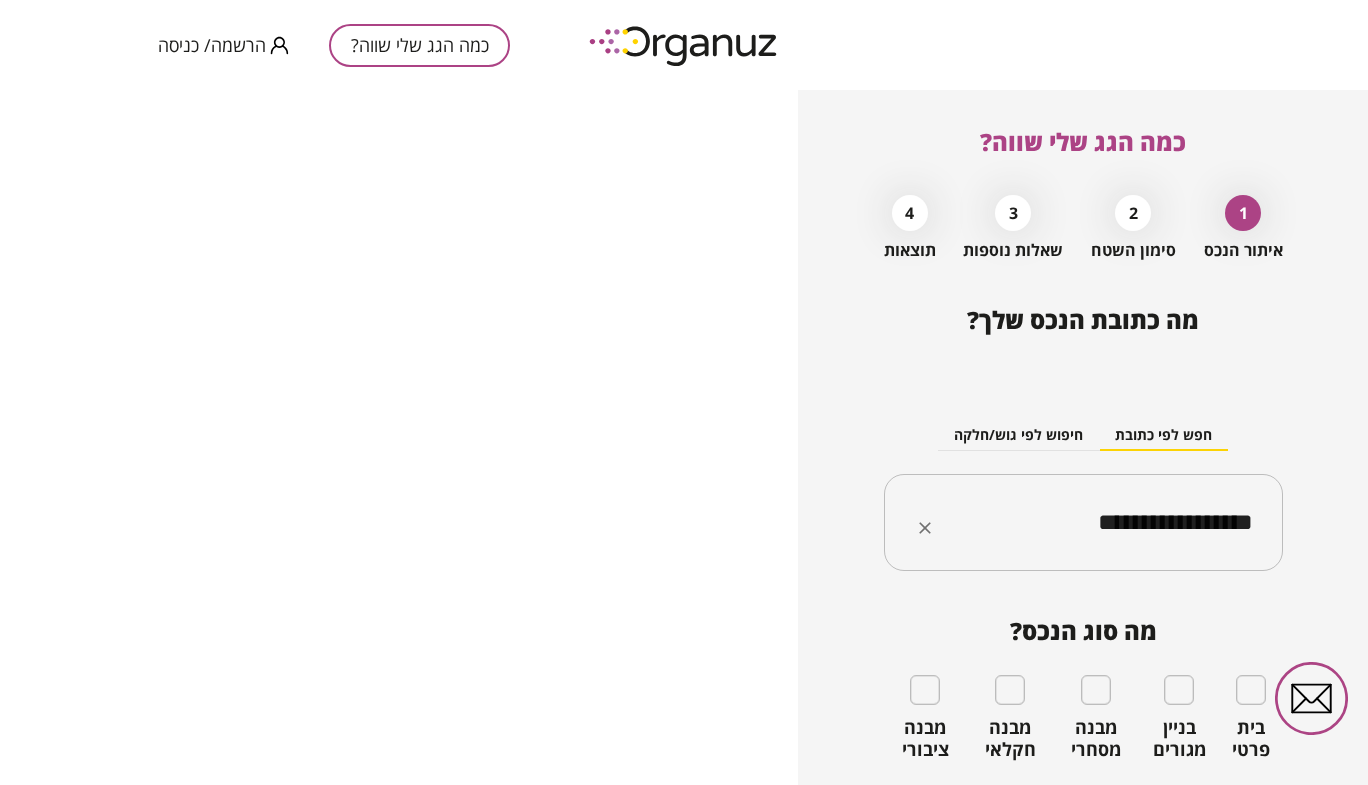 type on "**********" 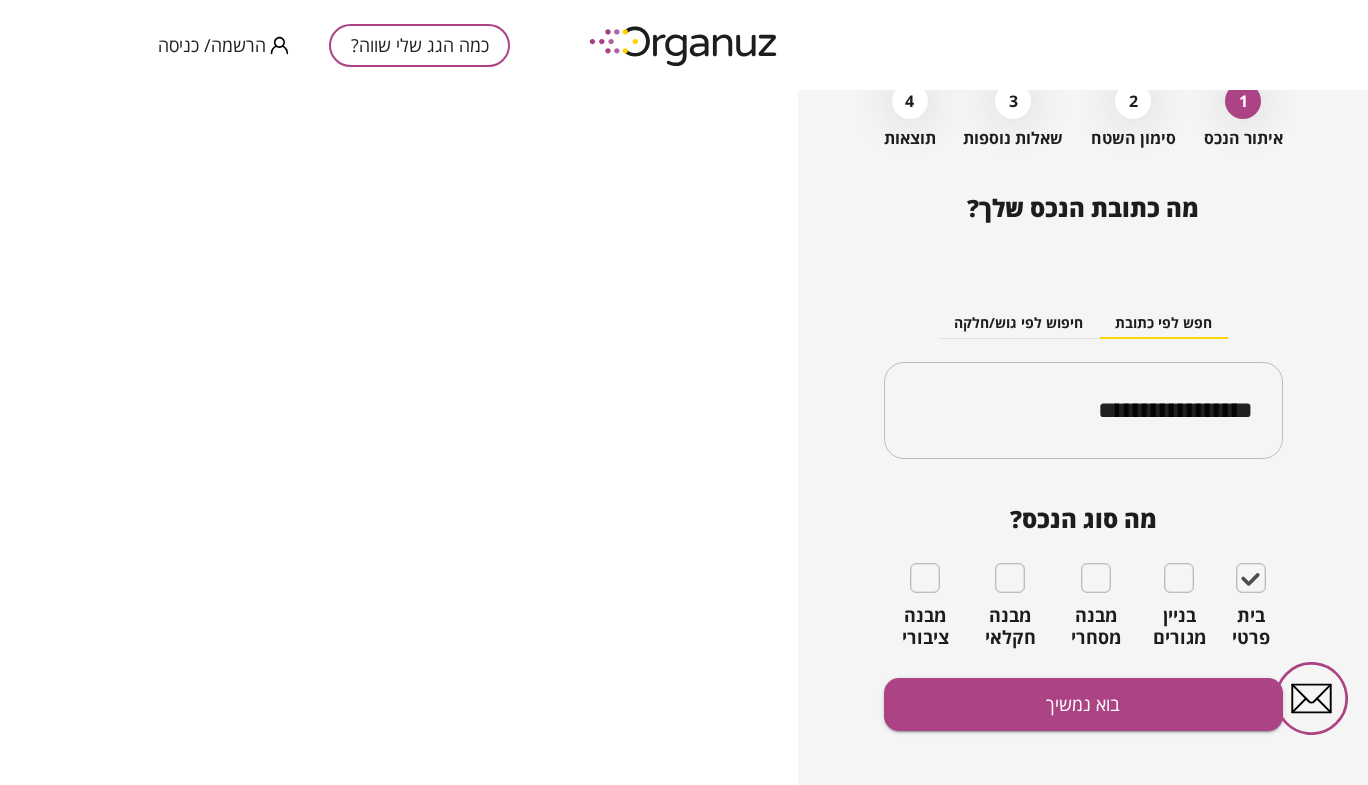 scroll, scrollTop: 134, scrollLeft: 0, axis: vertical 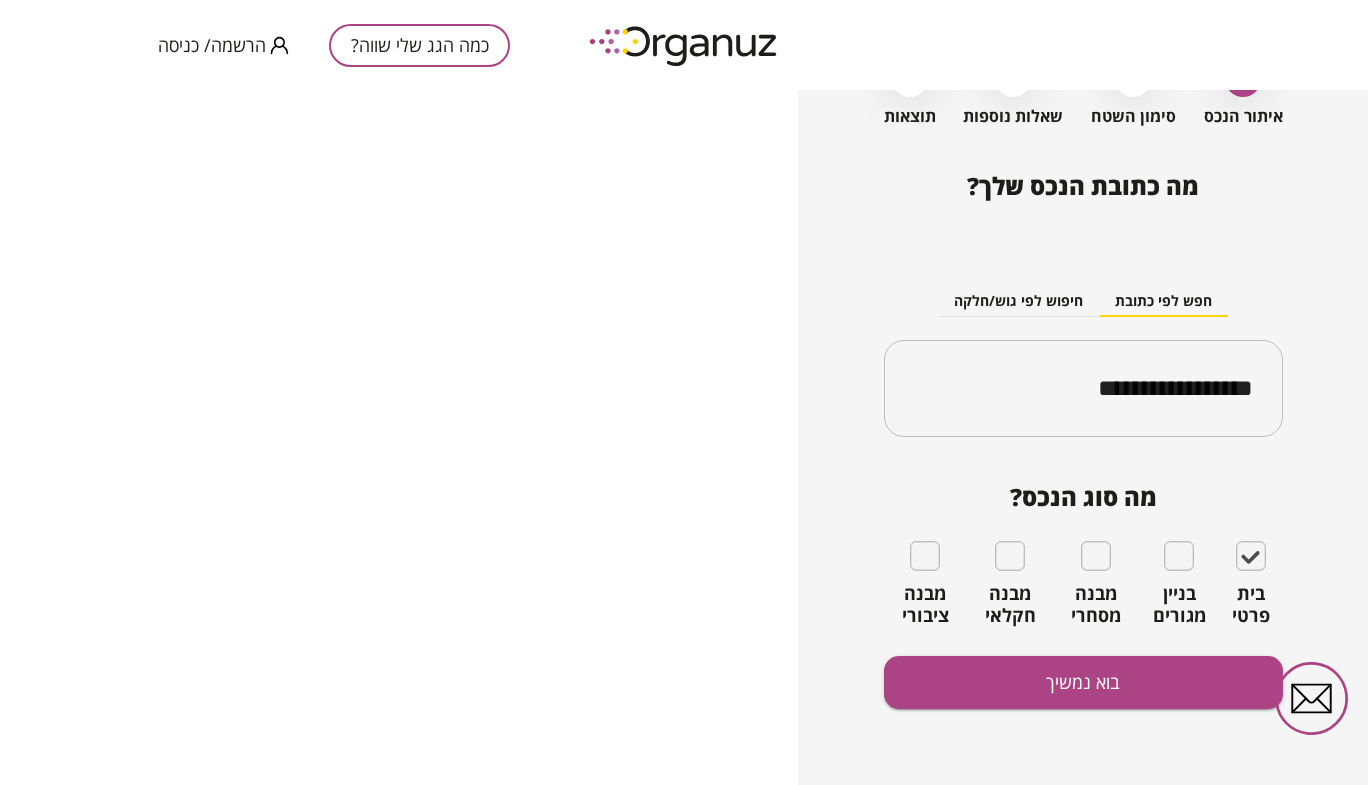 click on "חיפוש לפי גוש/חלקה" at bounding box center [1018, 302] 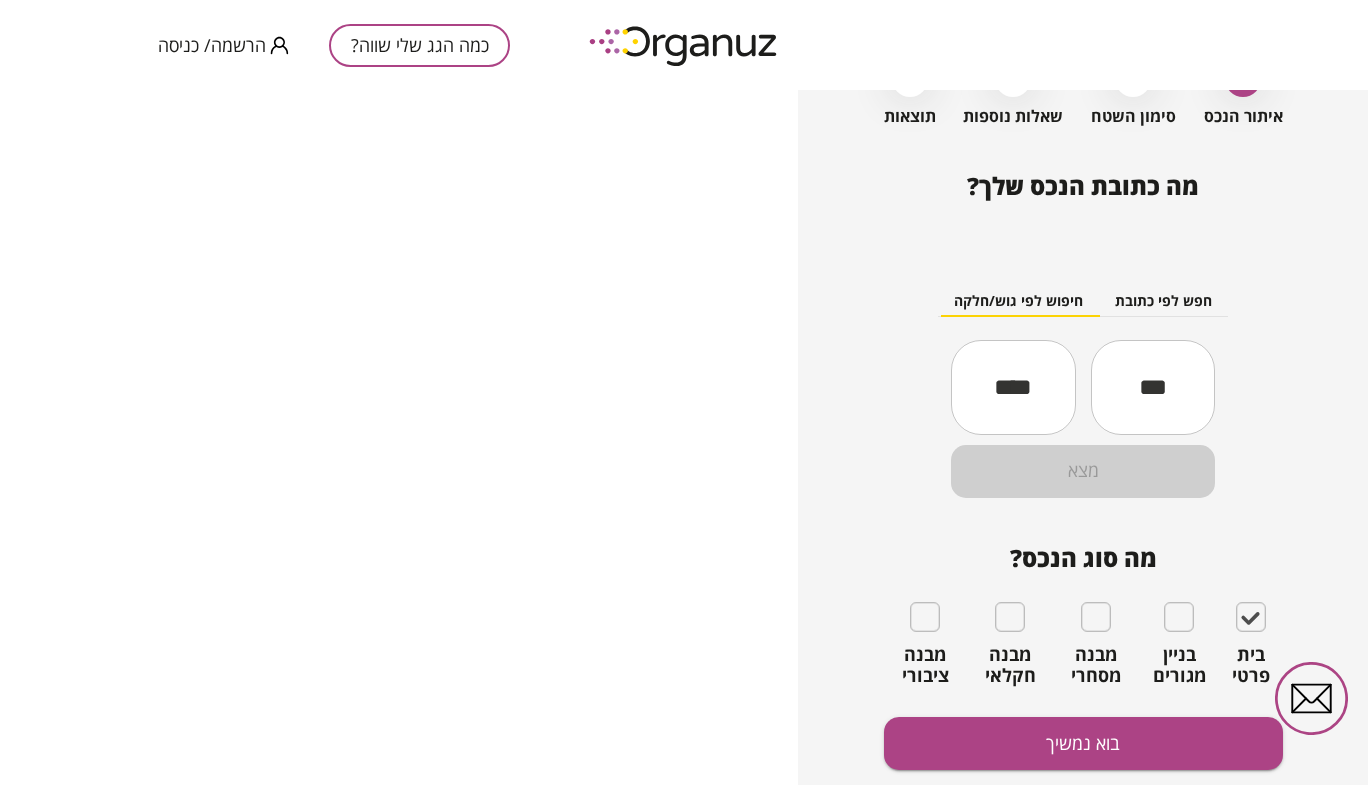 click at bounding box center (1153, 387) 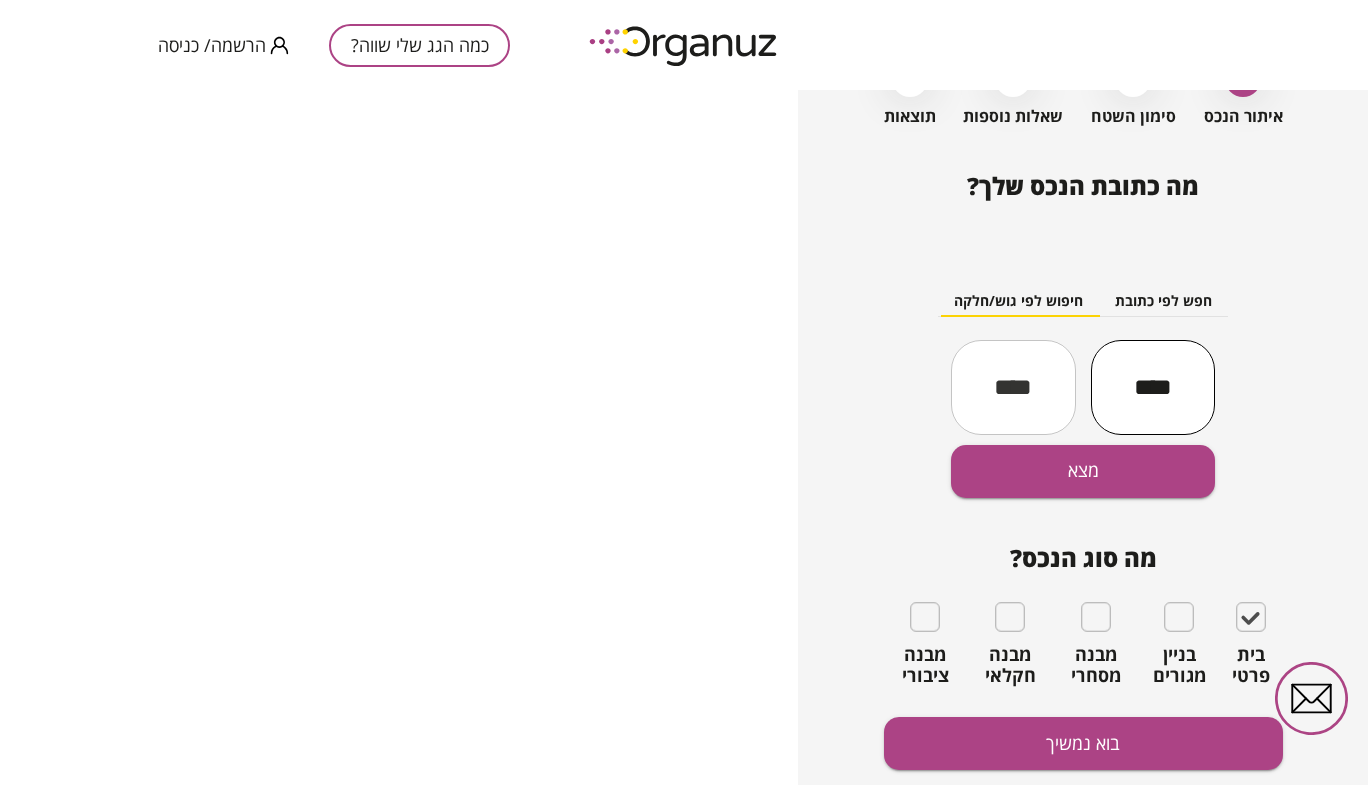 type on "****" 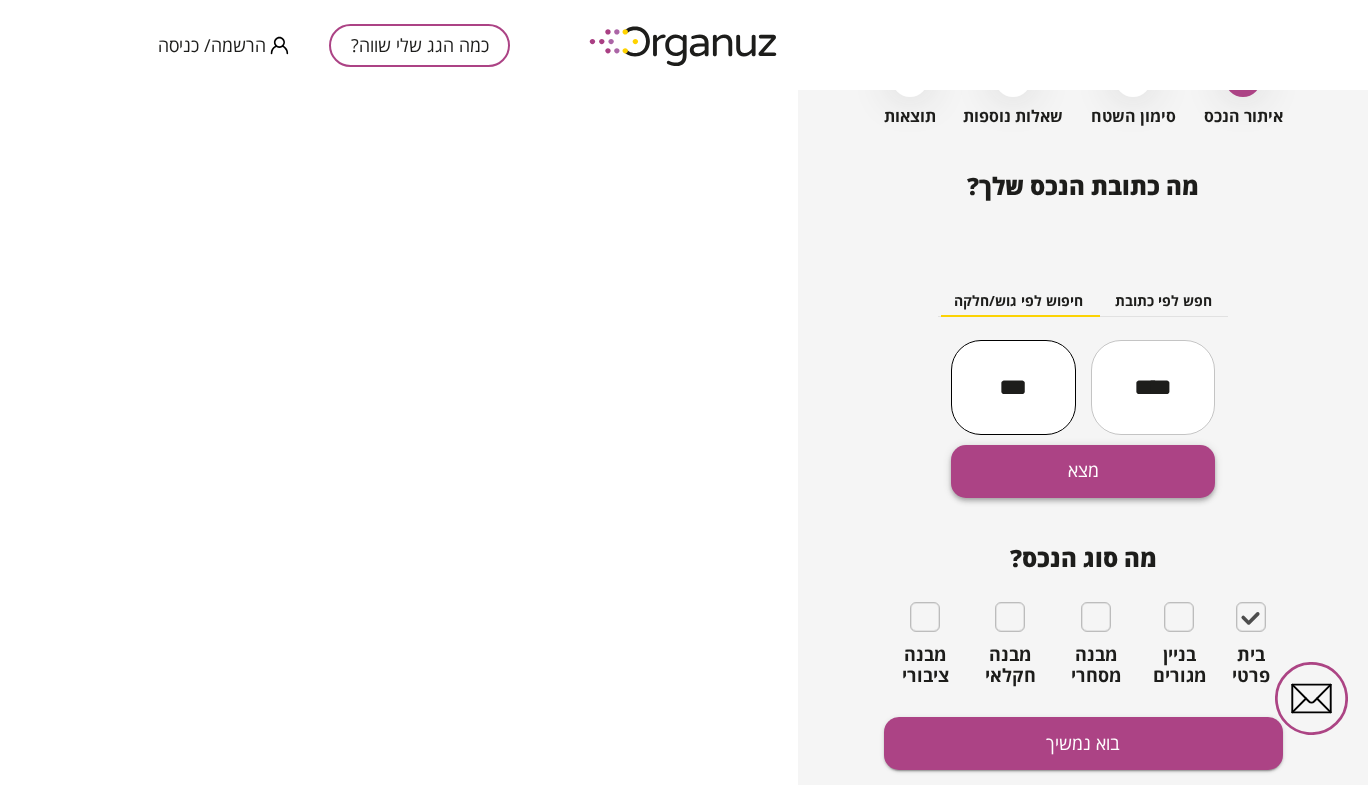 type on "***" 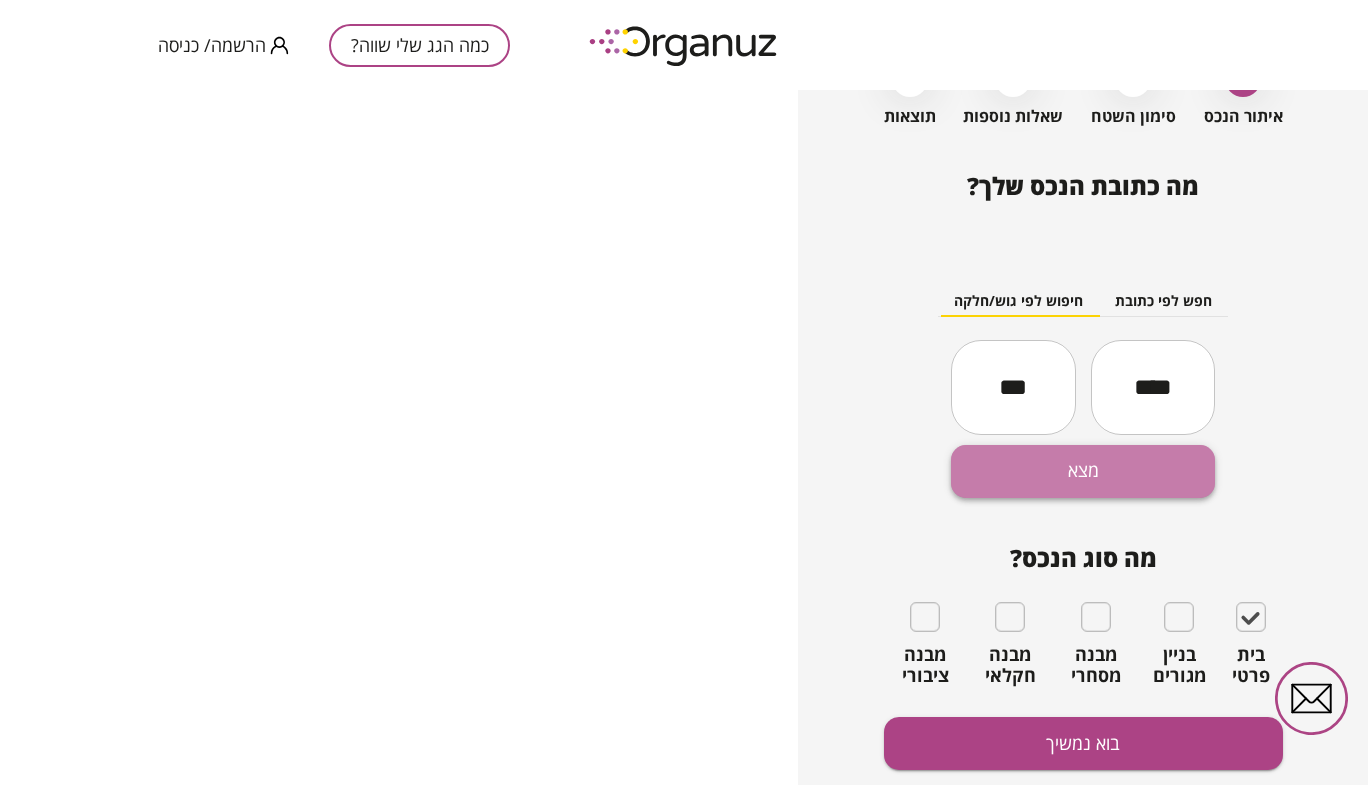 click on "מצא" at bounding box center (1082, 471) 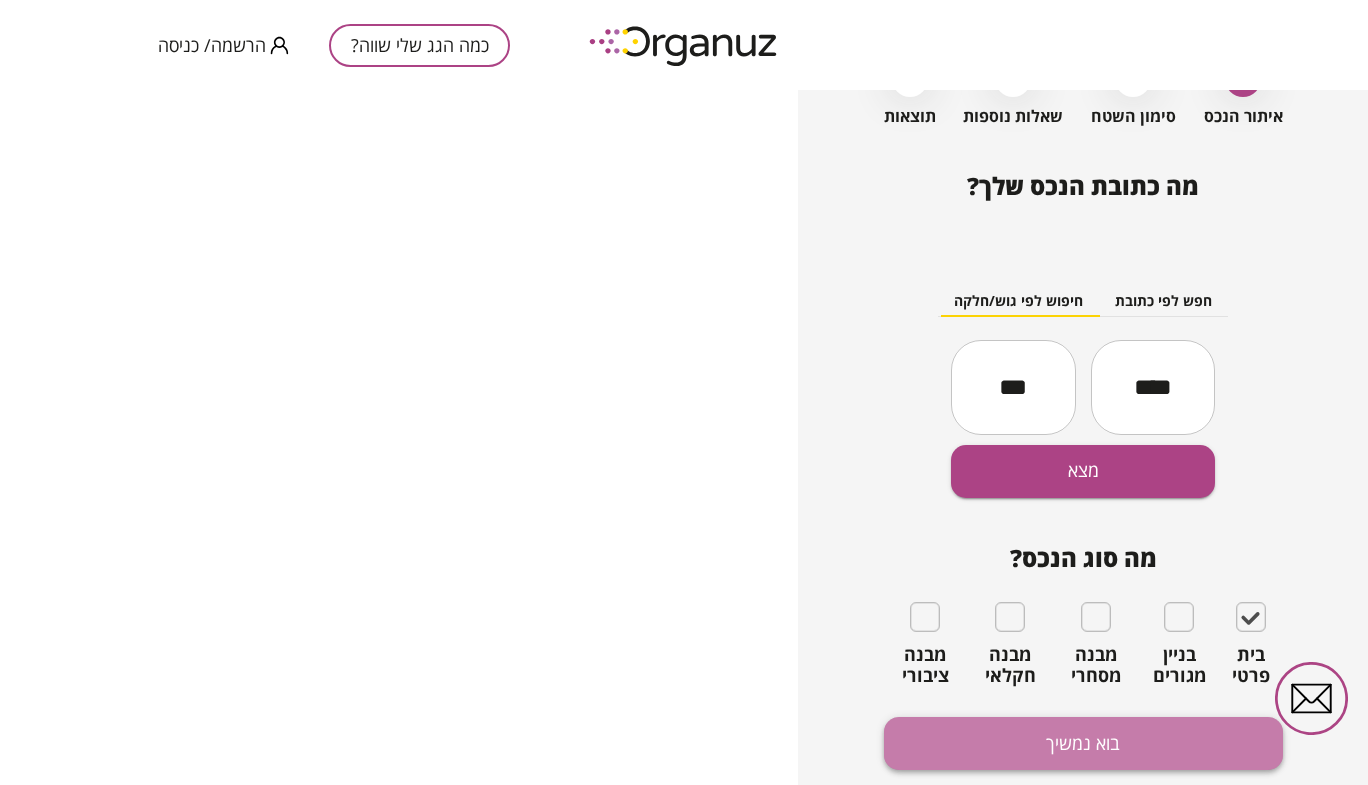 click on "בוא נמשיך" at bounding box center [1083, 743] 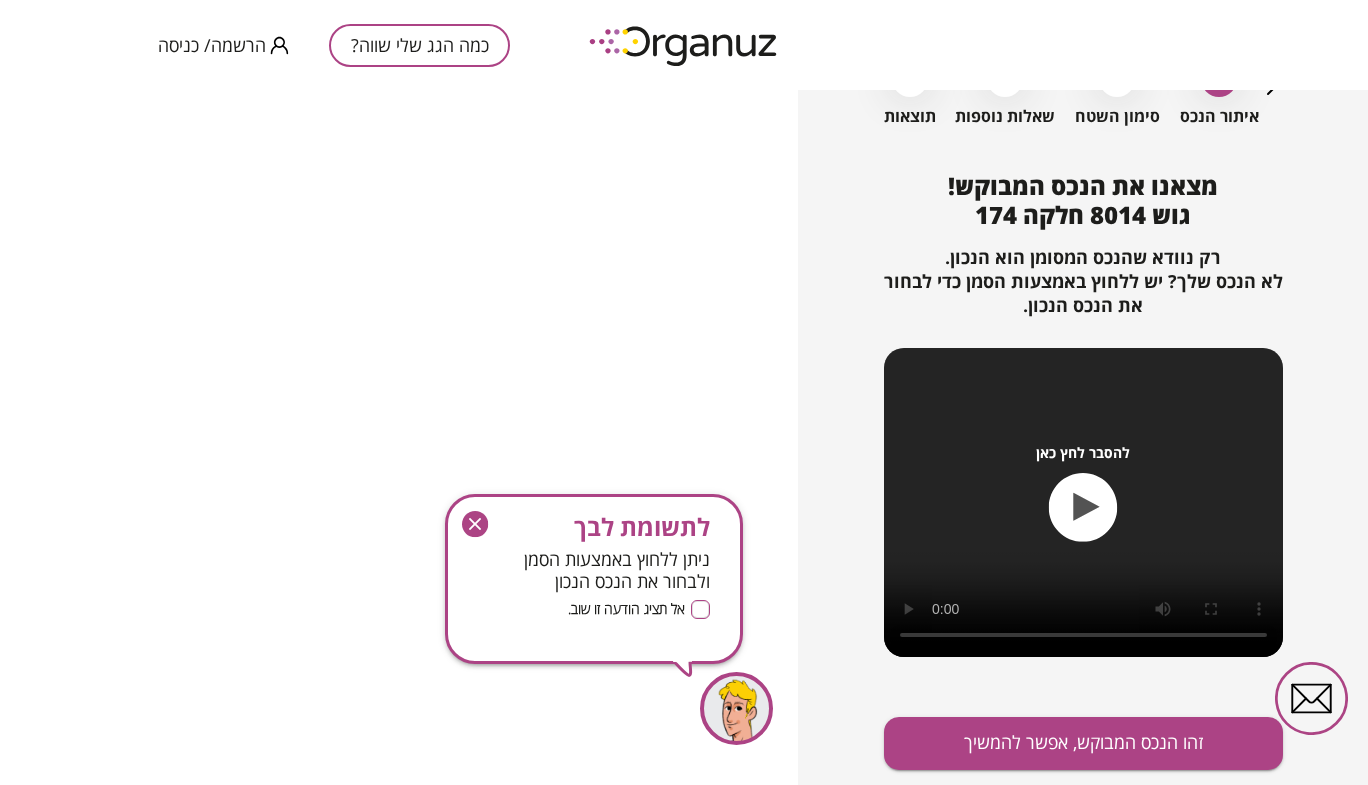click 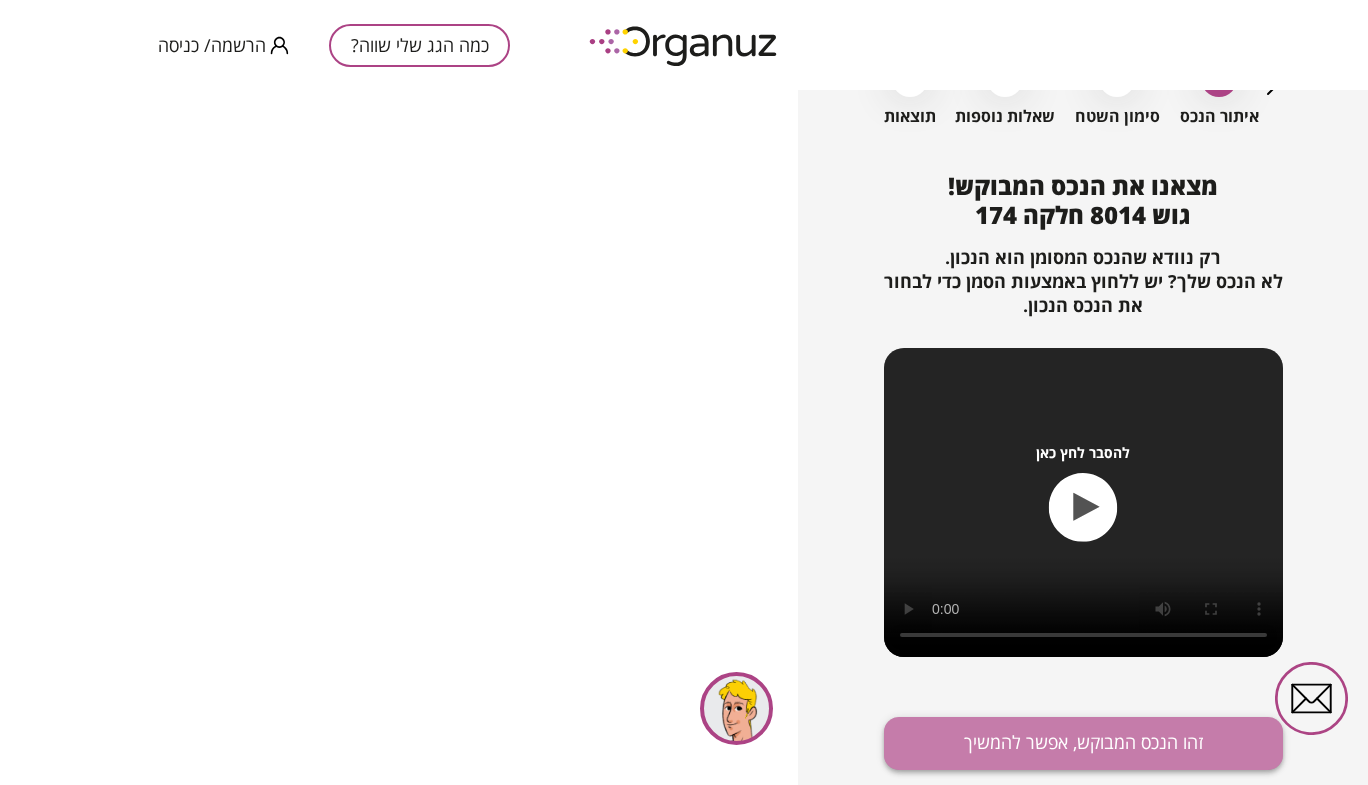 click on "זהו הנכס המבוקש, אפשר להמשיך" at bounding box center [1083, 743] 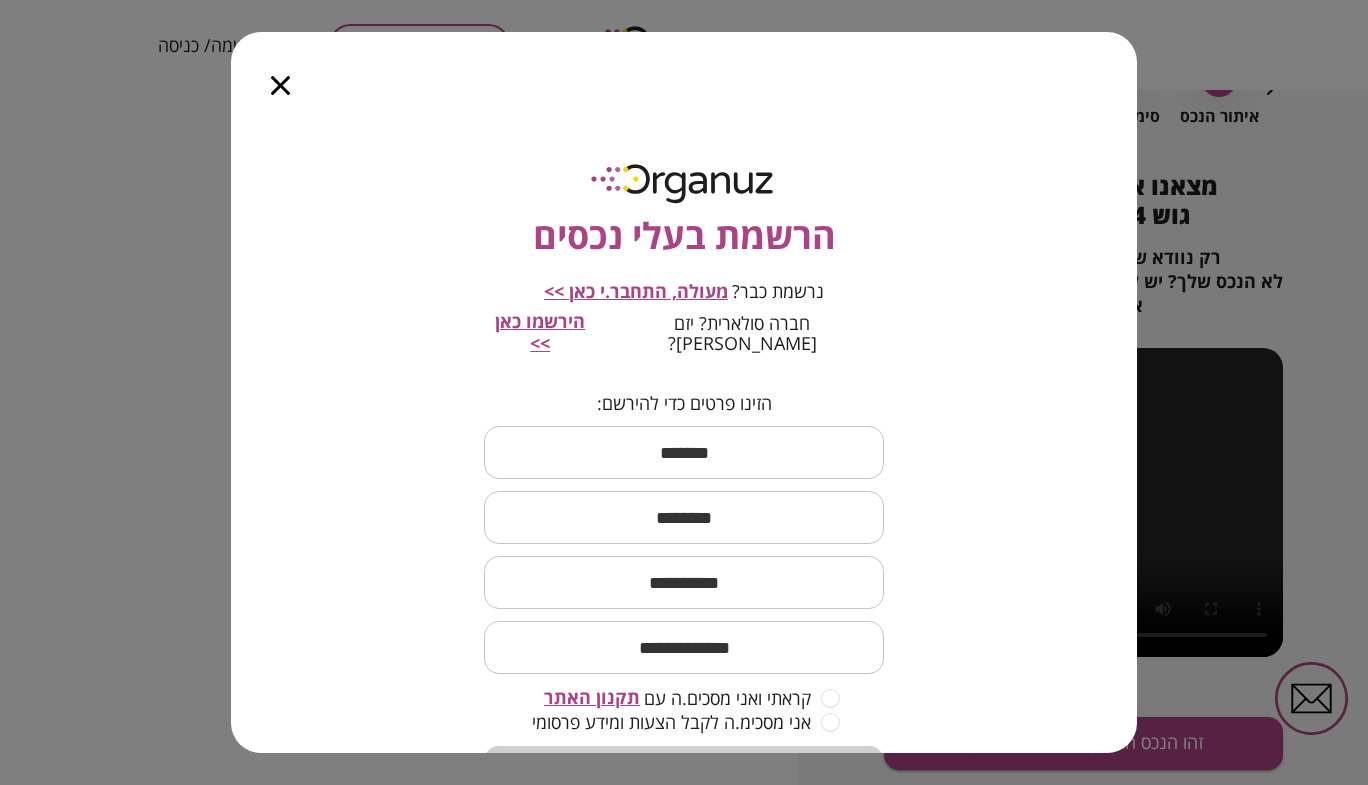 scroll, scrollTop: 79, scrollLeft: 0, axis: vertical 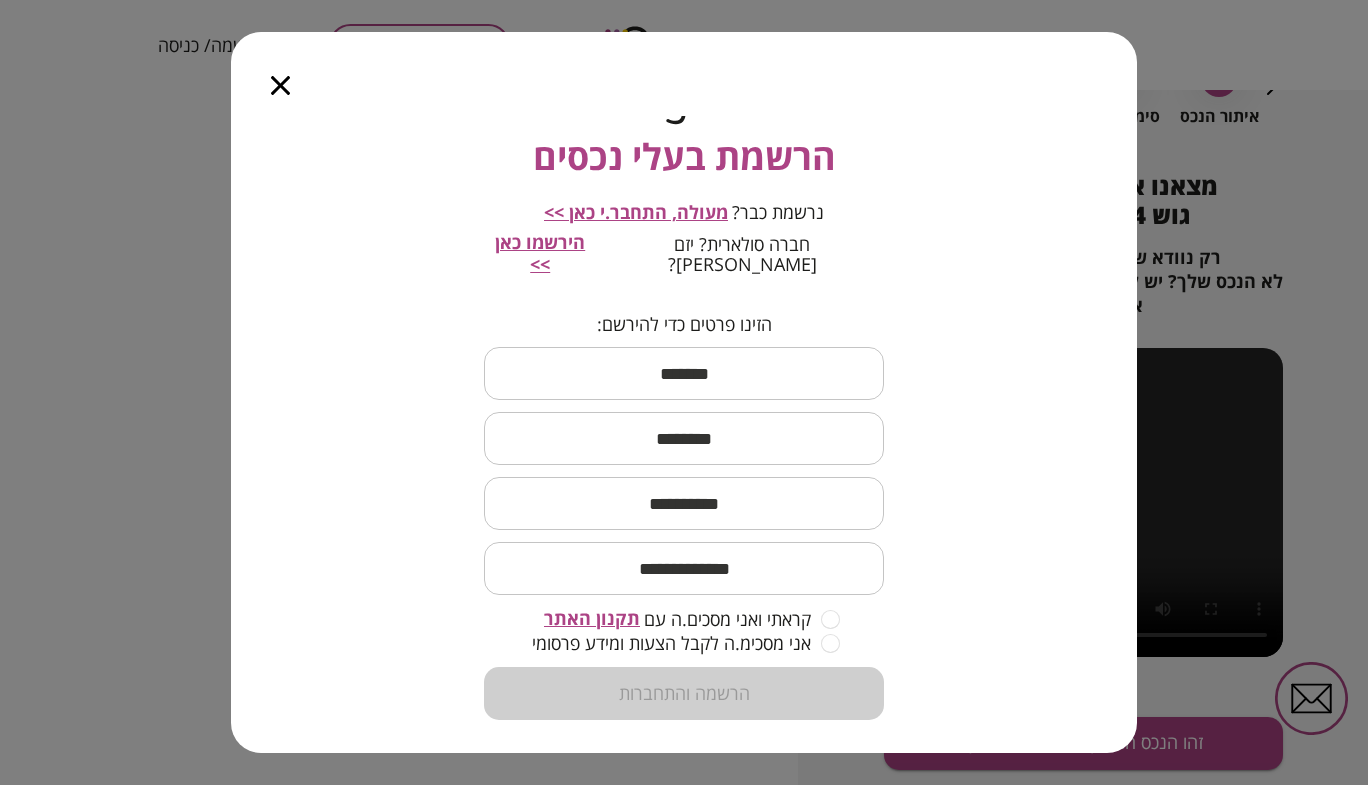 click on "מעולה, התחבר.י כאן >>" at bounding box center (636, 212) 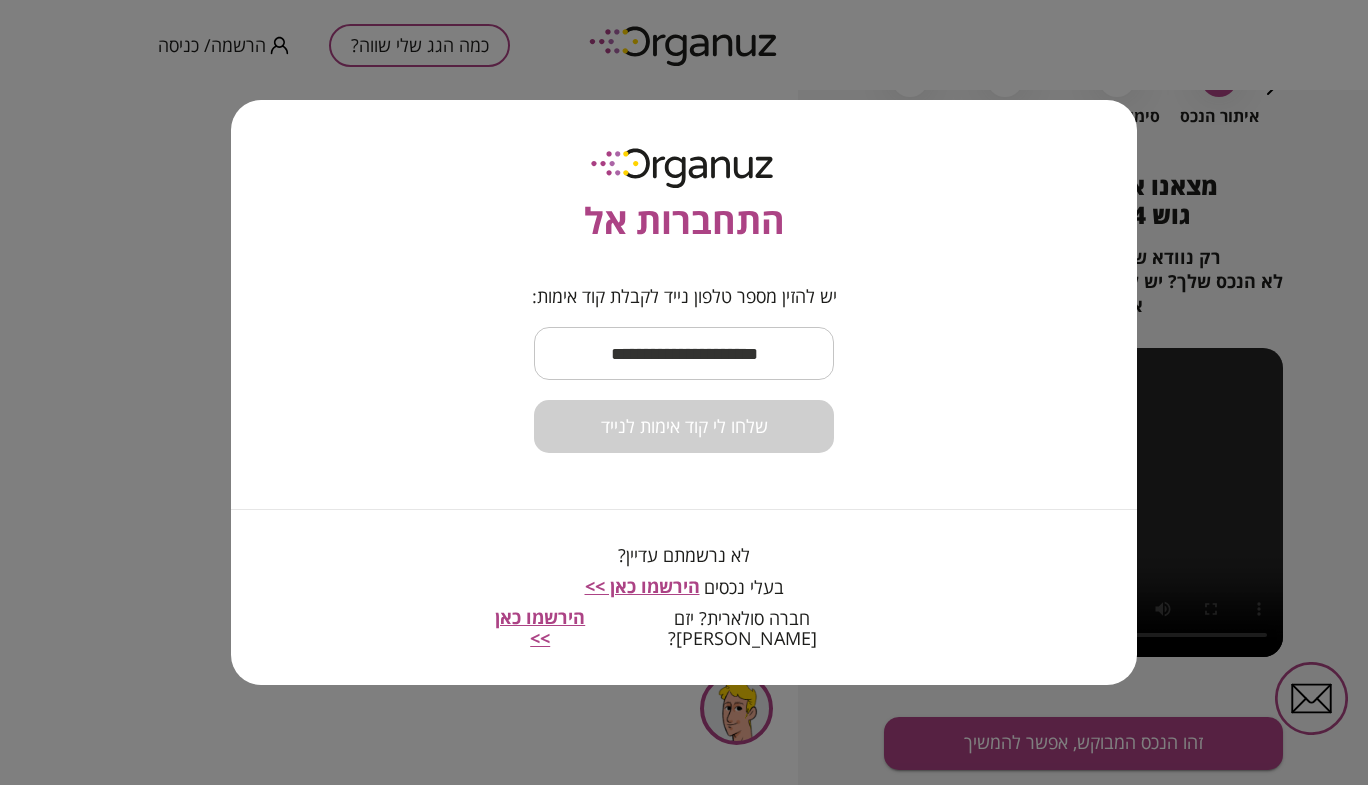 click at bounding box center (684, 353) 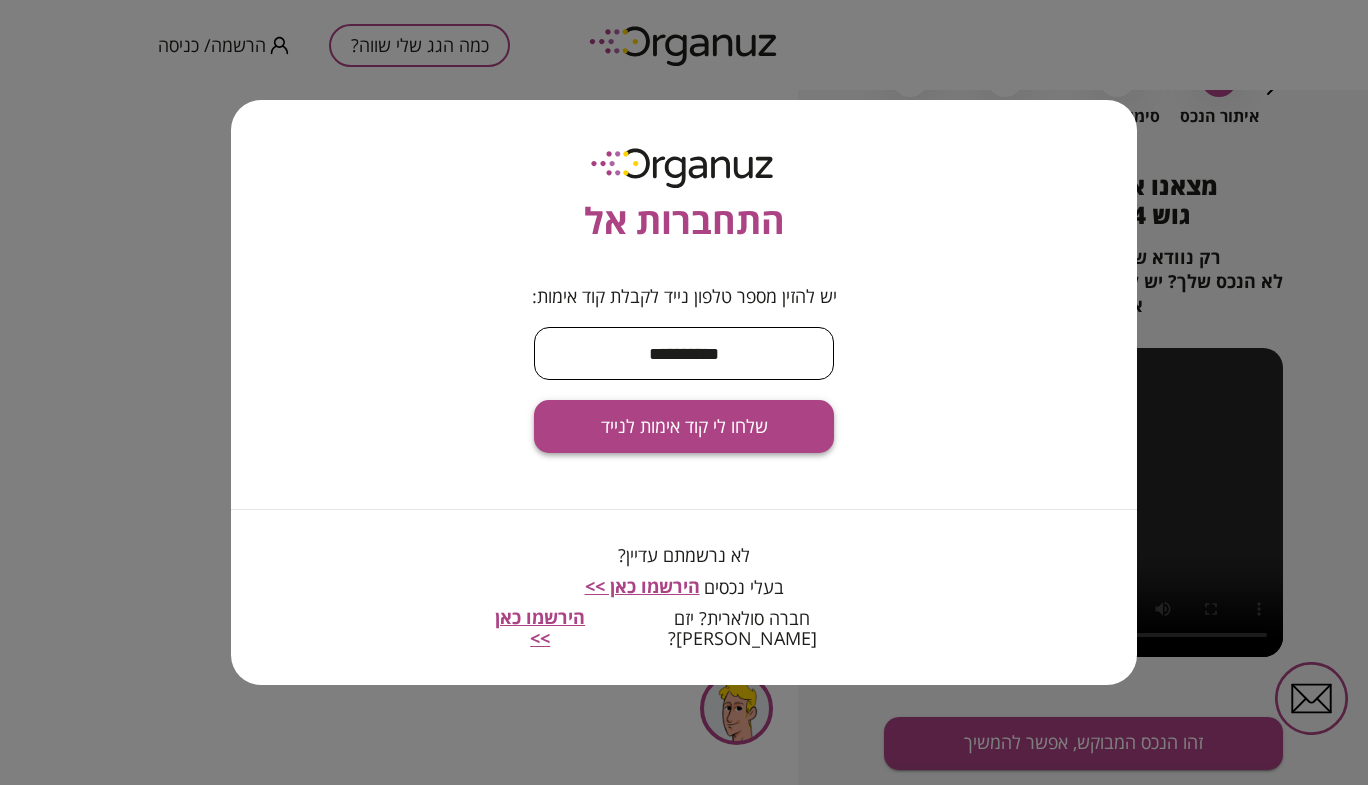 type on "**********" 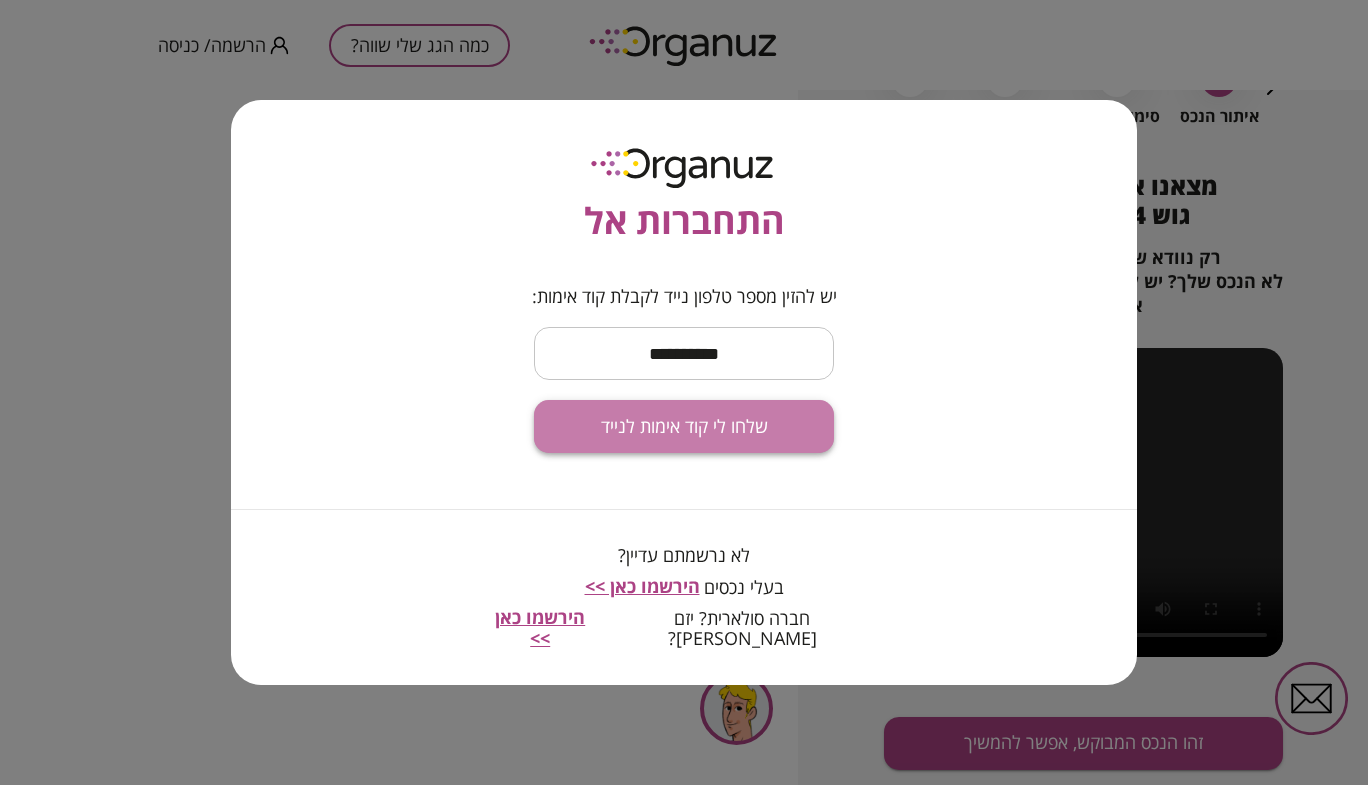 click on "שלחו לי קוד אימות לנייד" at bounding box center [684, 427] 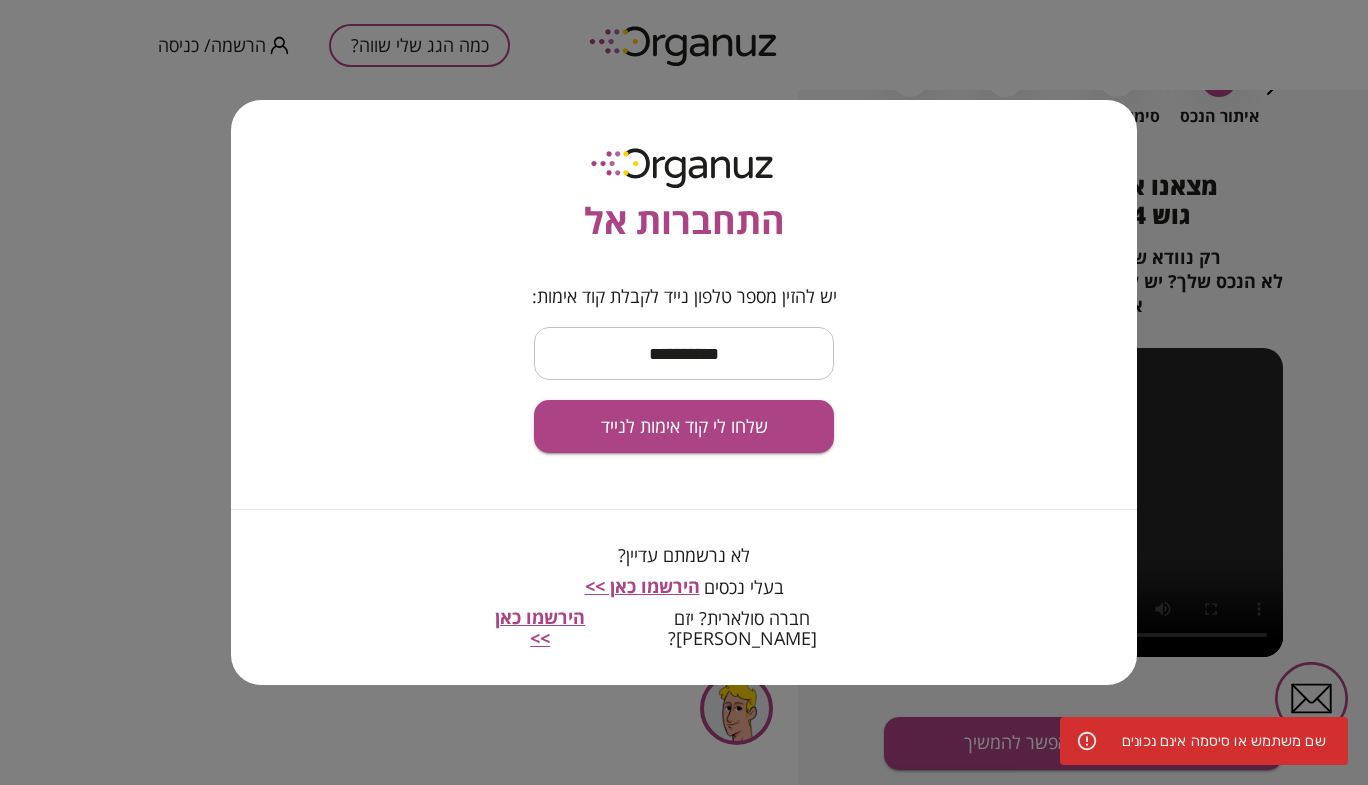 click on "הירשמו כאן >>" at bounding box center [642, 586] 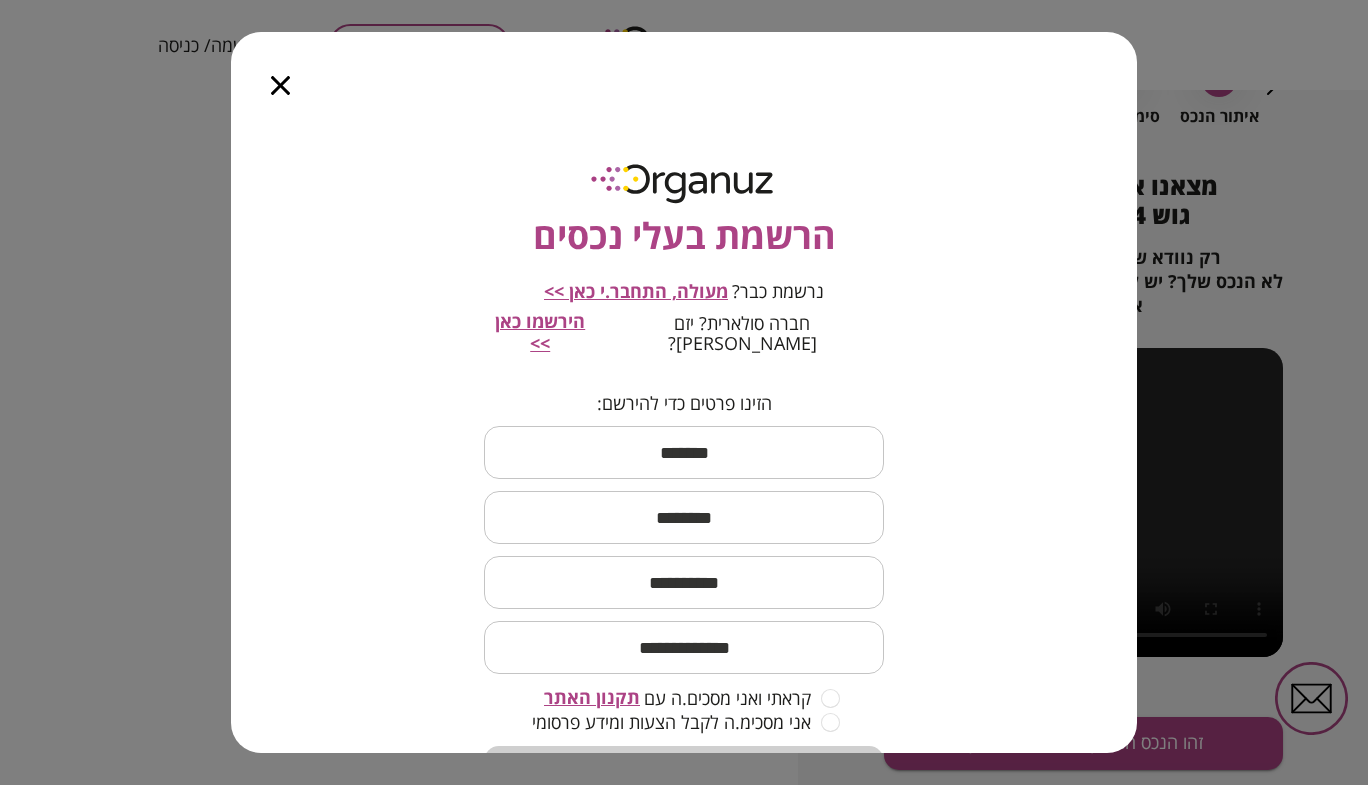 click at bounding box center [684, 452] 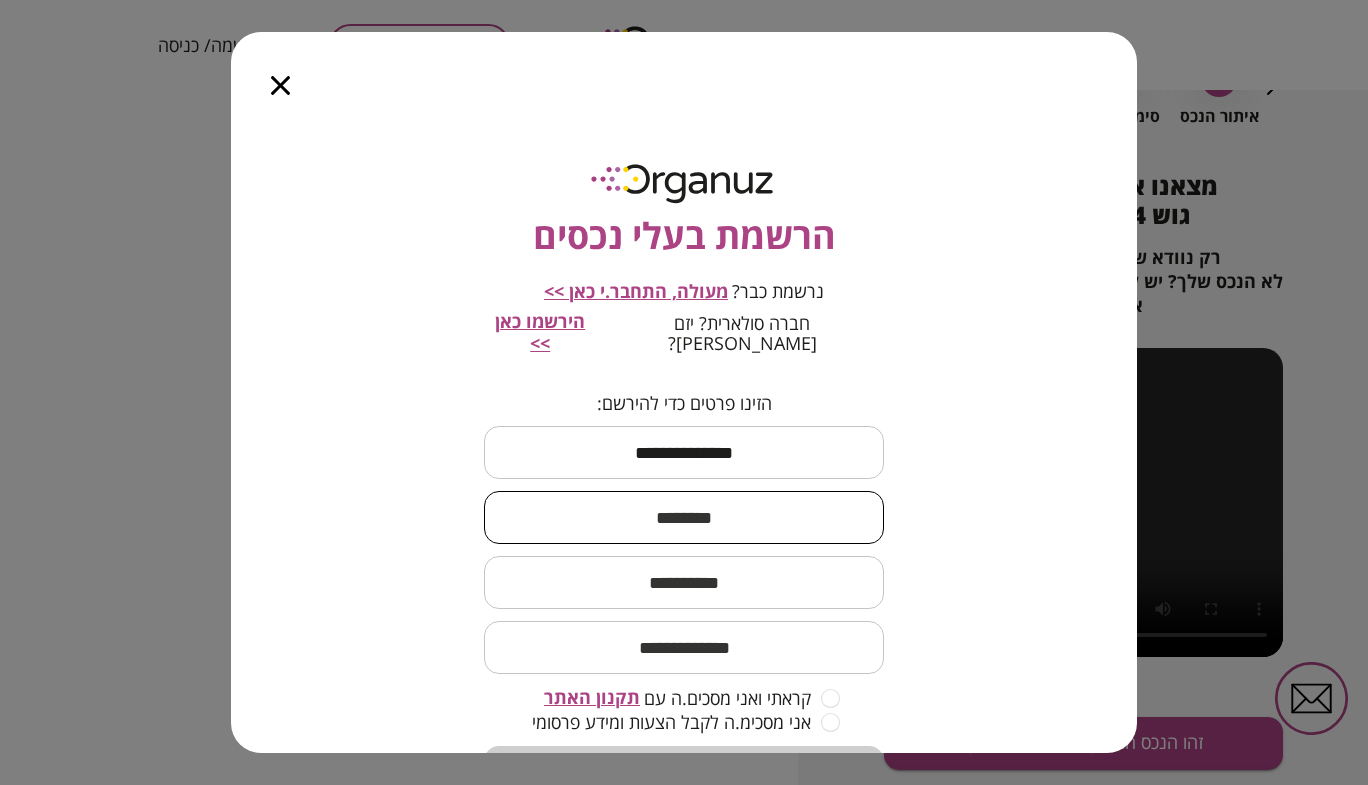 click at bounding box center [684, 517] 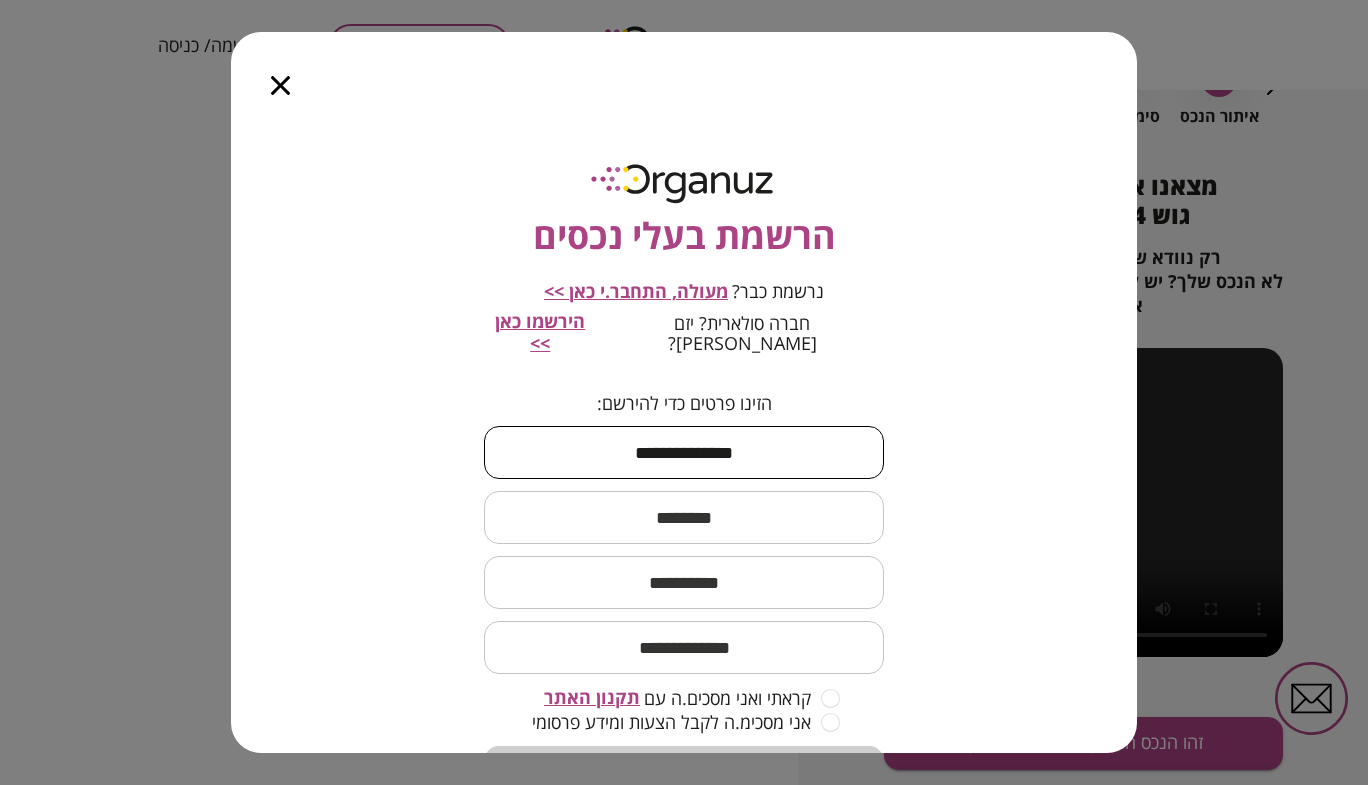 drag, startPoint x: 702, startPoint y: 439, endPoint x: 614, endPoint y: 434, distance: 88.14193 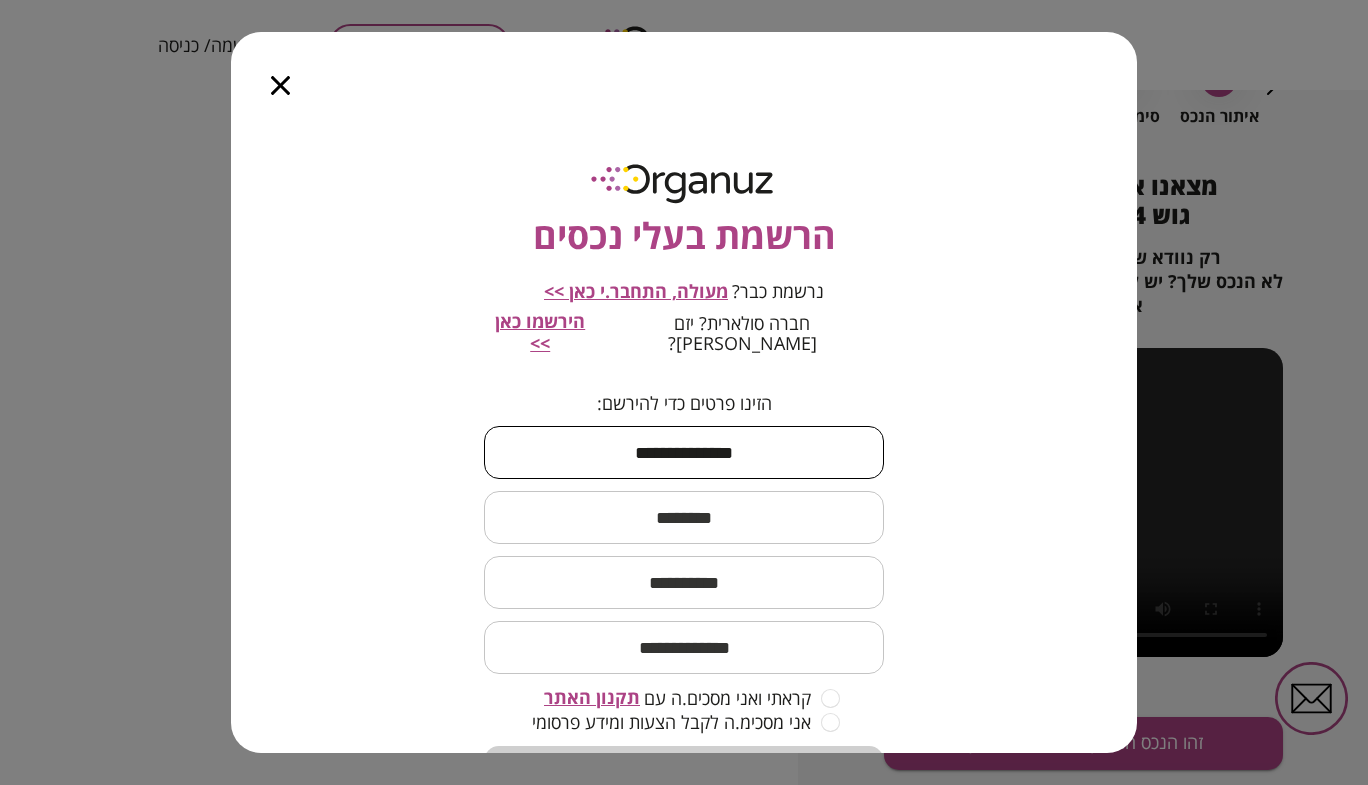 click on "**********" at bounding box center (684, 452) 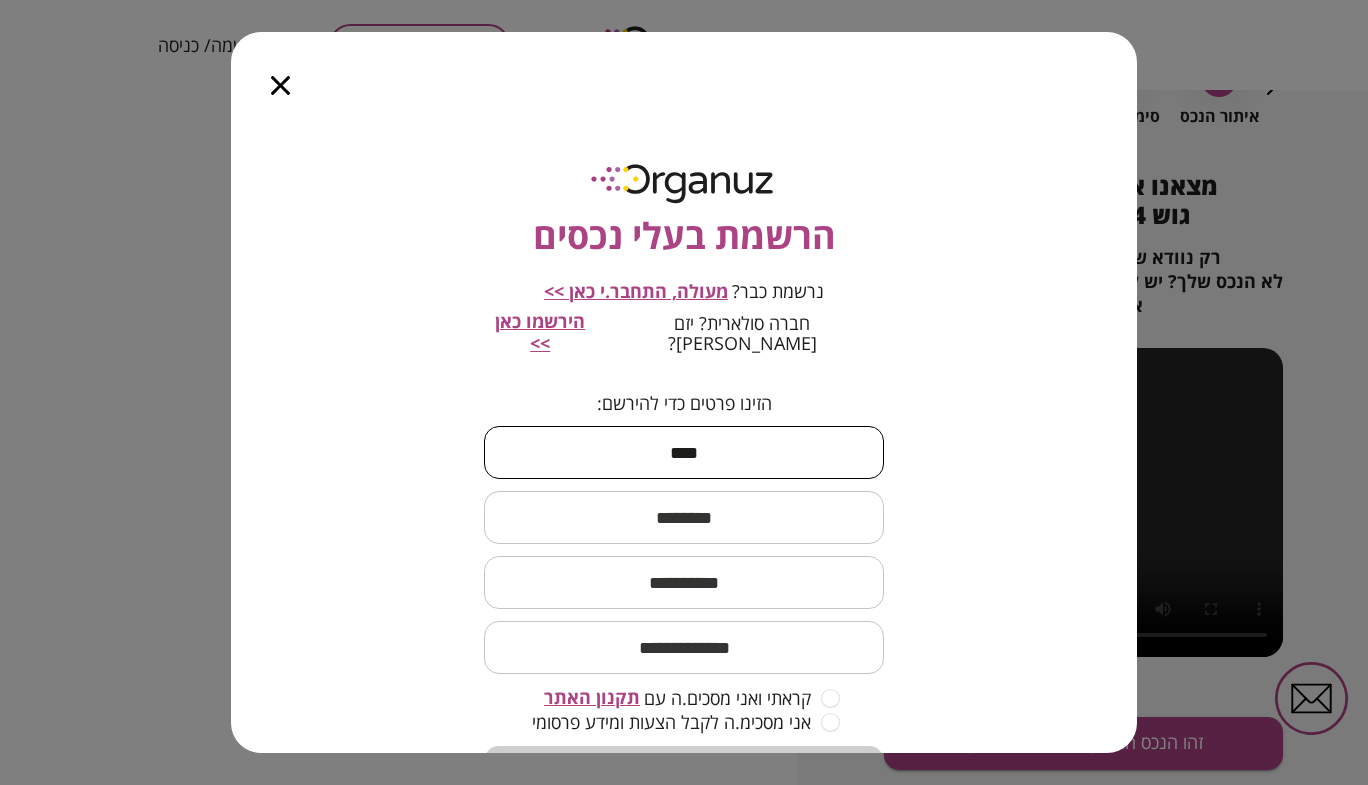type on "****" 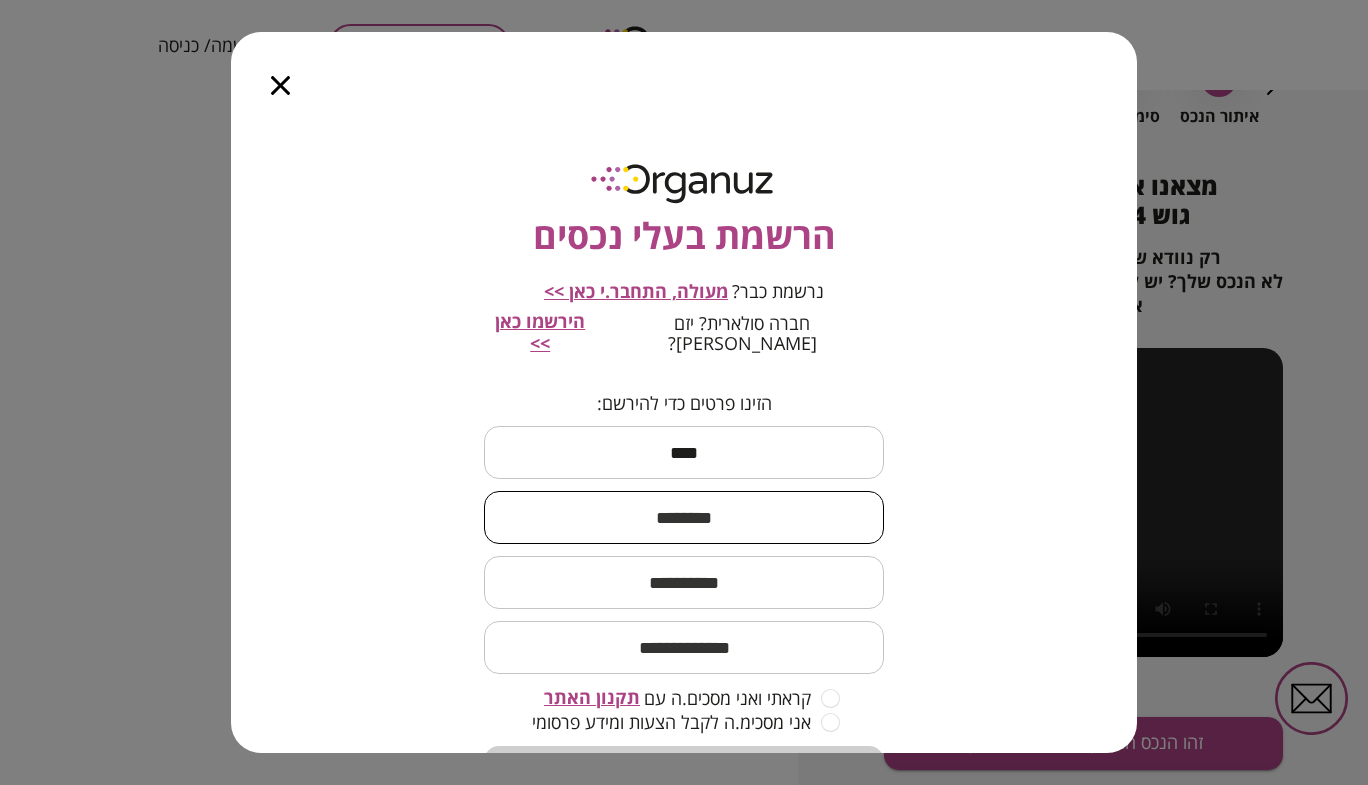 click at bounding box center (684, 517) 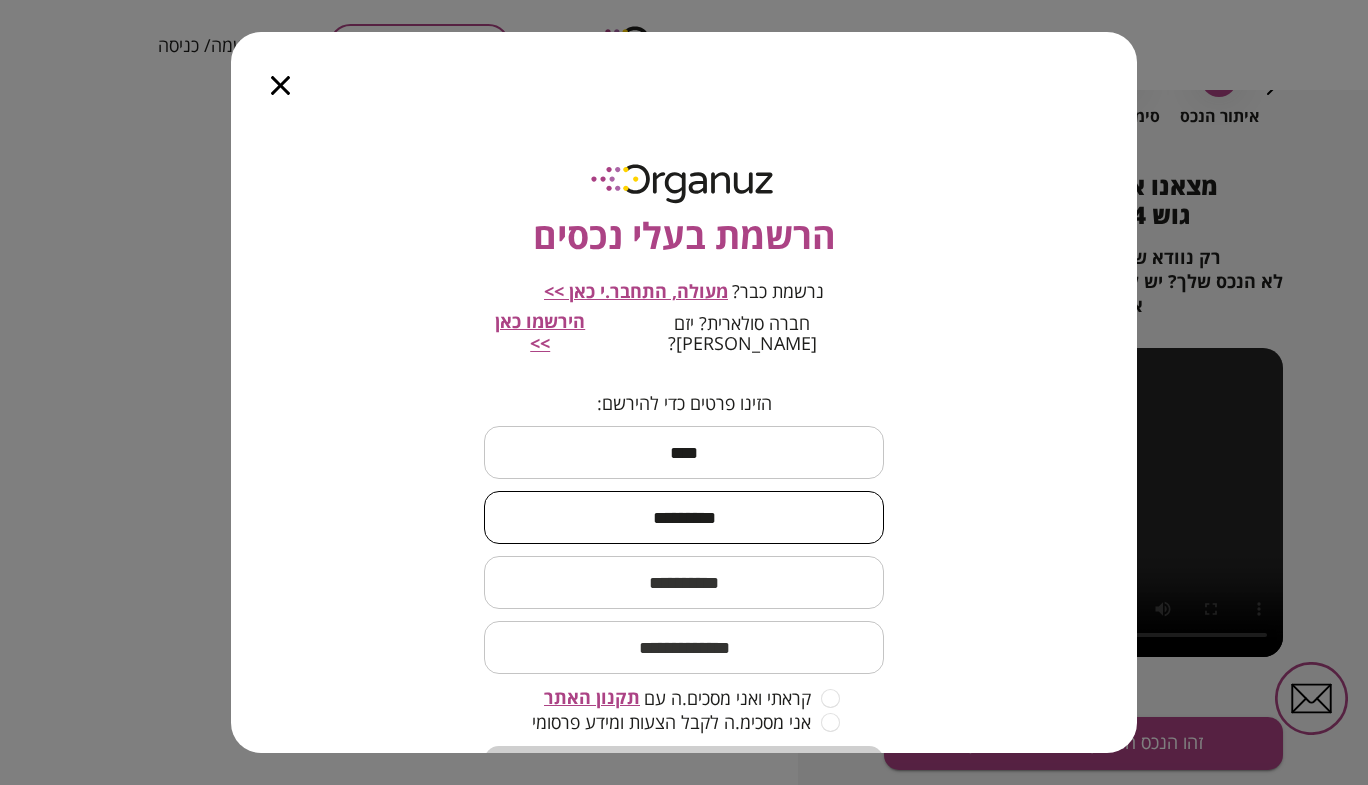 type on "*********" 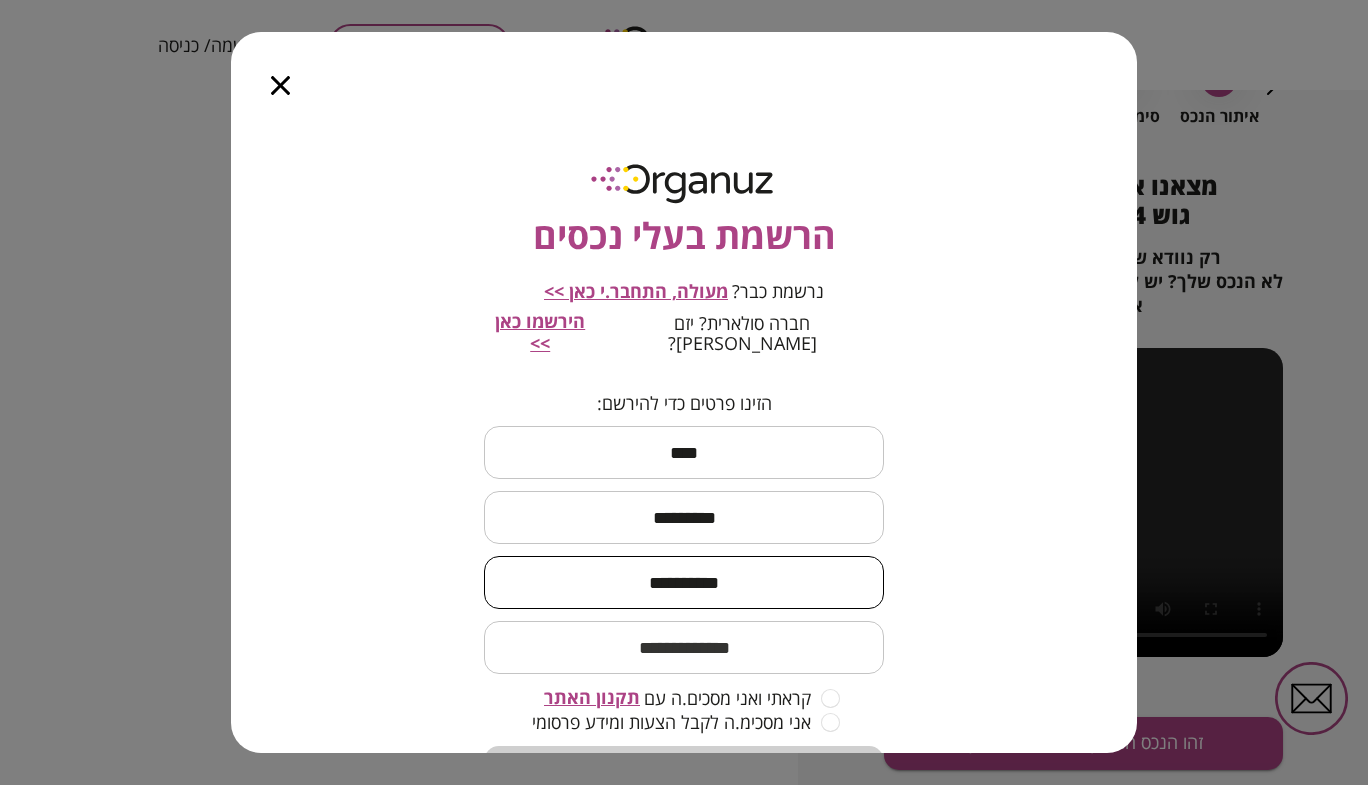 type on "**********" 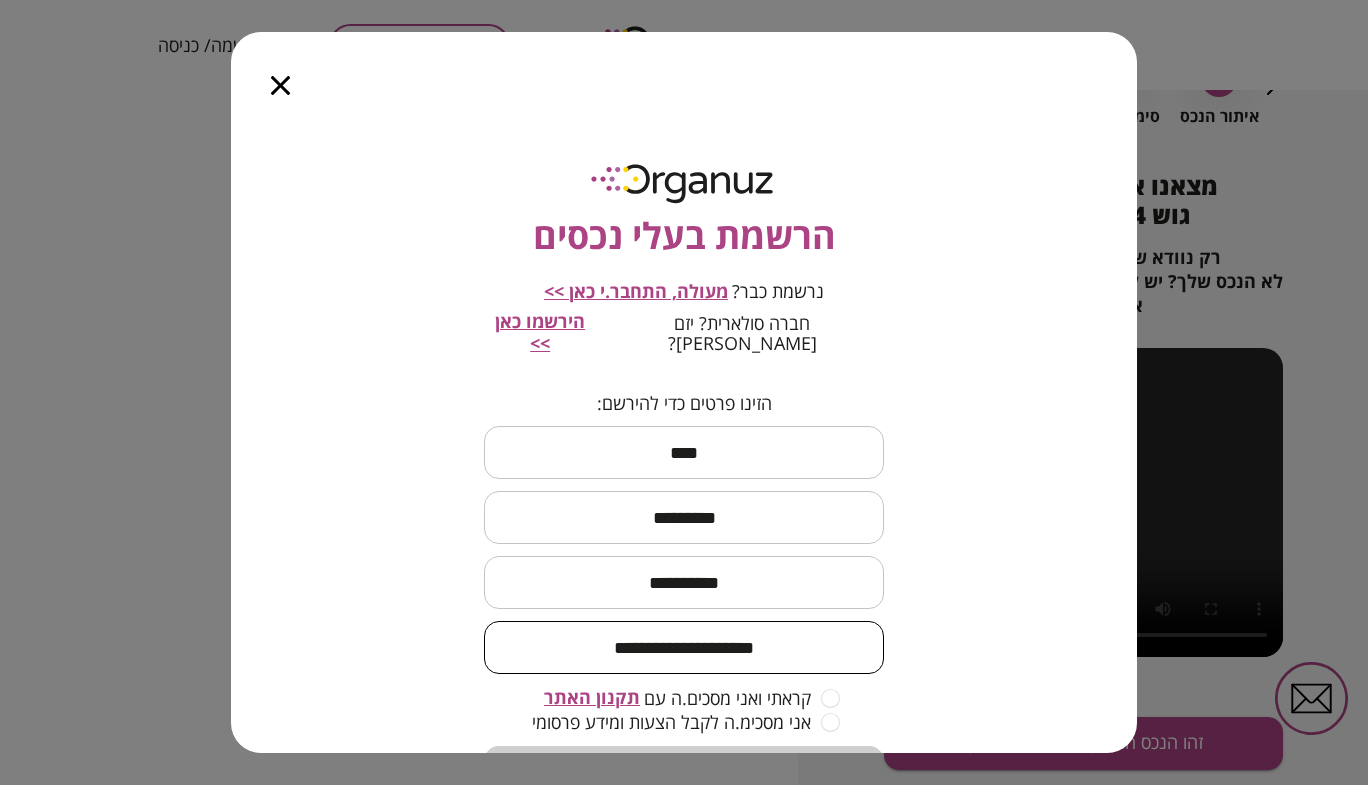 type on "**********" 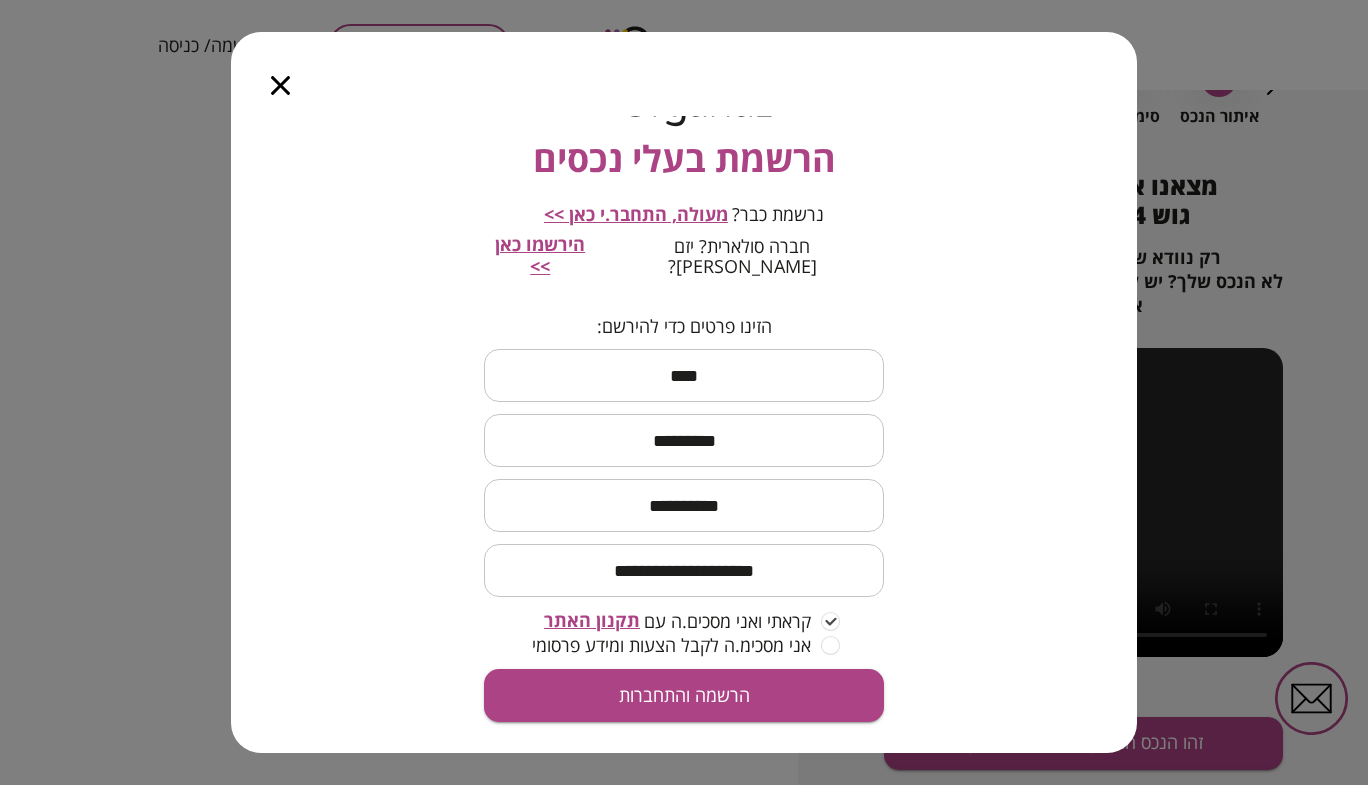 scroll, scrollTop: 79, scrollLeft: 0, axis: vertical 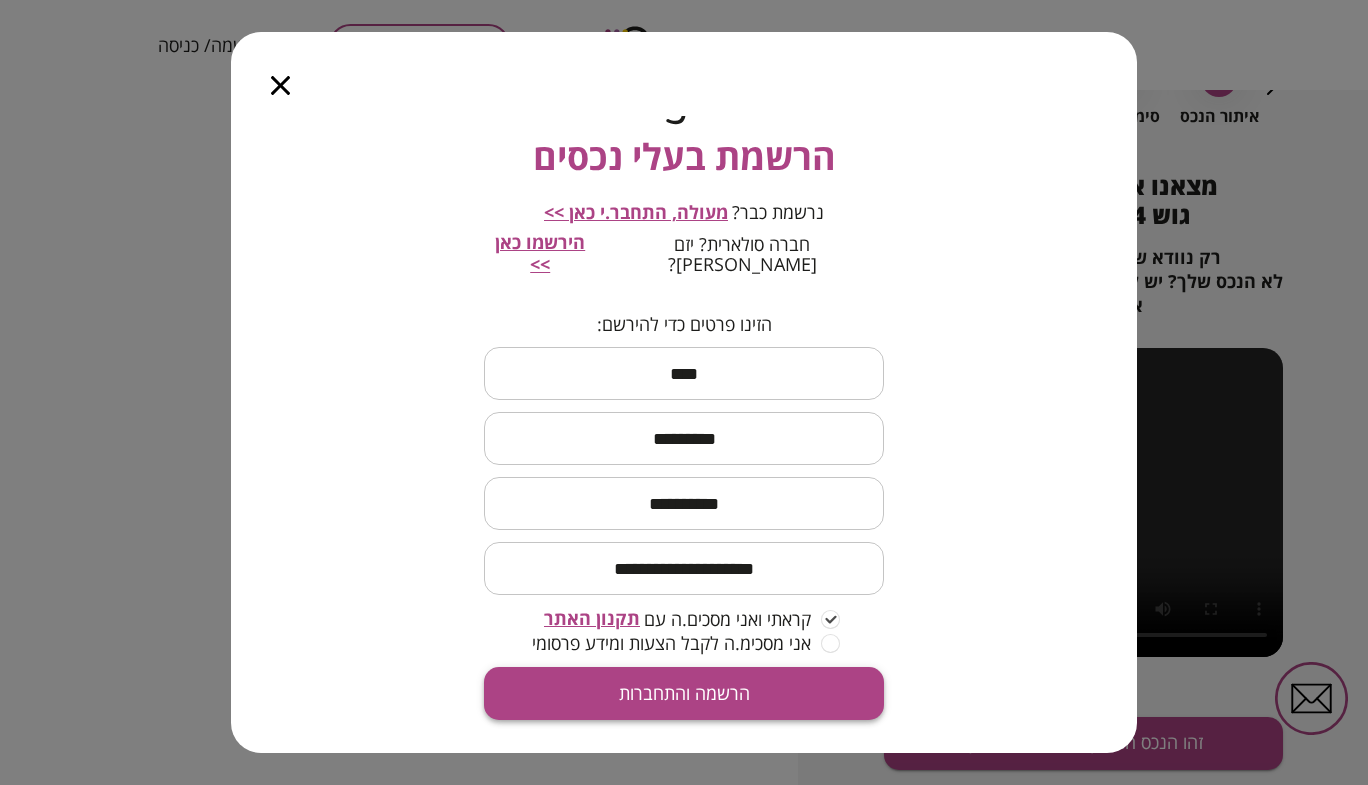 click on "הרשמה והתחברות" at bounding box center (684, 693) 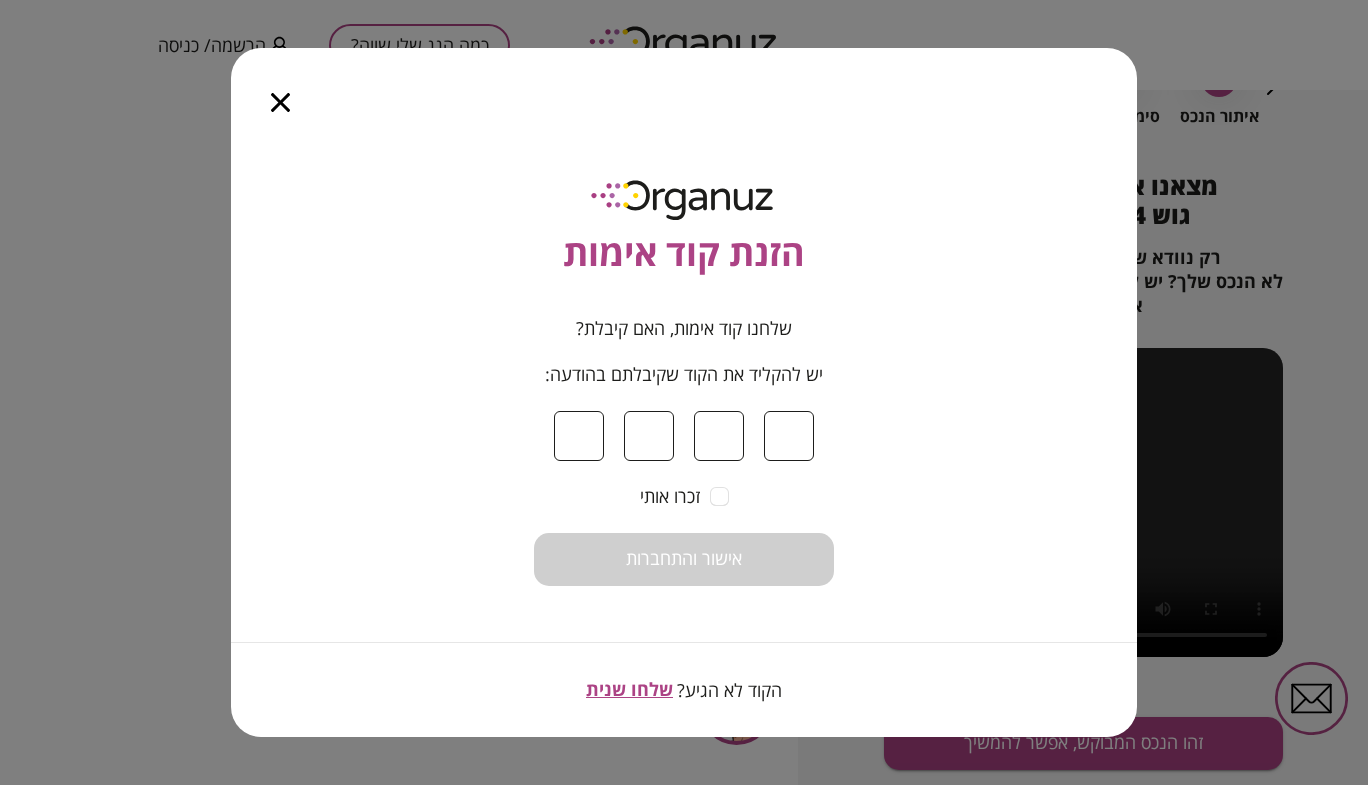type on "*" 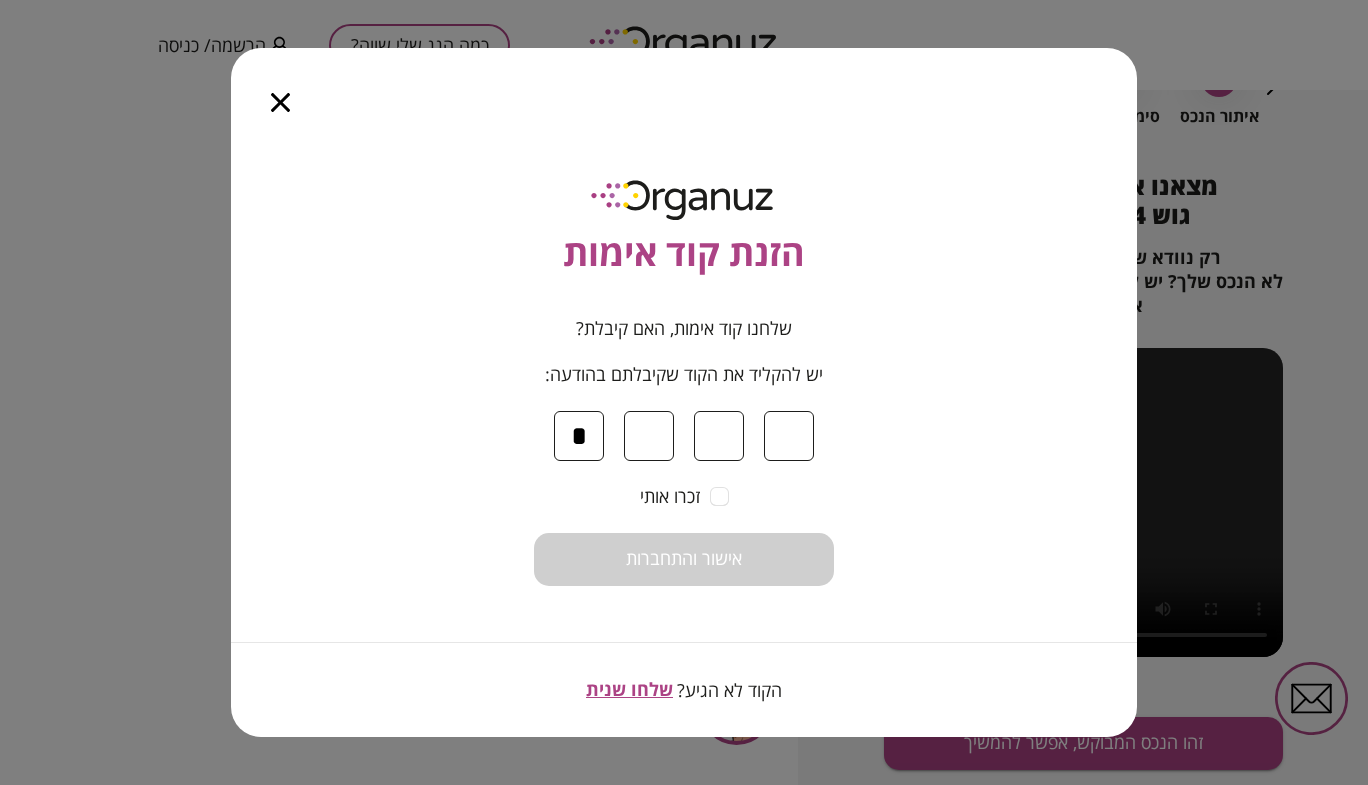 type on "*" 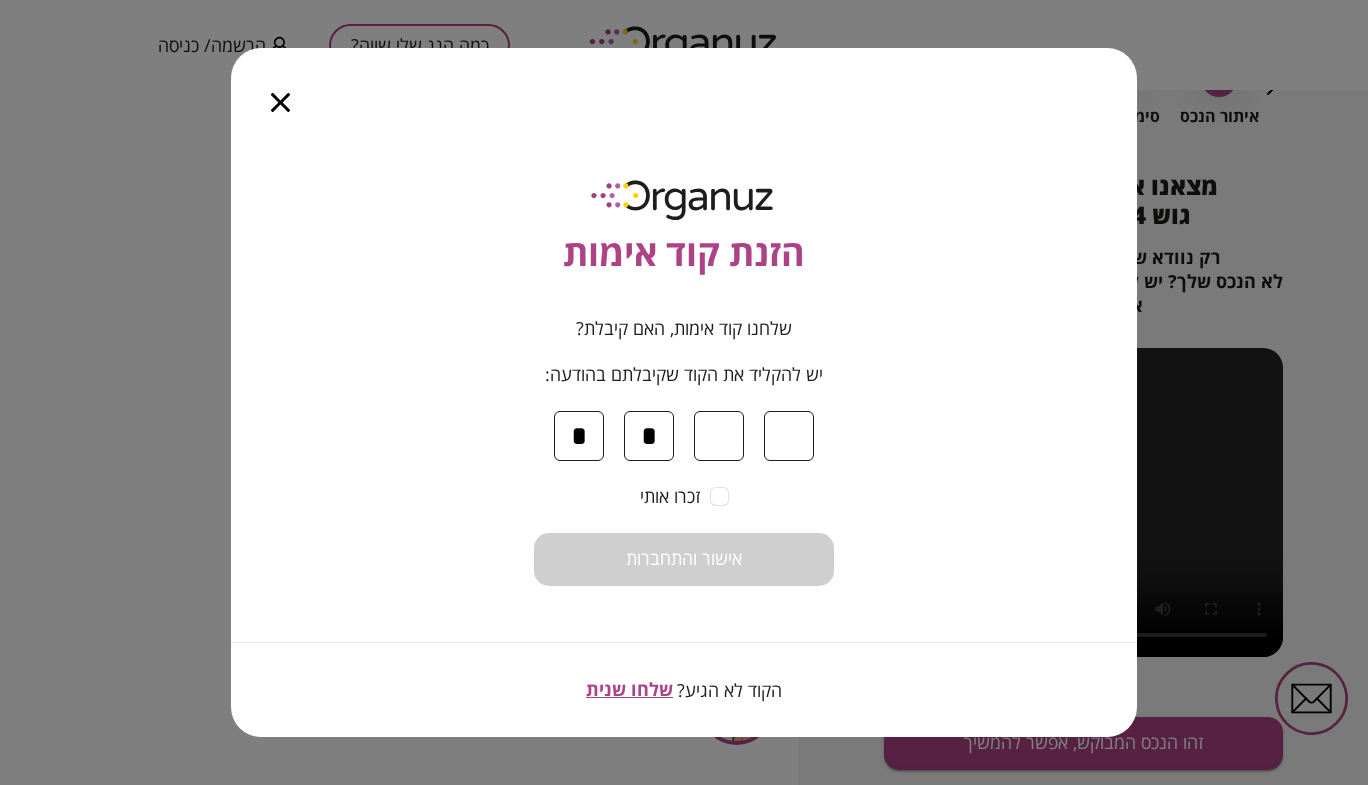 type on "*" 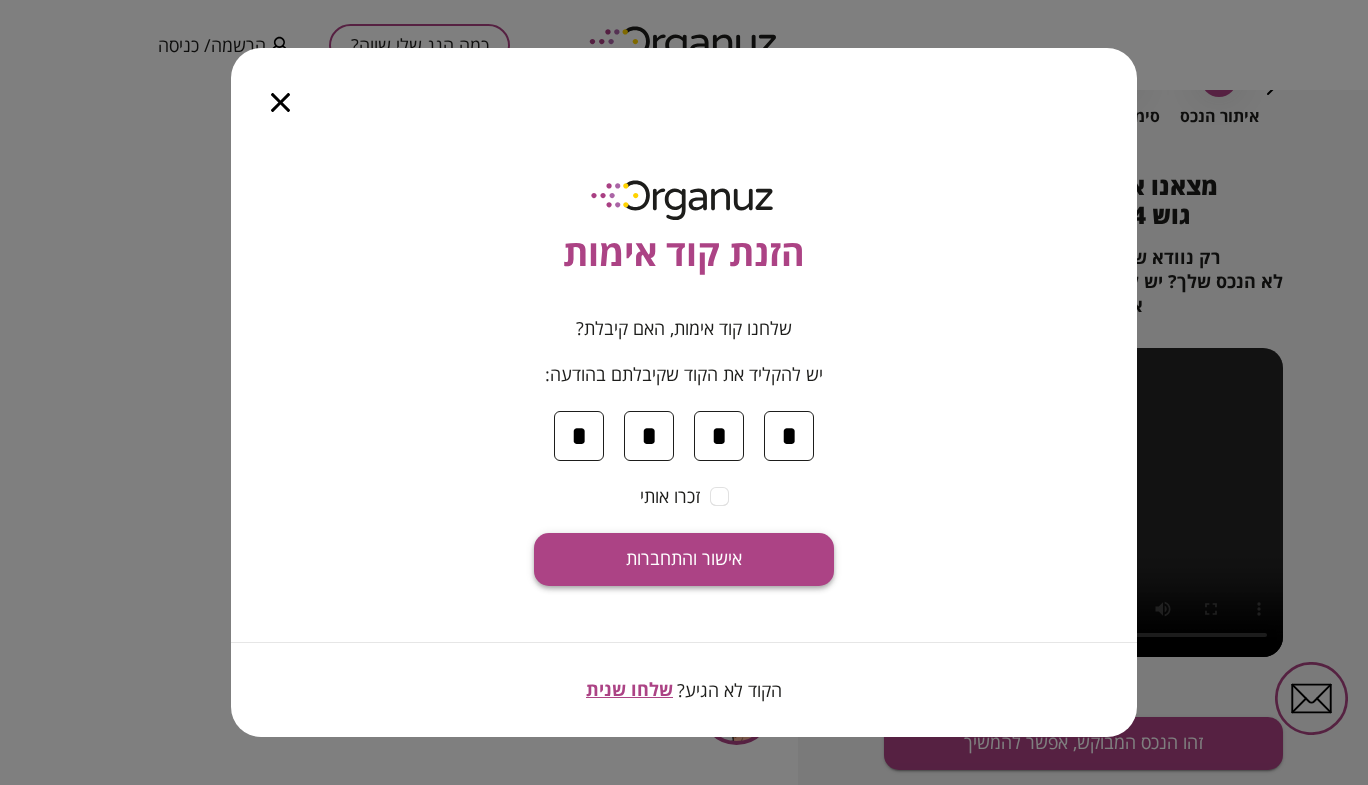 type on "*" 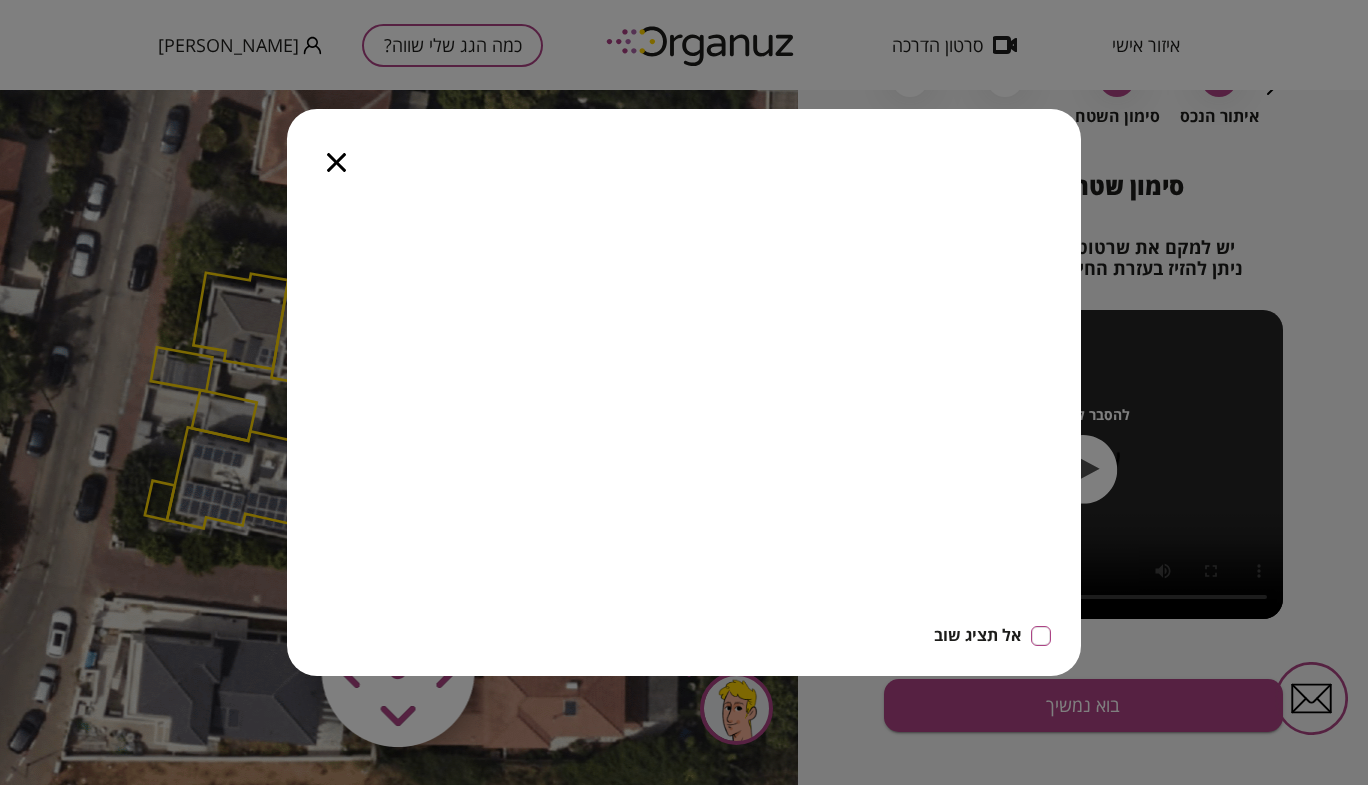 scroll, scrollTop: 0, scrollLeft: 0, axis: both 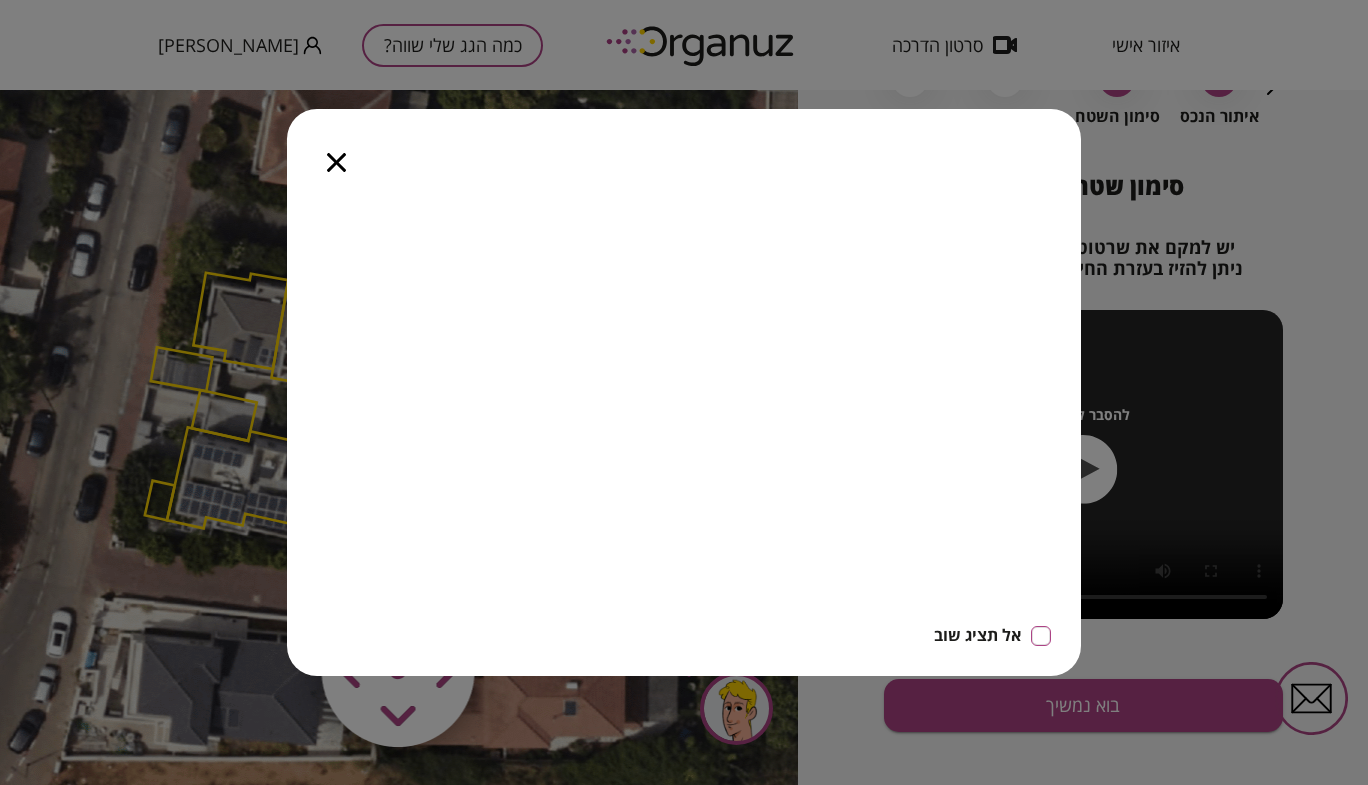 drag, startPoint x: 456, startPoint y: 156, endPoint x: 909, endPoint y: 135, distance: 453.48648 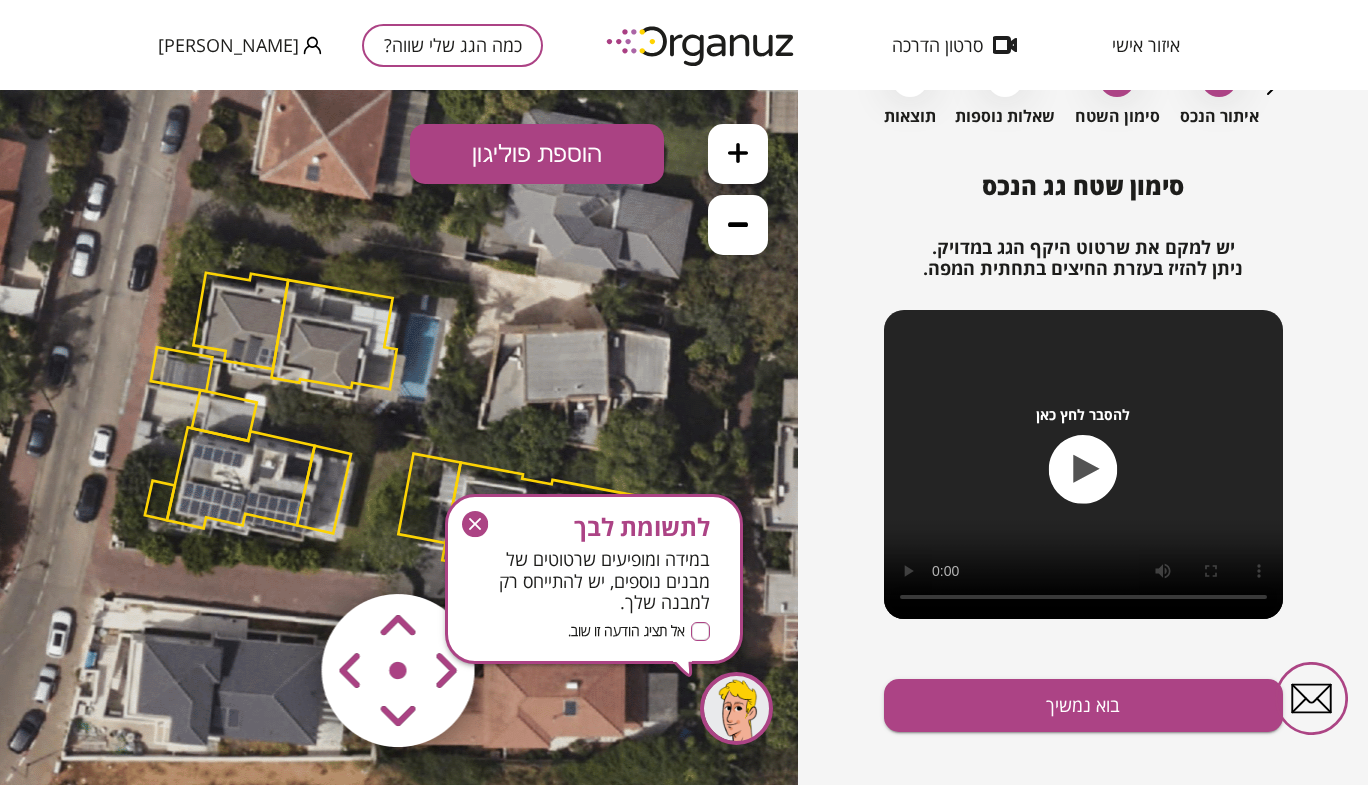 click 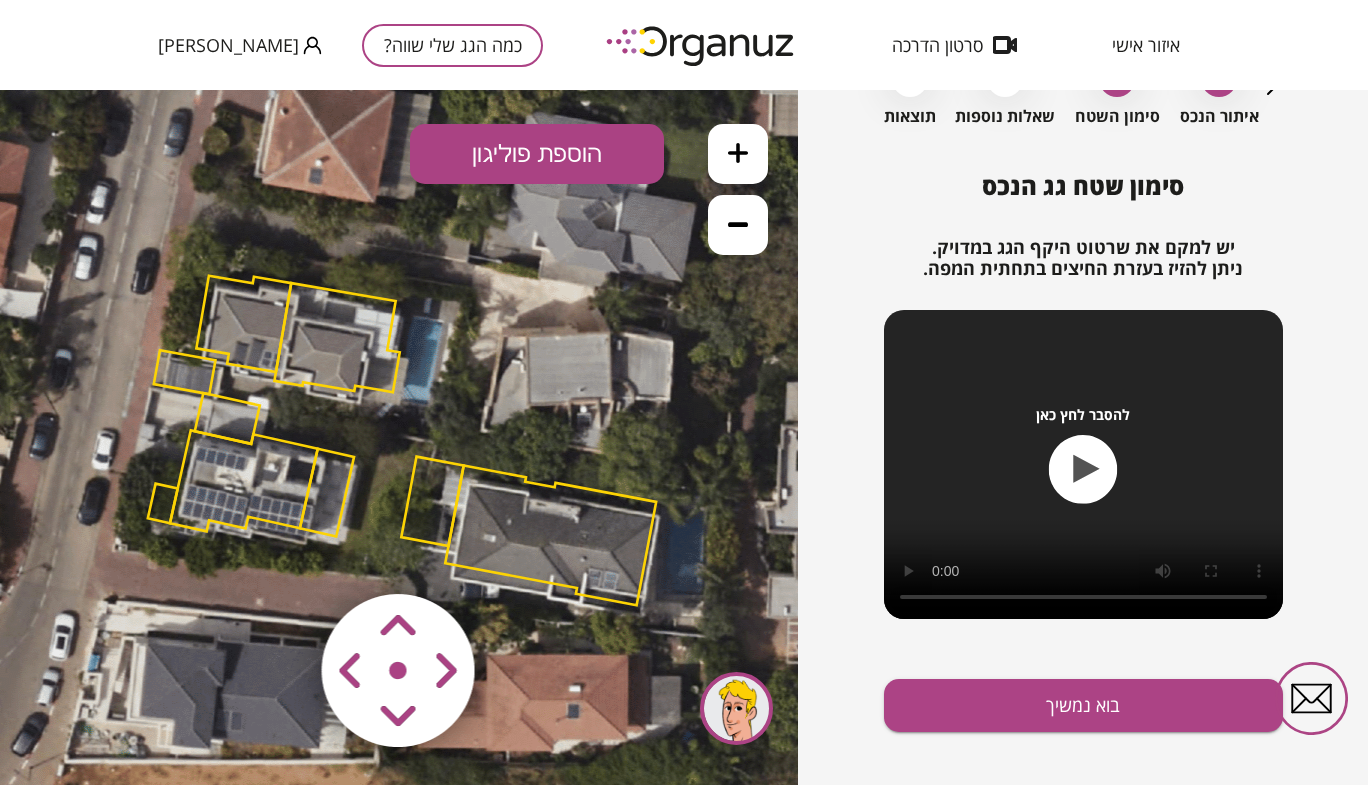 click 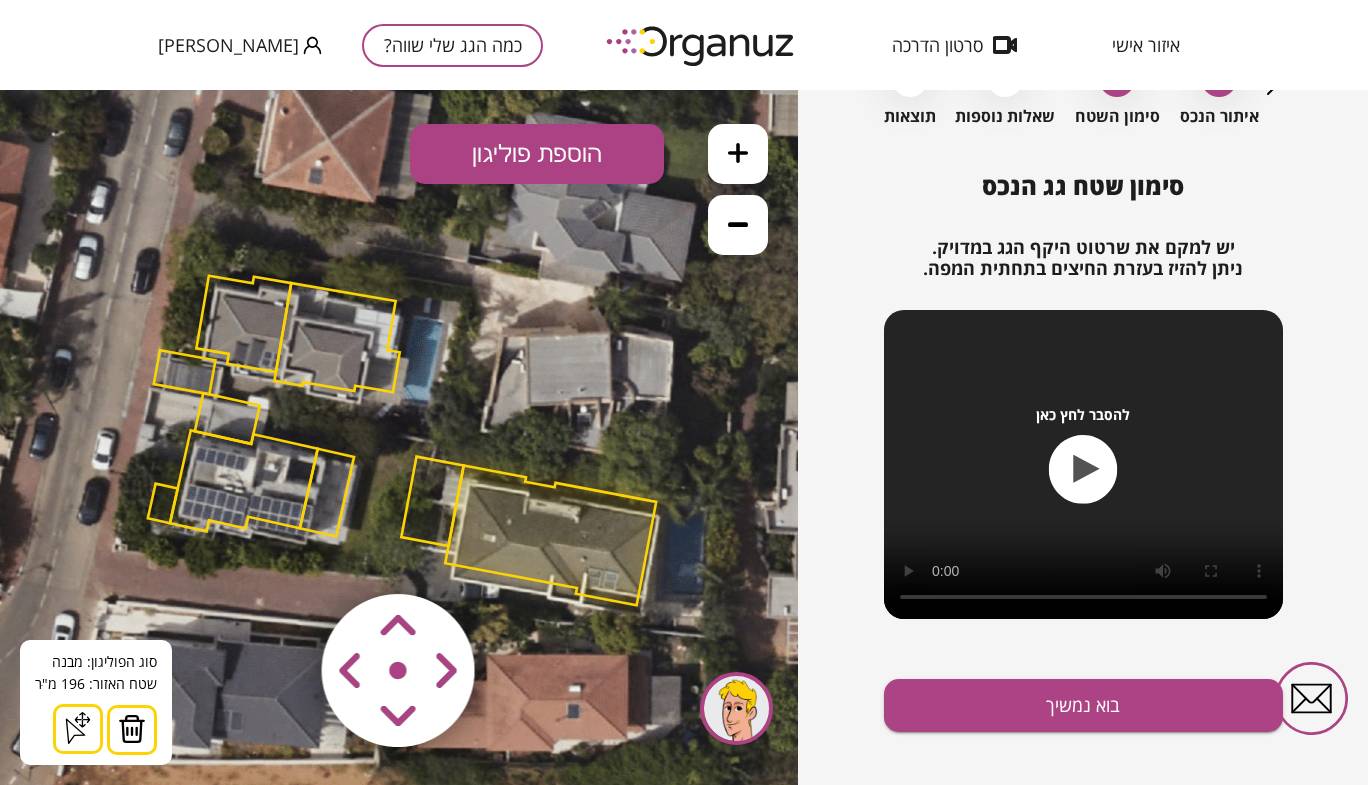 click 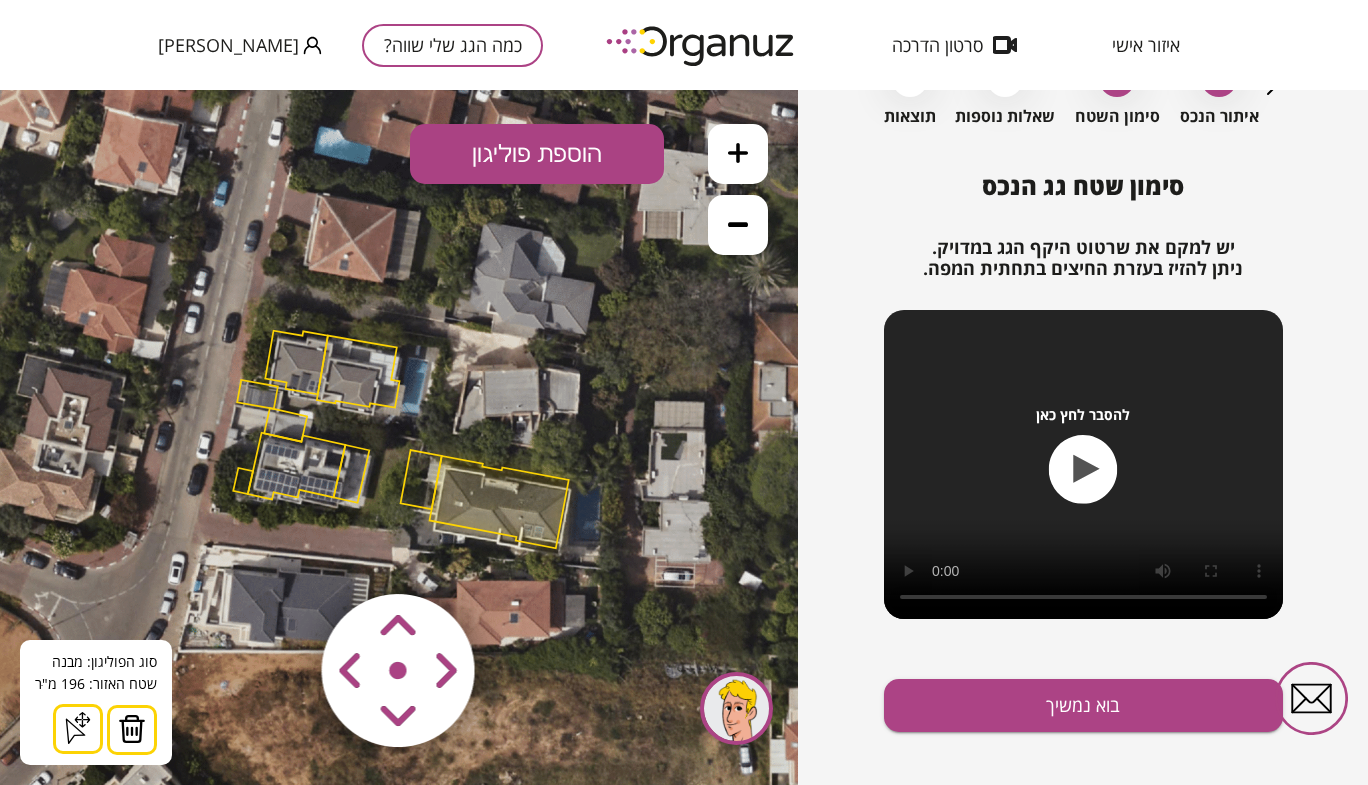 click 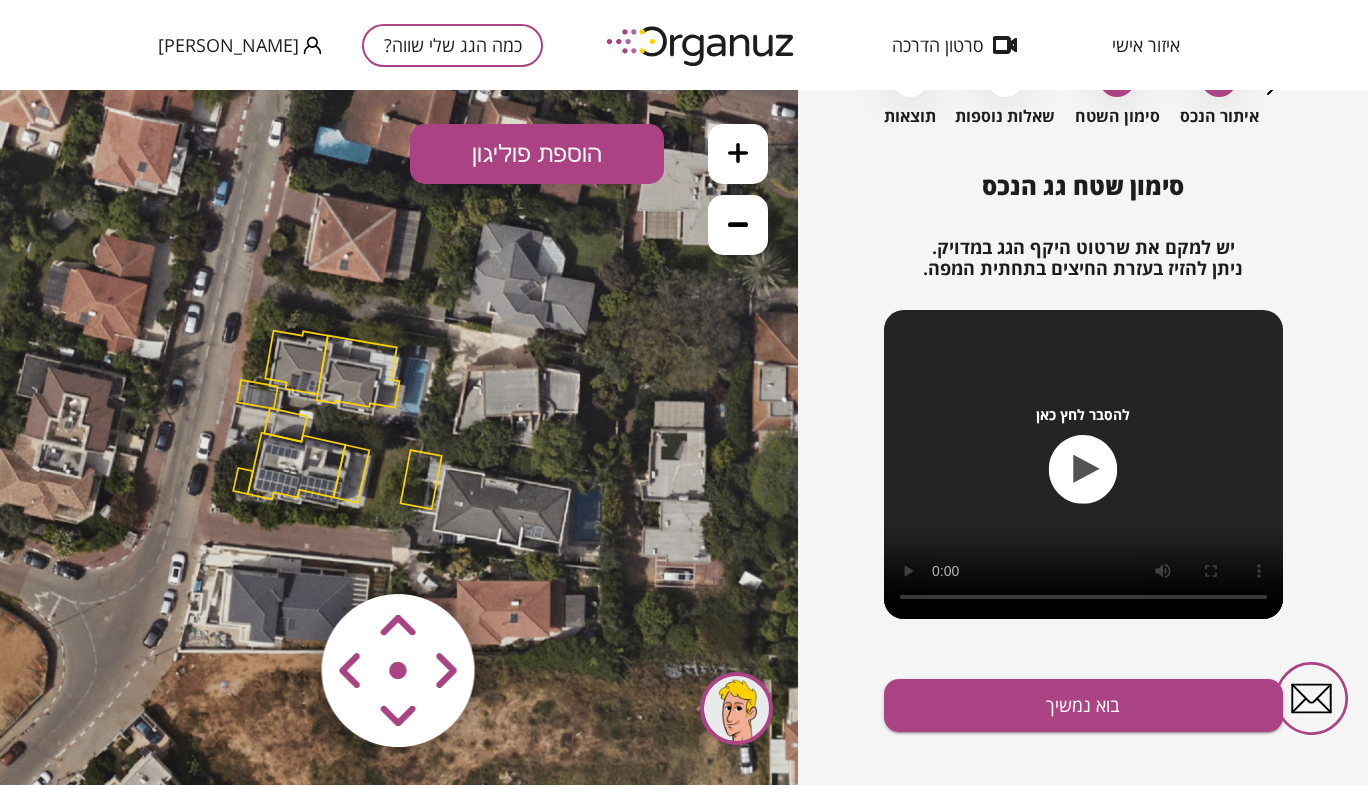 click 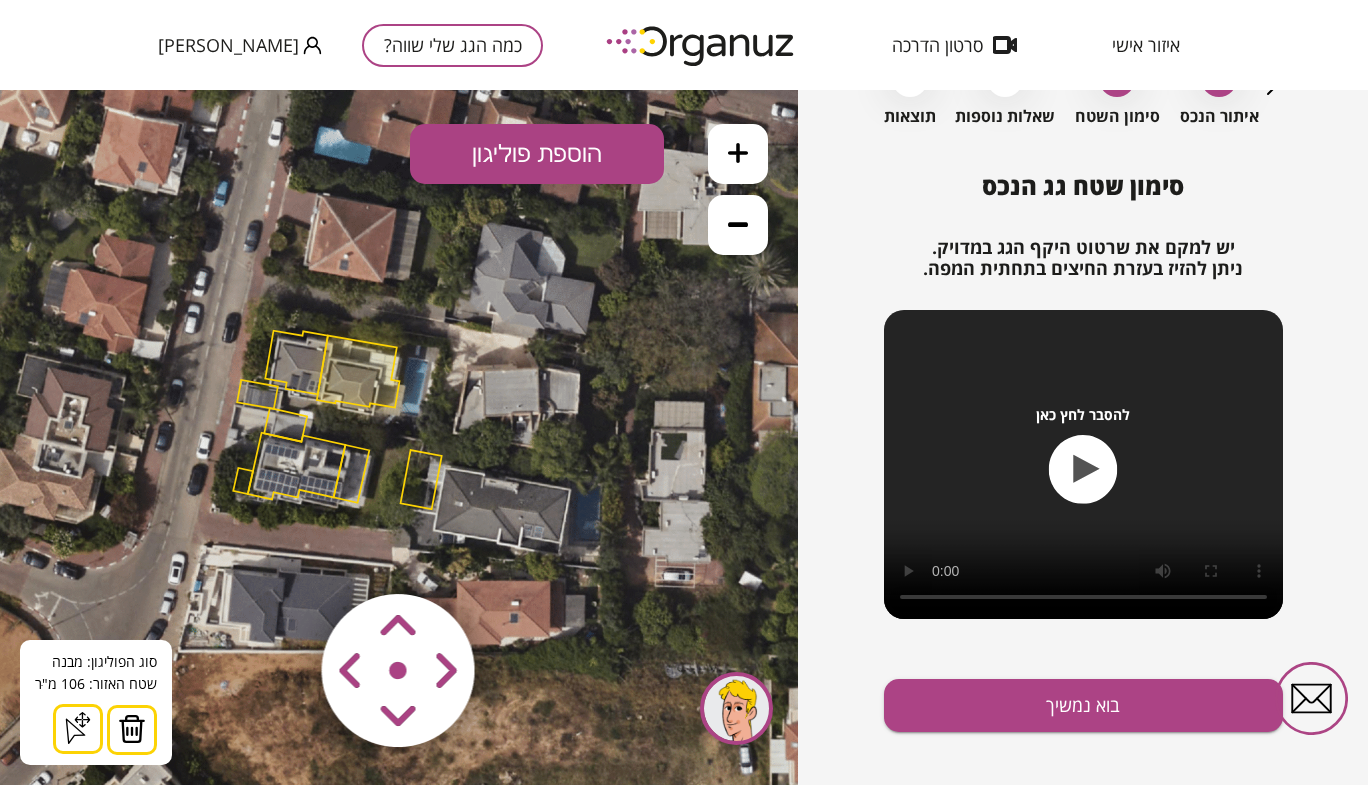 click at bounding box center (132, 729) 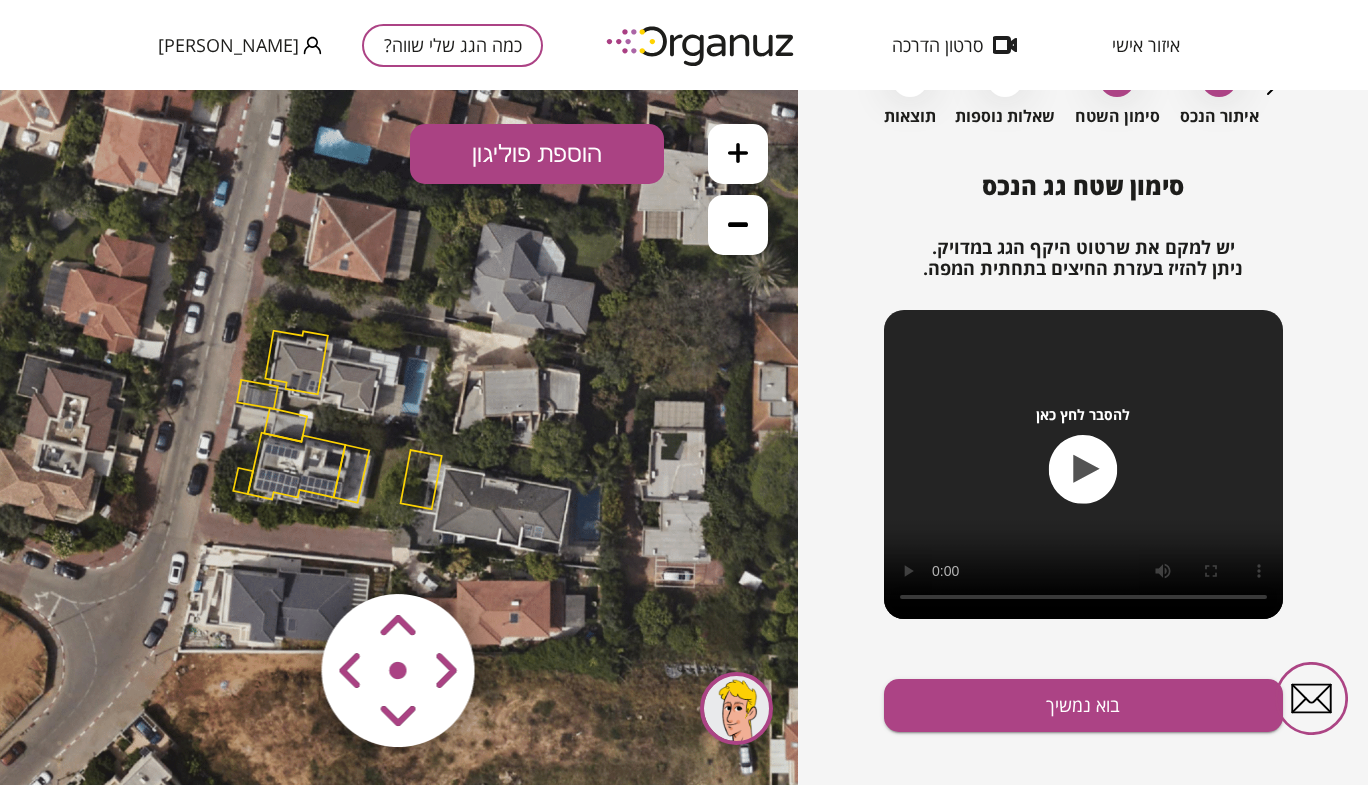 click 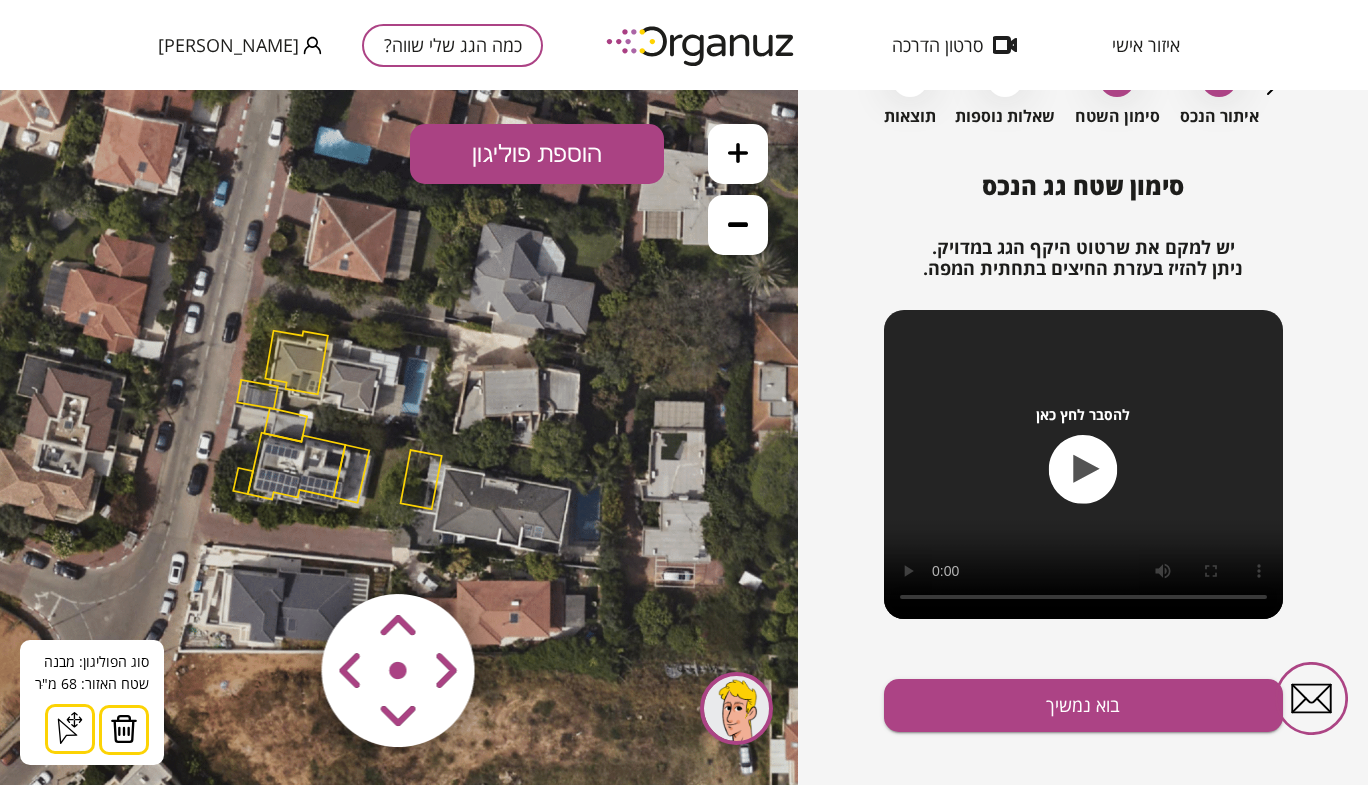click at bounding box center [124, 729] 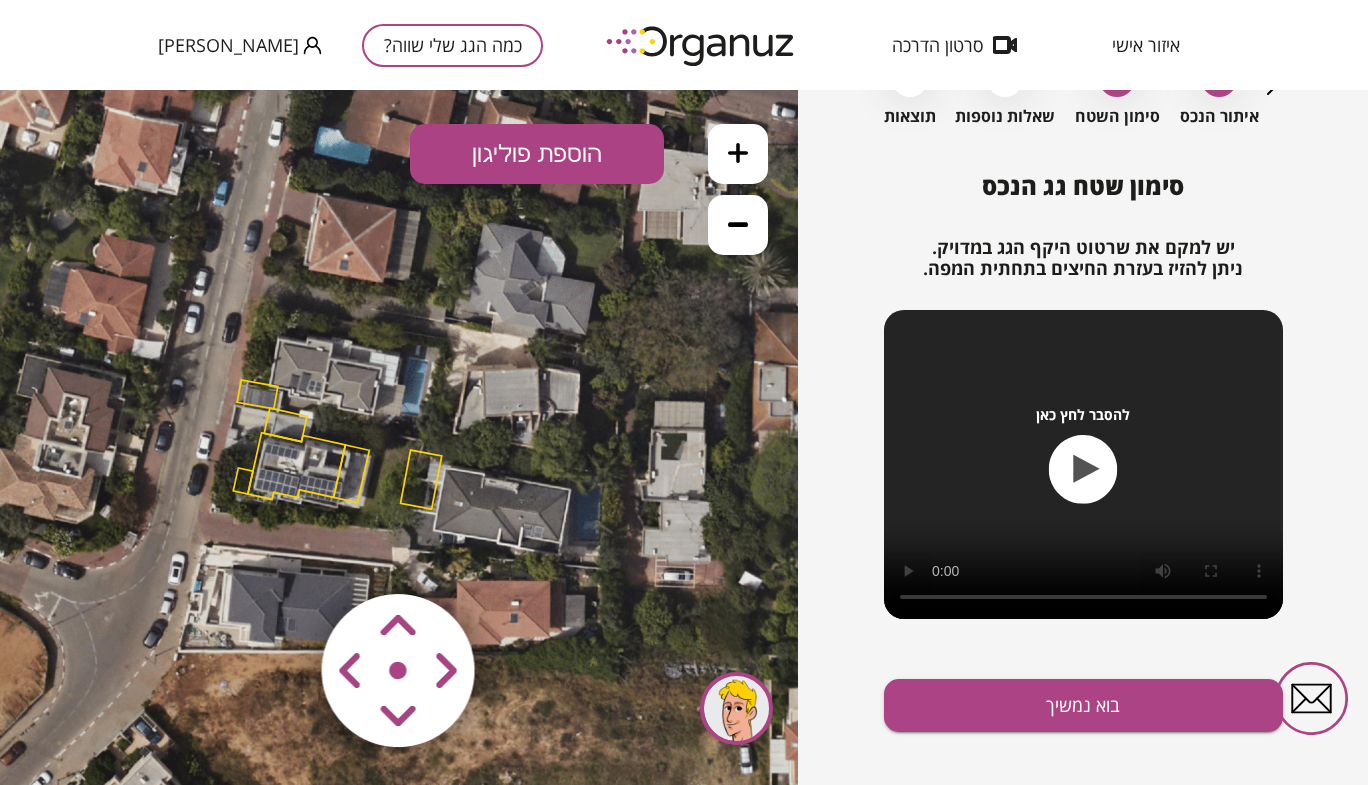 click 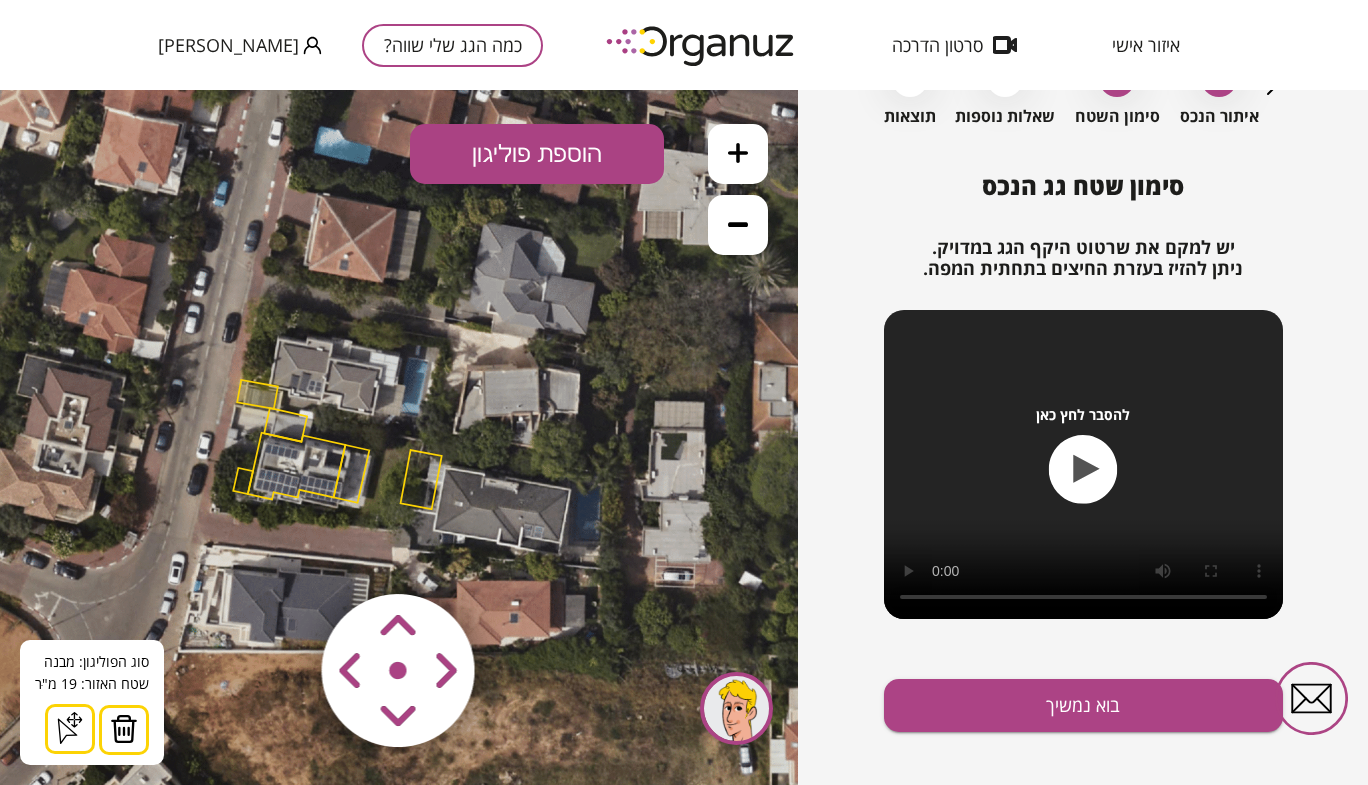 click at bounding box center [124, 729] 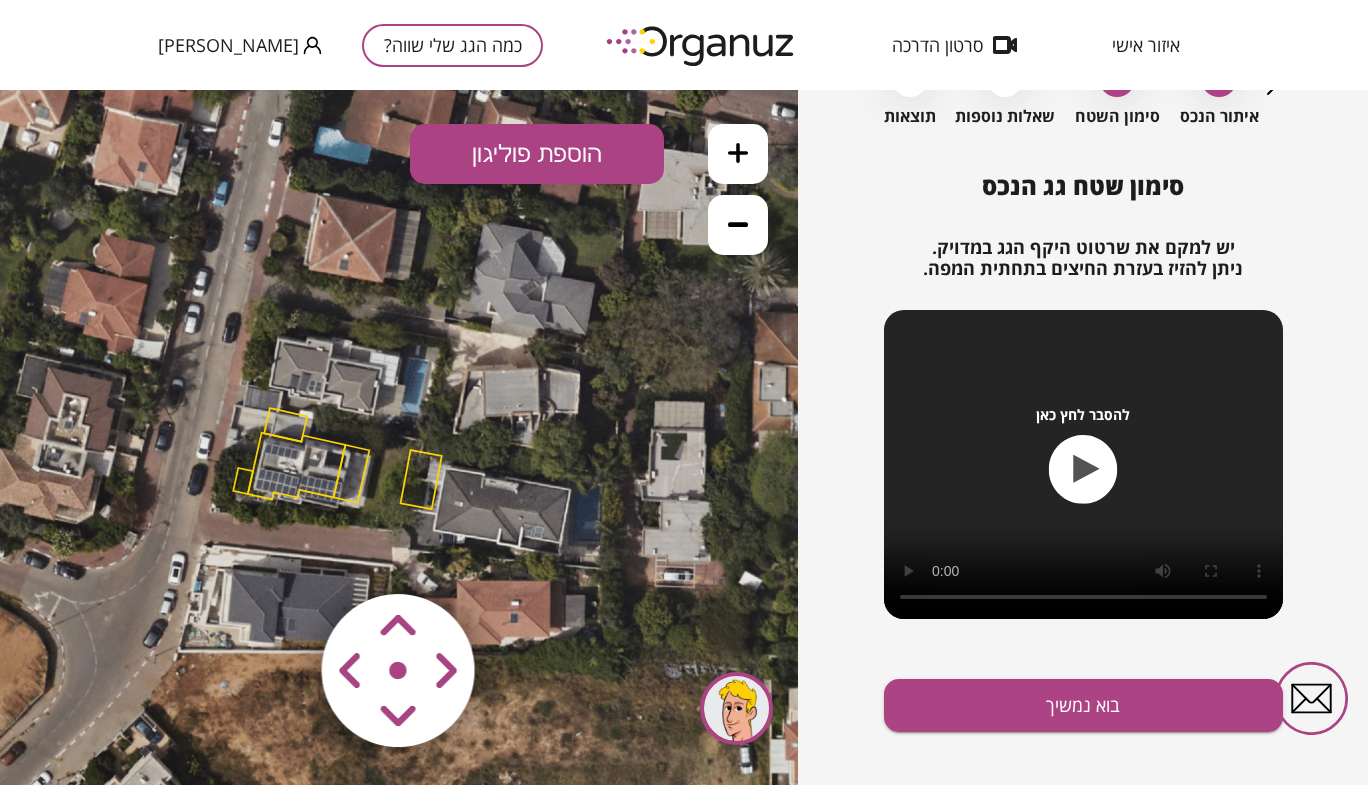click 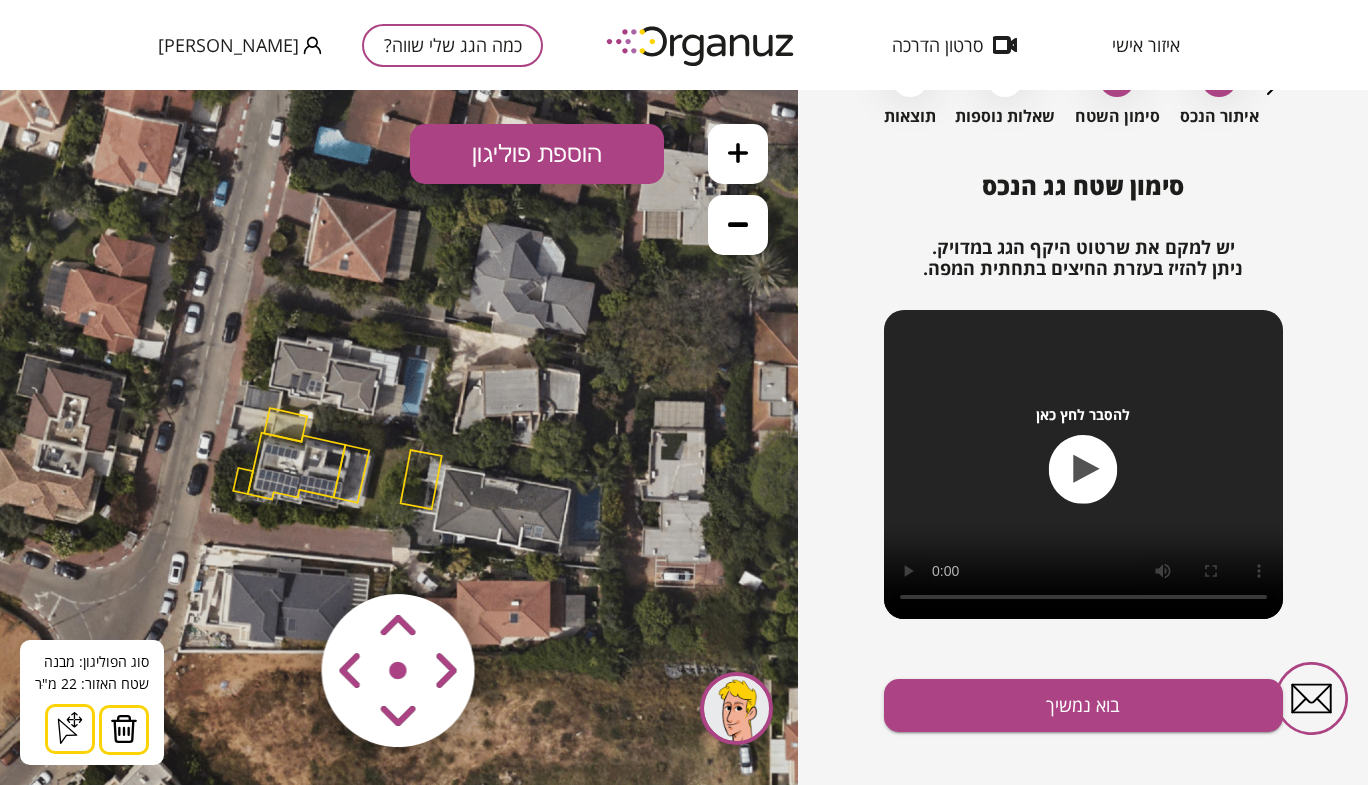click at bounding box center (124, 729) 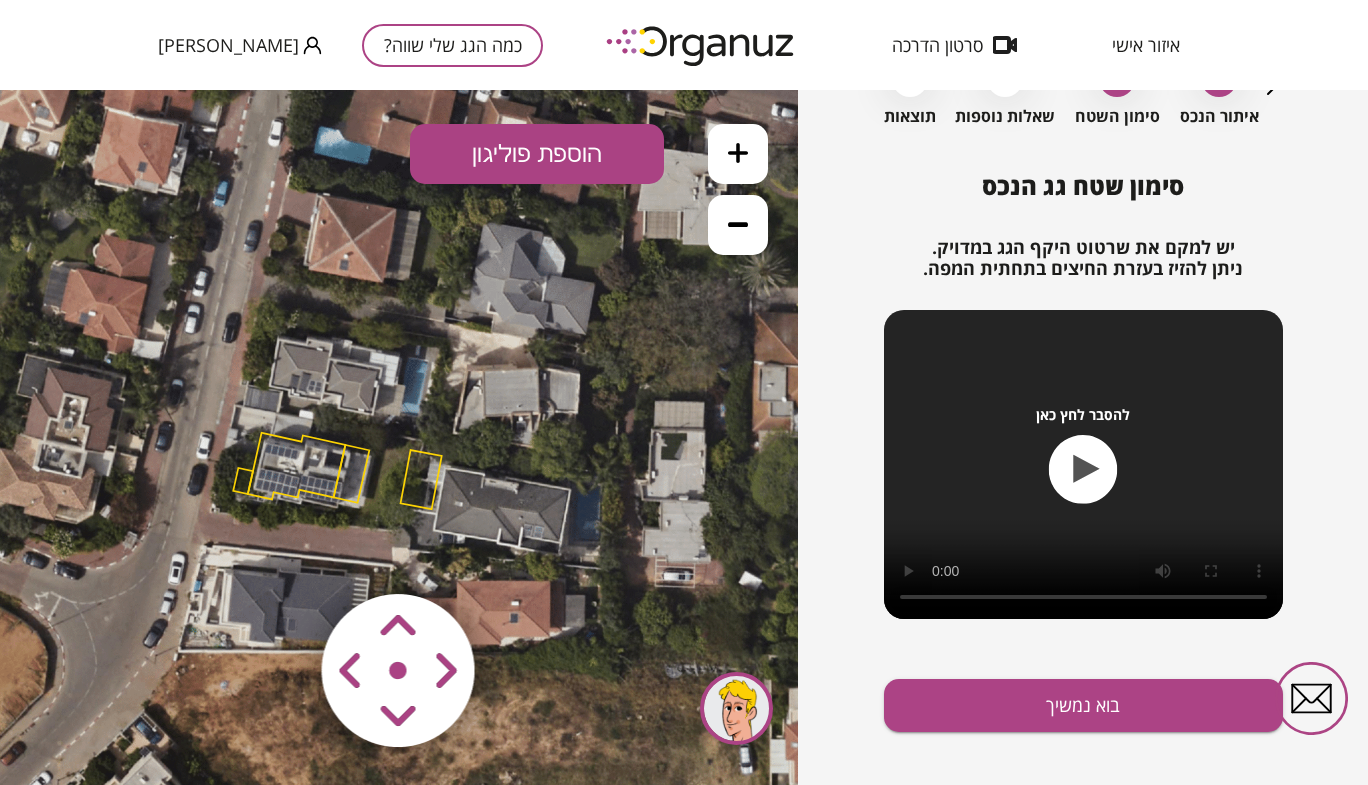 click 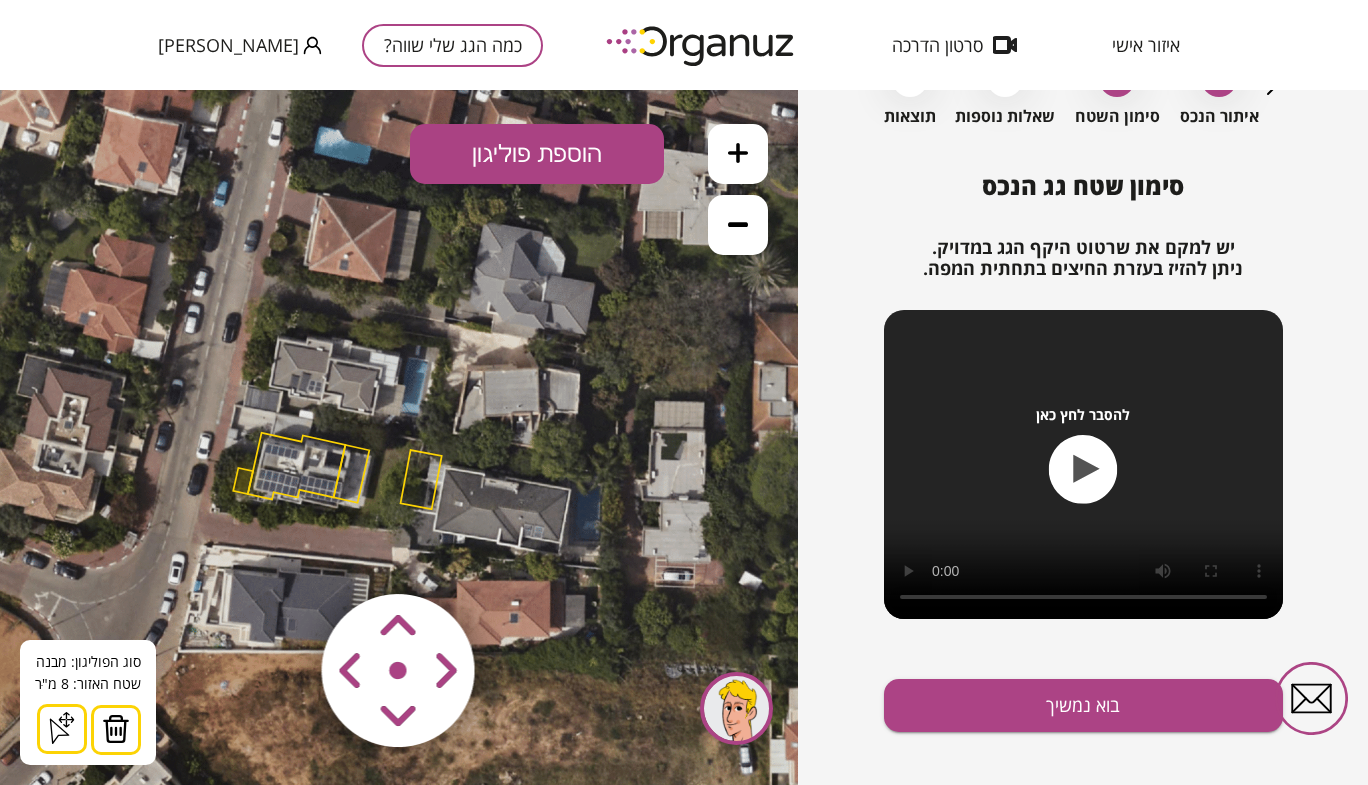 click at bounding box center (116, 729) 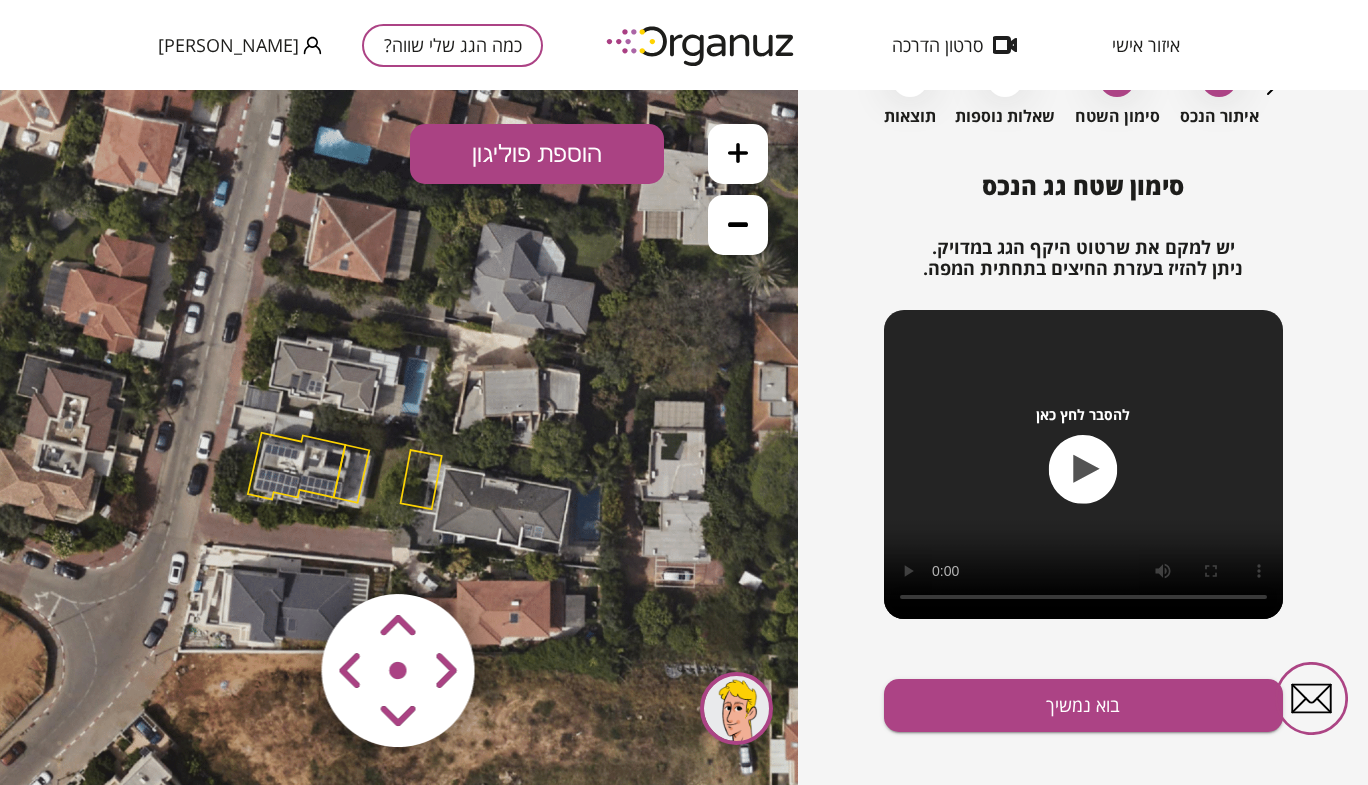 click 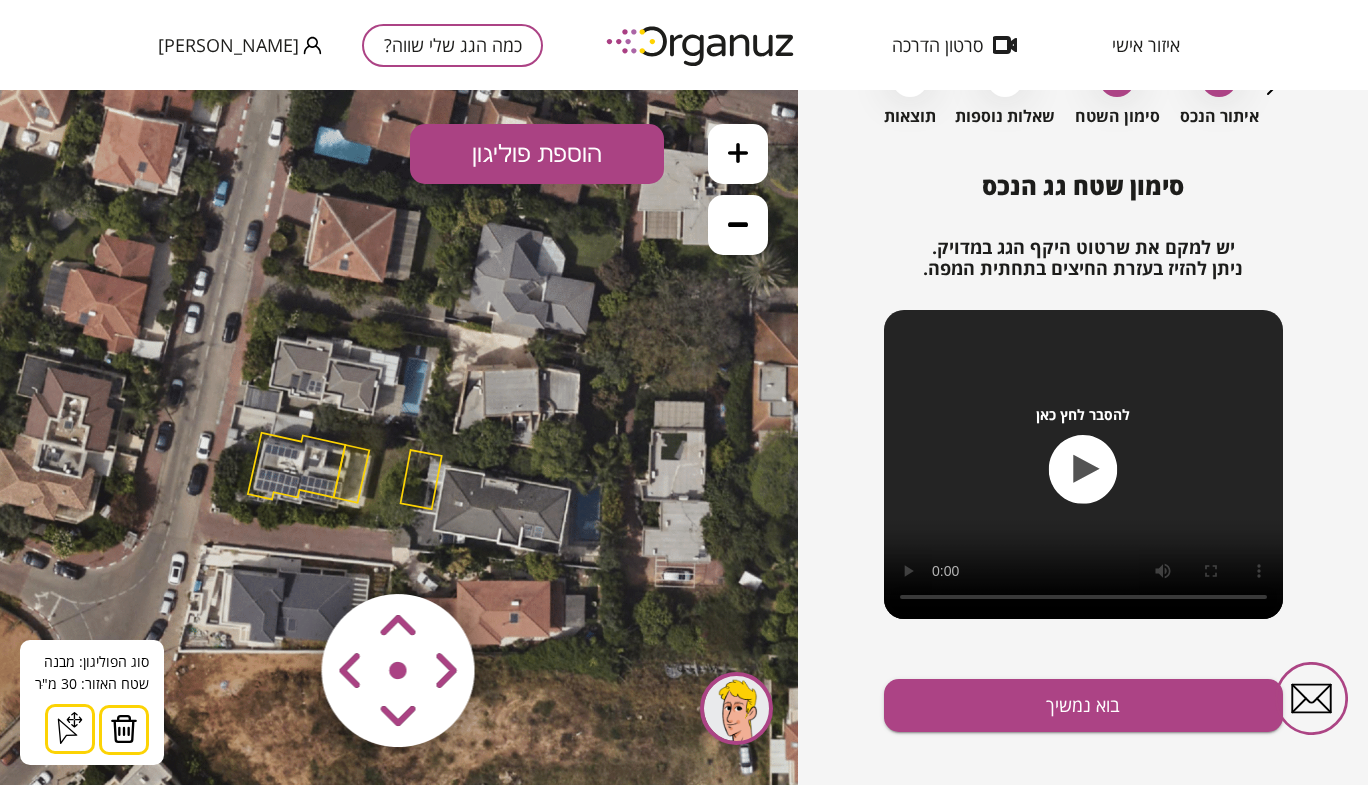 click at bounding box center (124, 729) 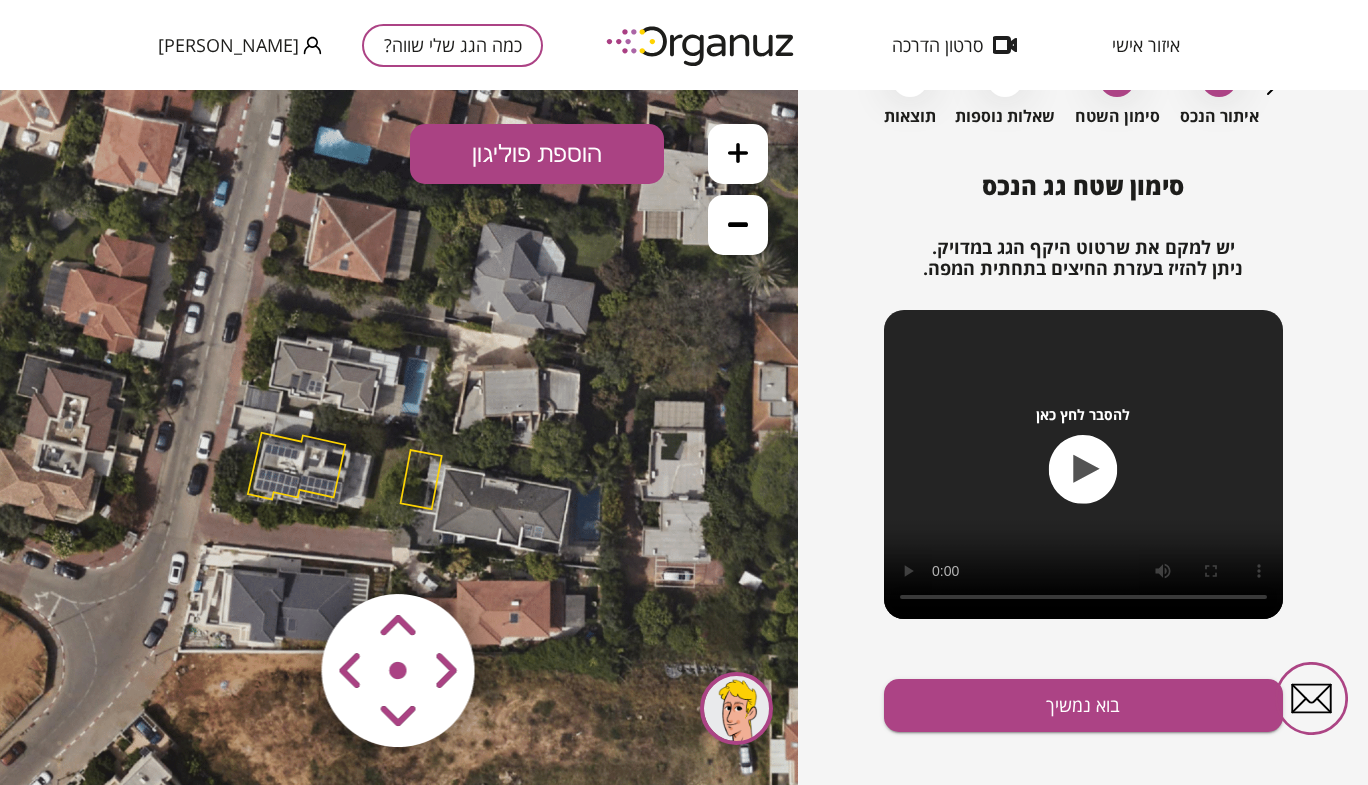 click at bounding box center [280, 552] 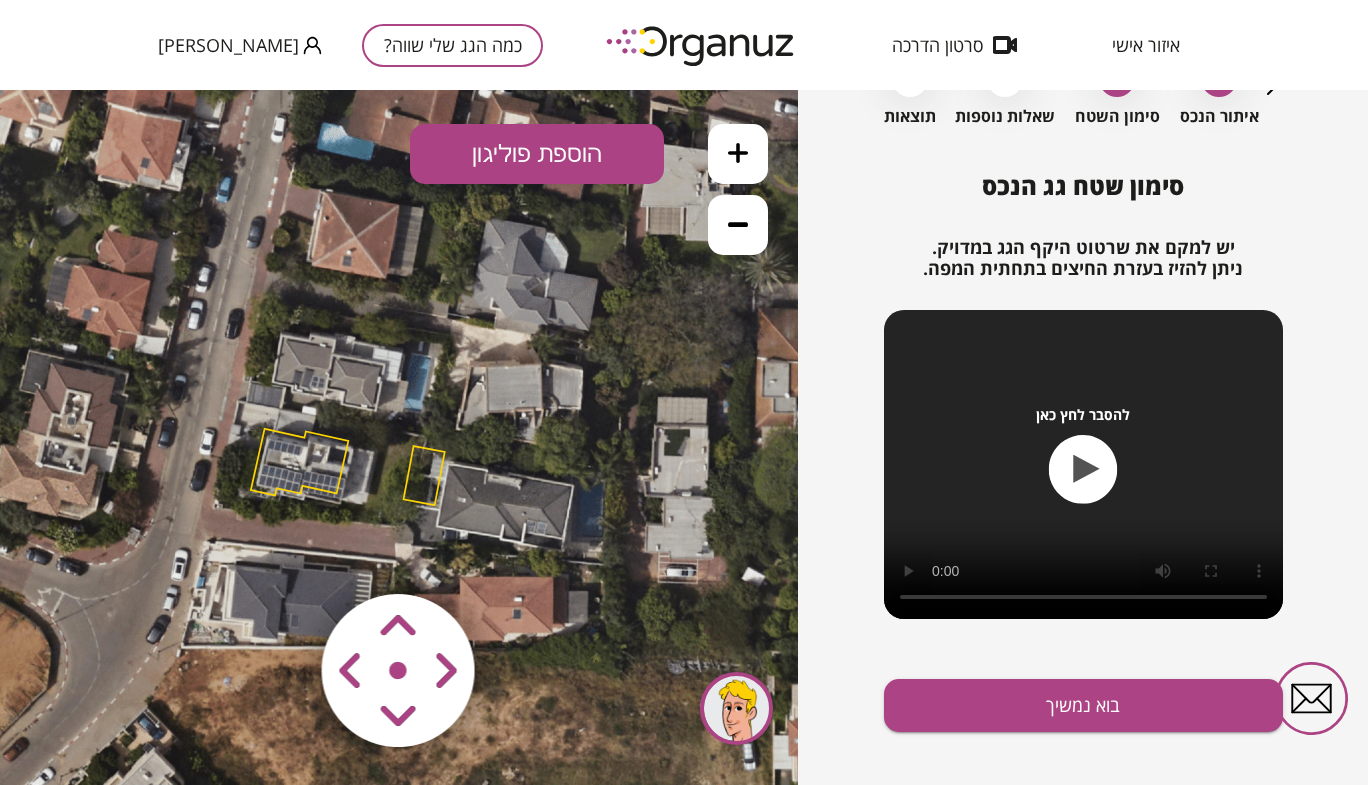 click 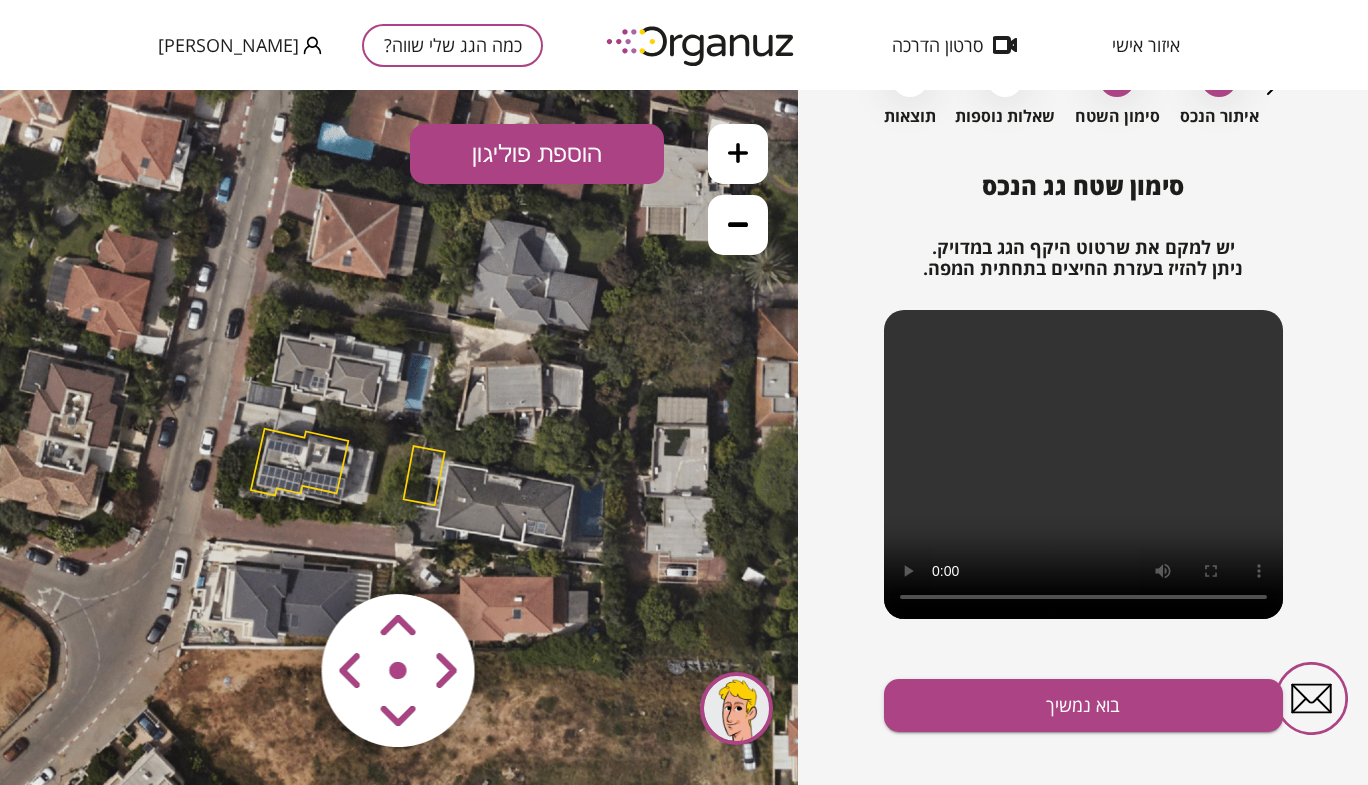 click 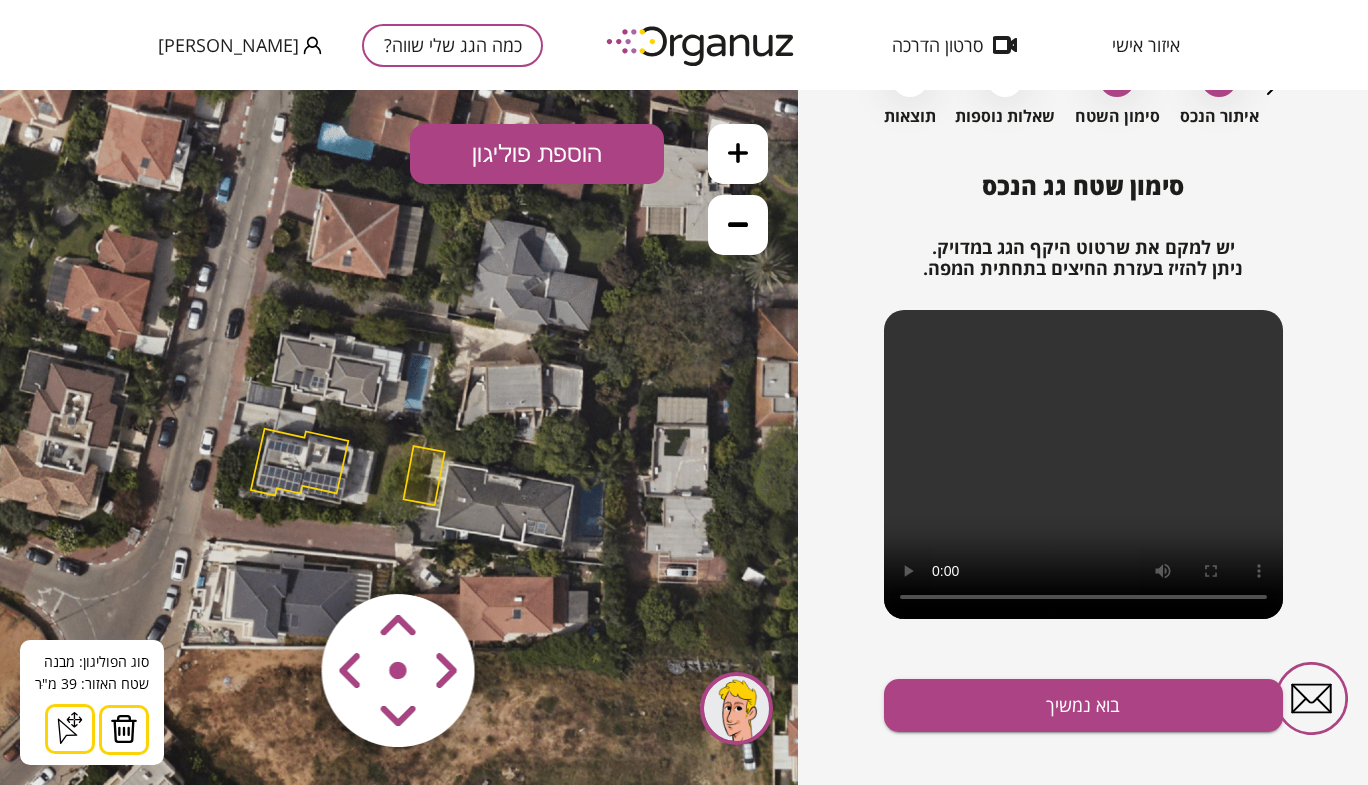 click at bounding box center [124, 729] 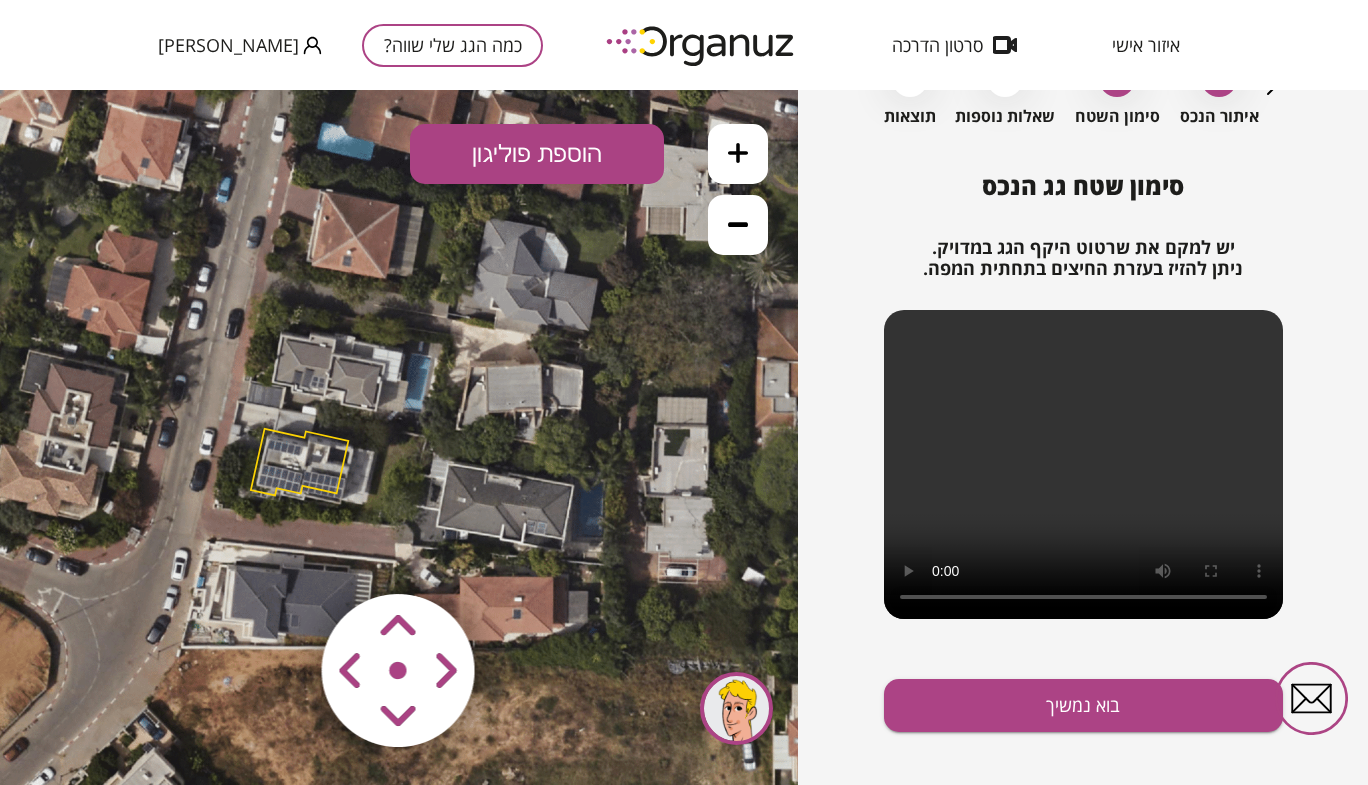 click 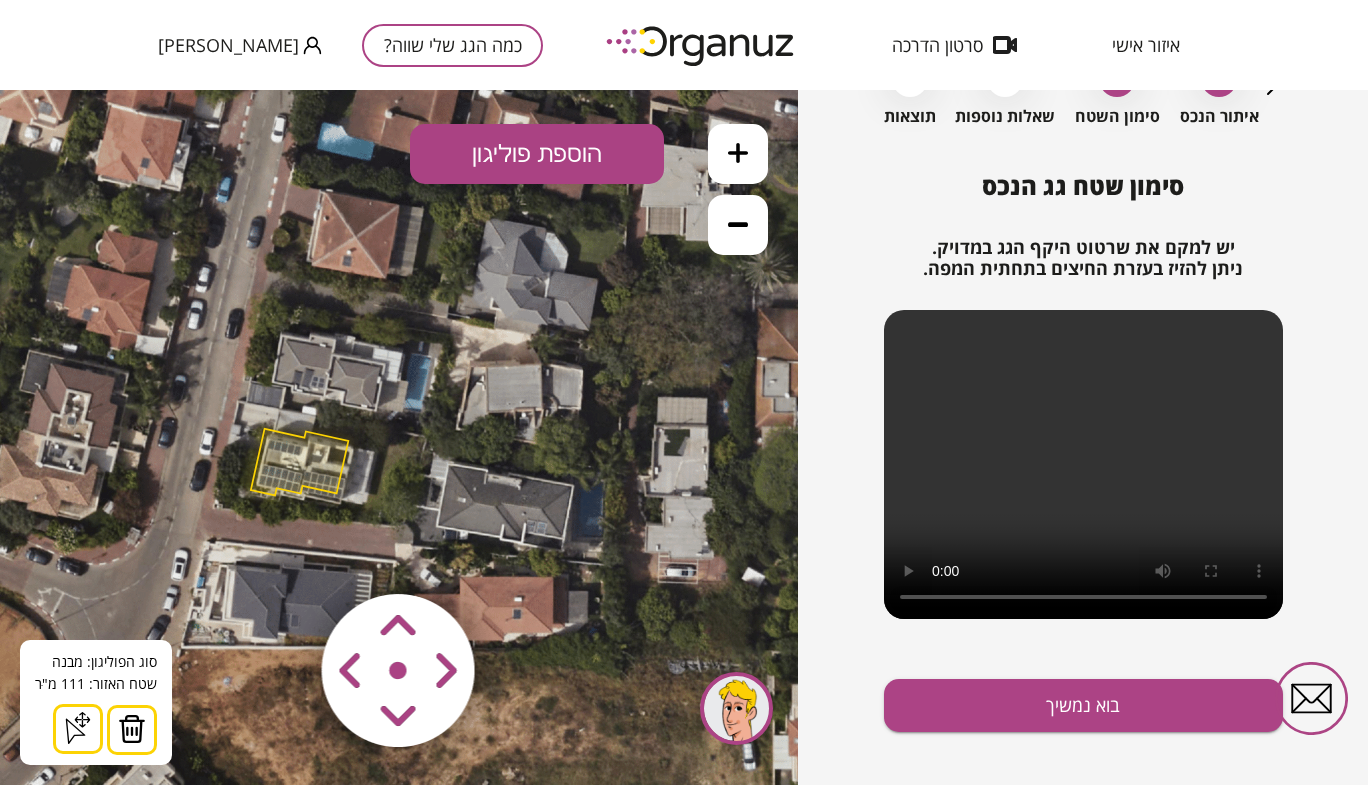 click at bounding box center (280, 552) 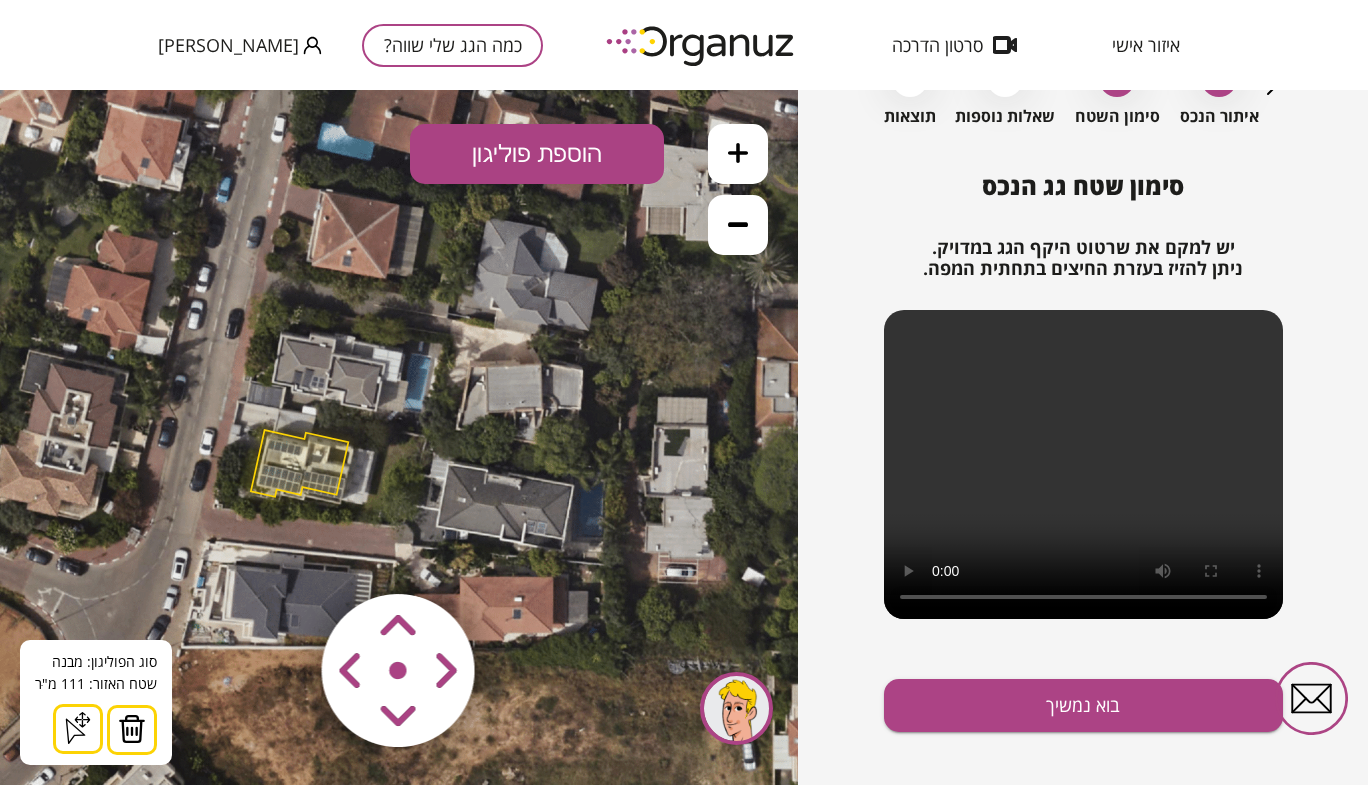 click at bounding box center (280, 552) 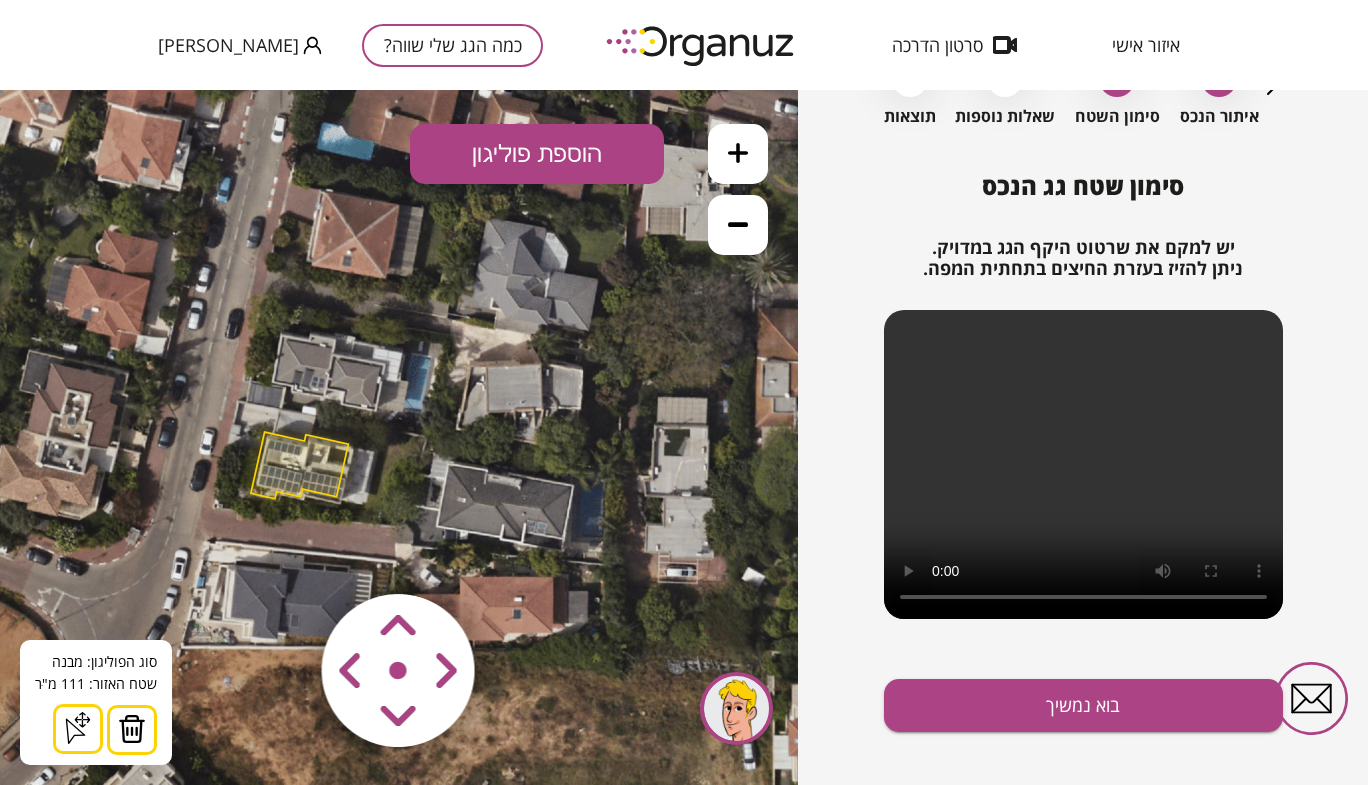 click at bounding box center (280, 552) 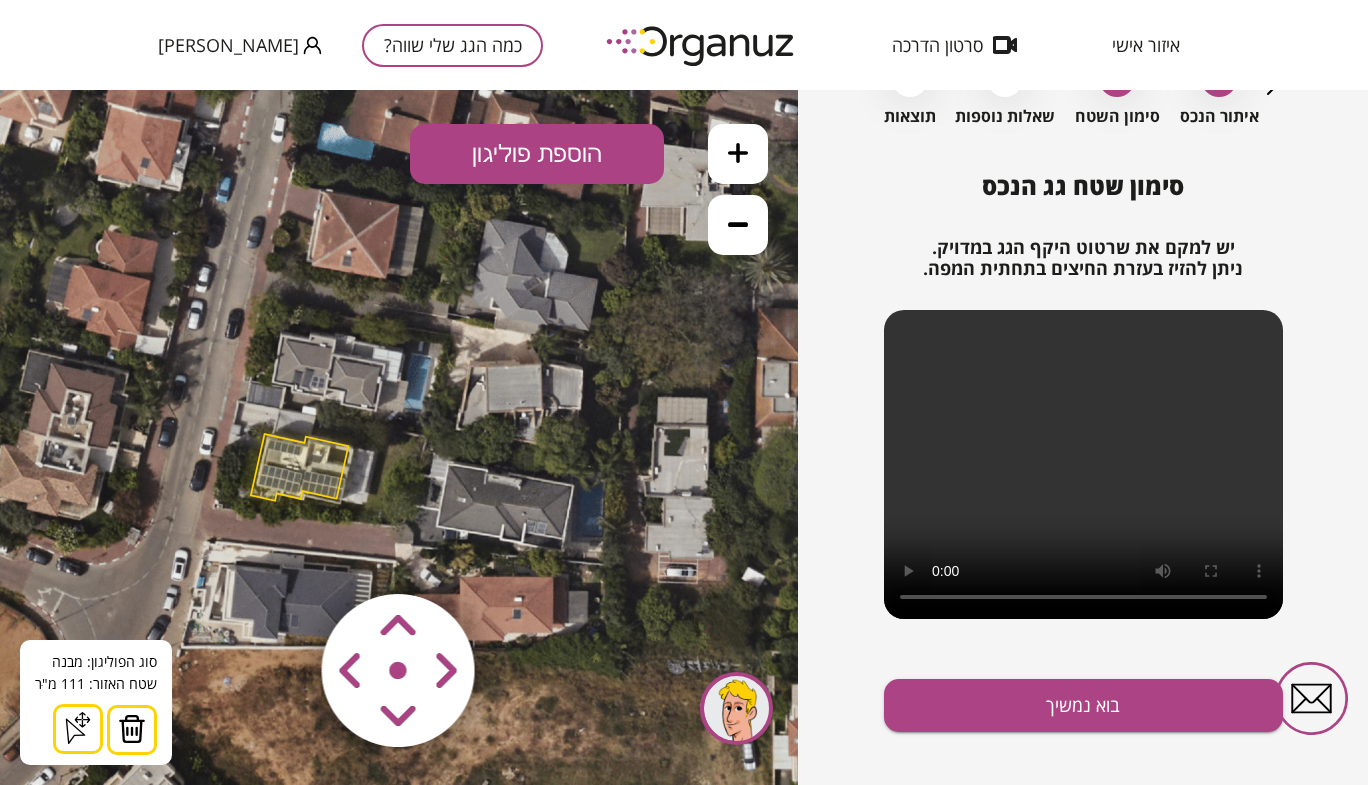 click at bounding box center (280, 552) 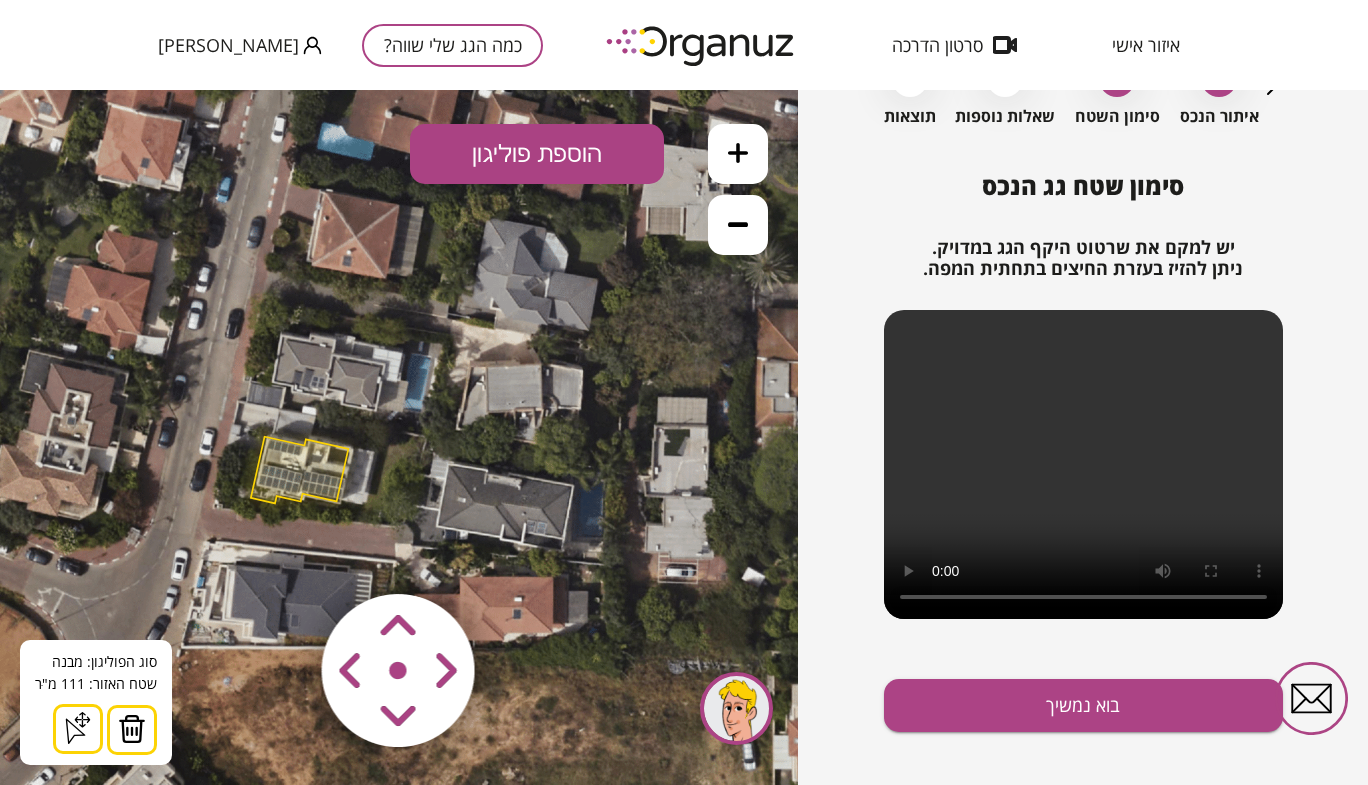 click at bounding box center (280, 552) 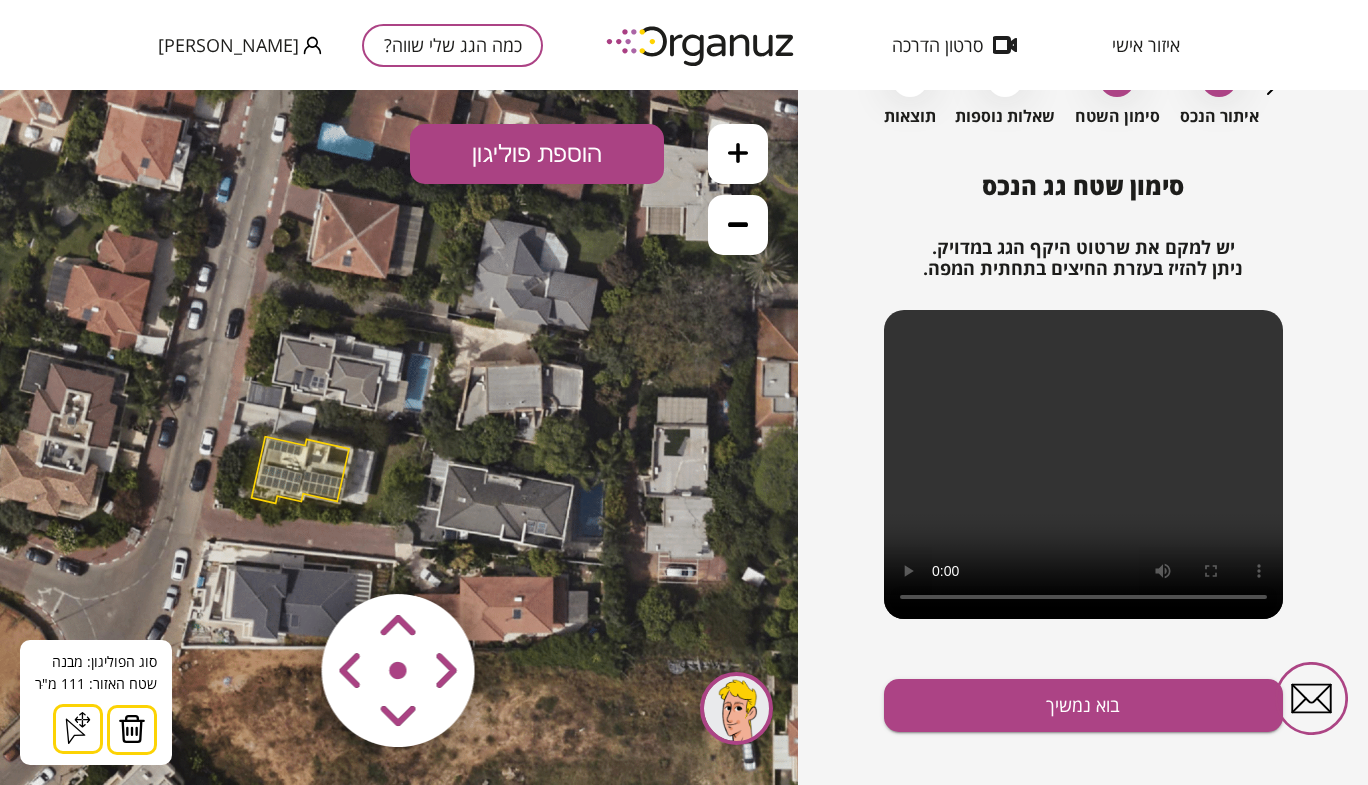 click at bounding box center [280, 552] 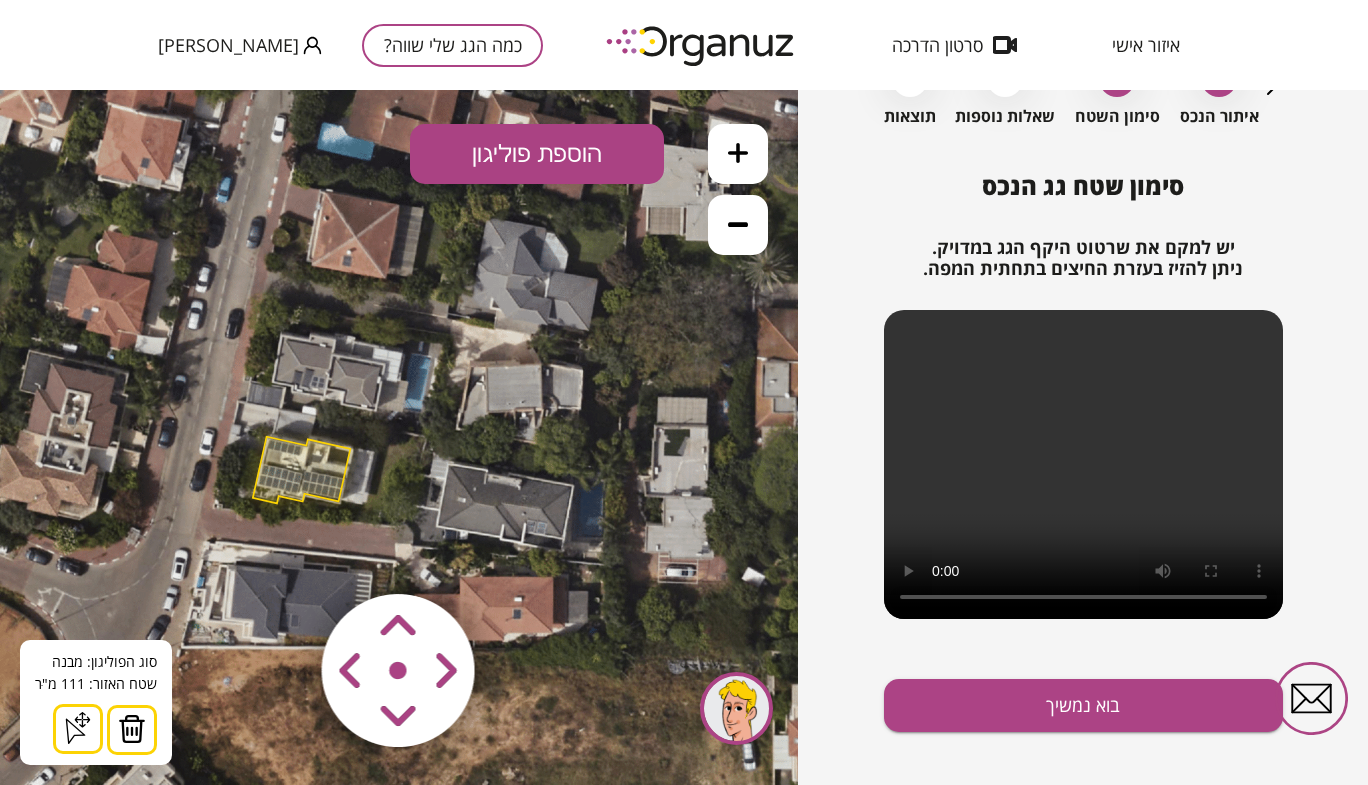 click at bounding box center [280, 552] 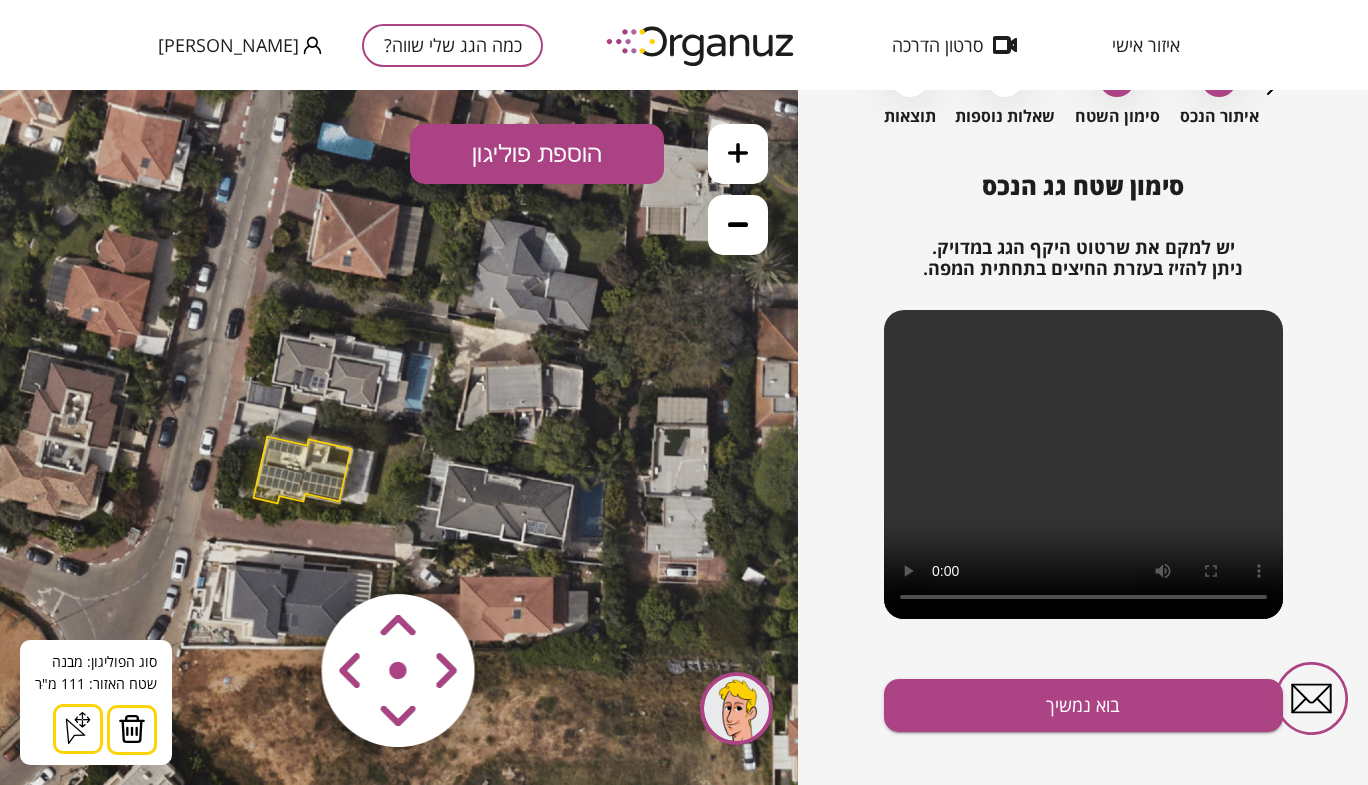 click 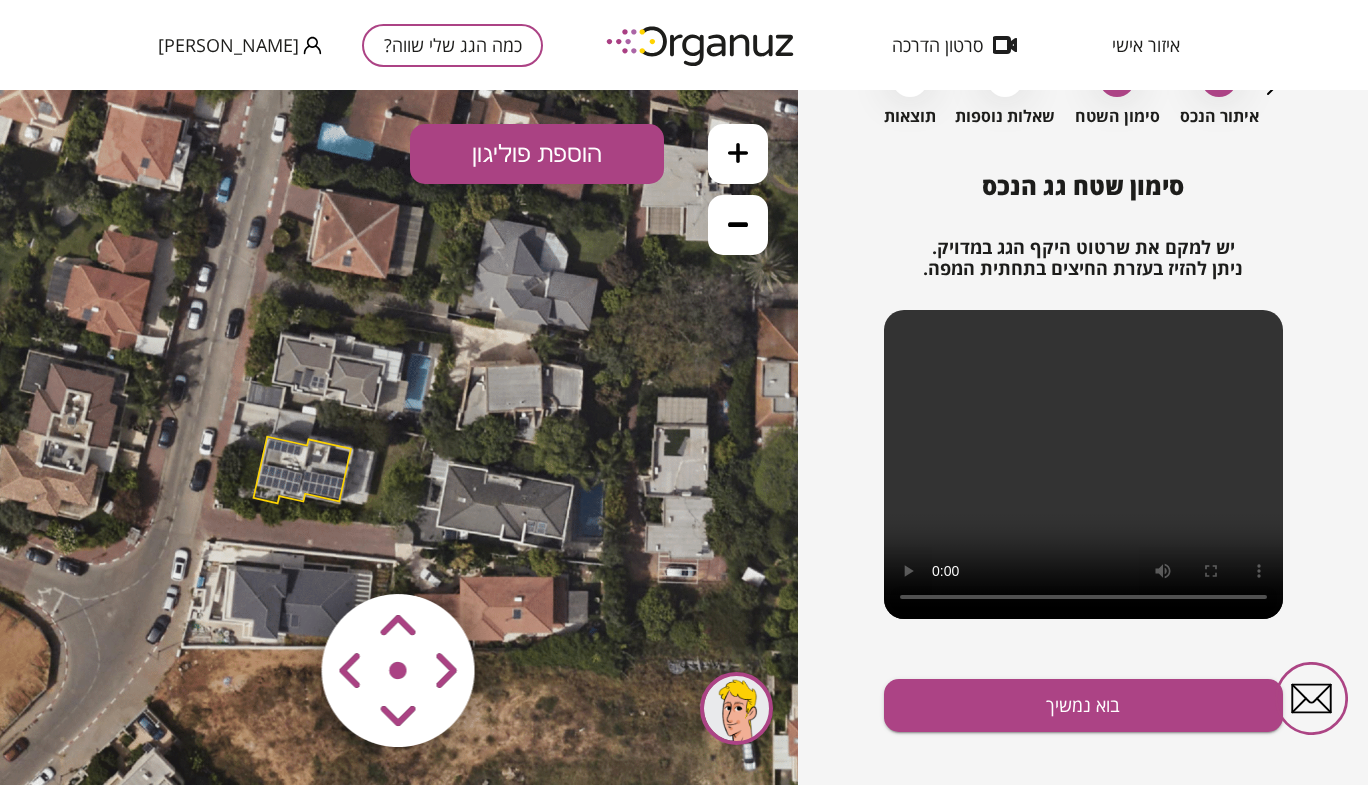 click 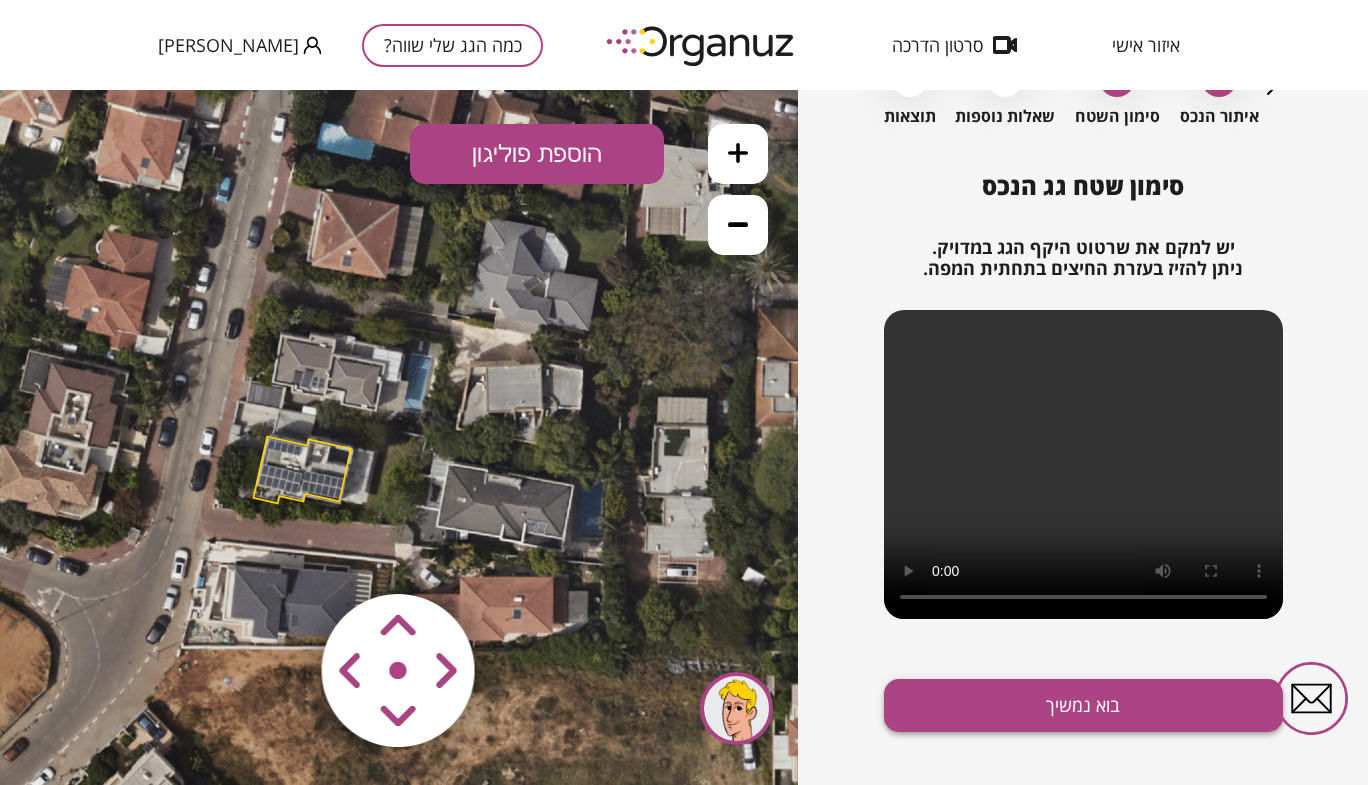 click on "בוא נמשיך" at bounding box center (1083, 705) 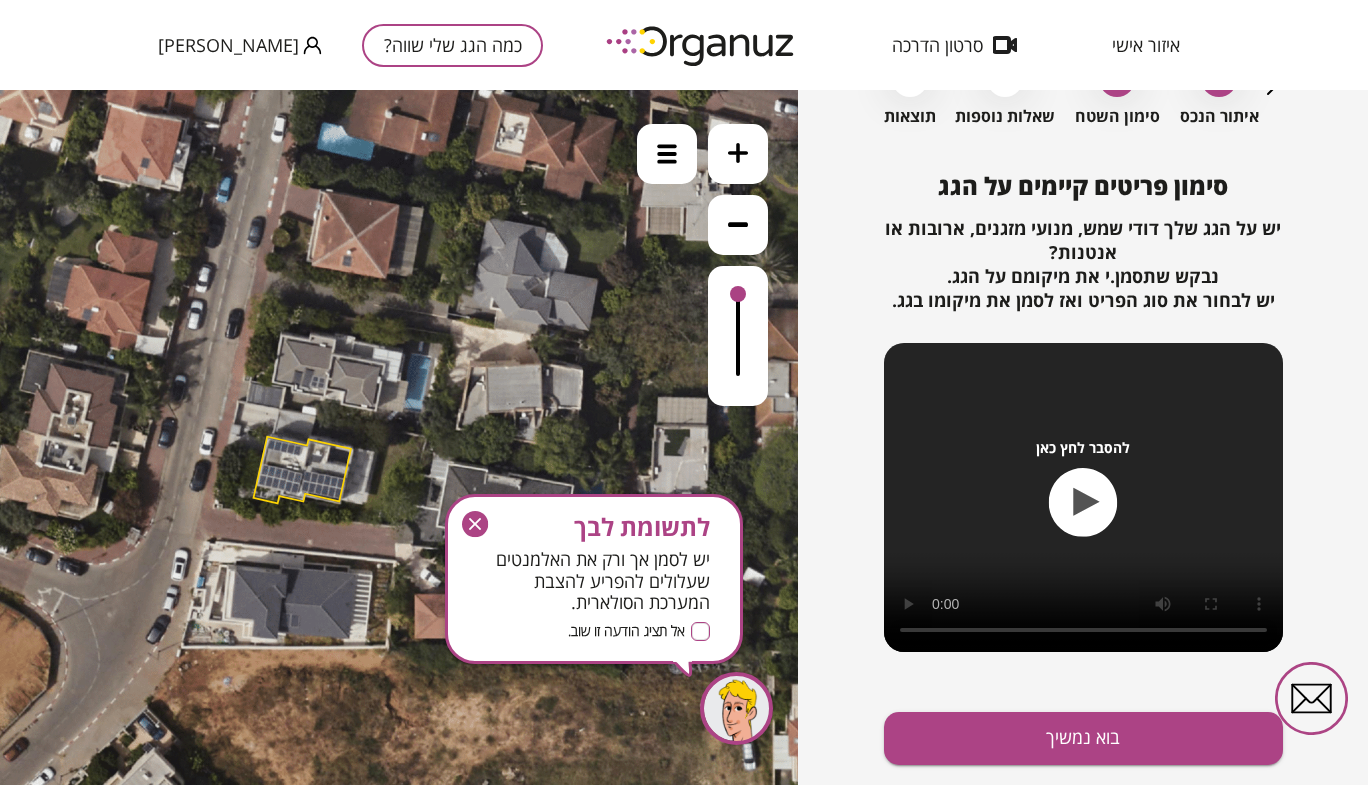 click 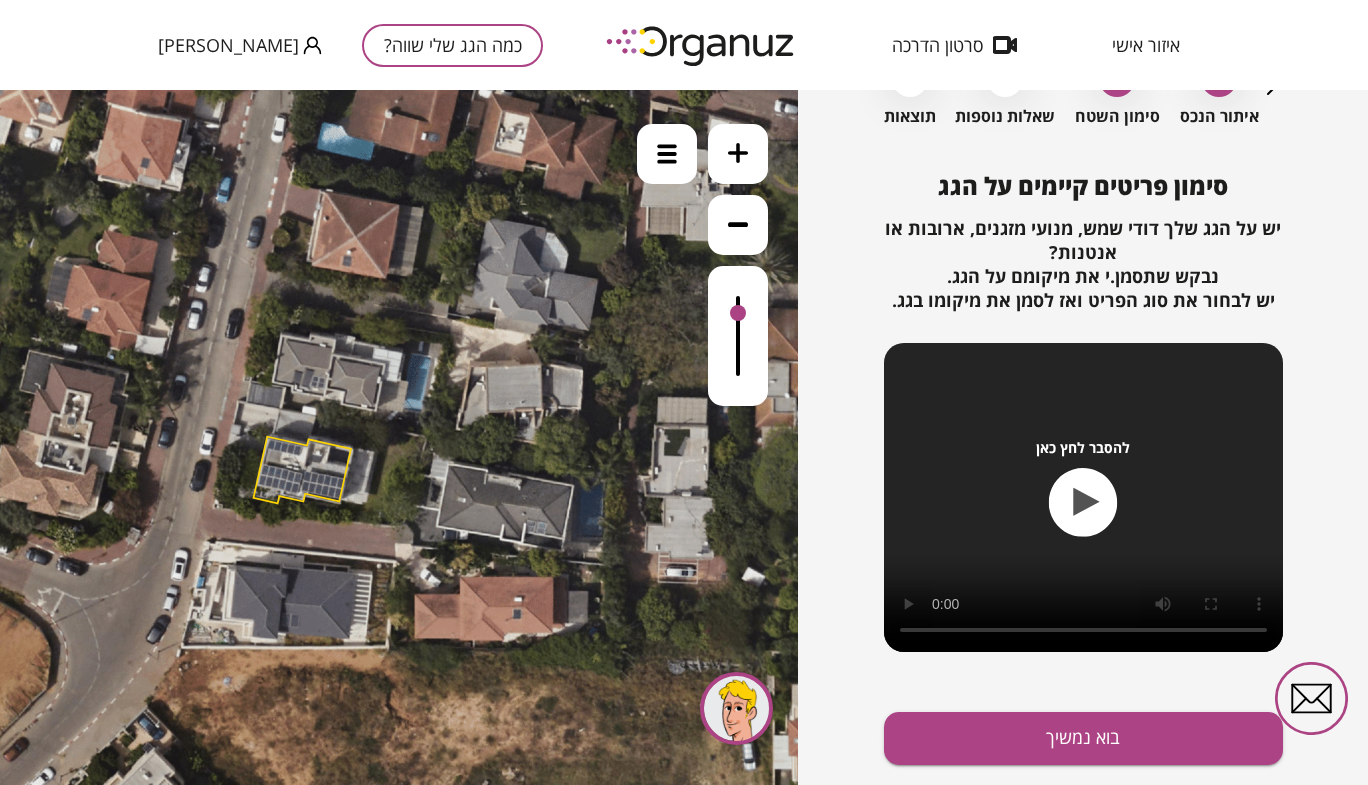 drag, startPoint x: 732, startPoint y: 294, endPoint x: 735, endPoint y: 315, distance: 21.213203 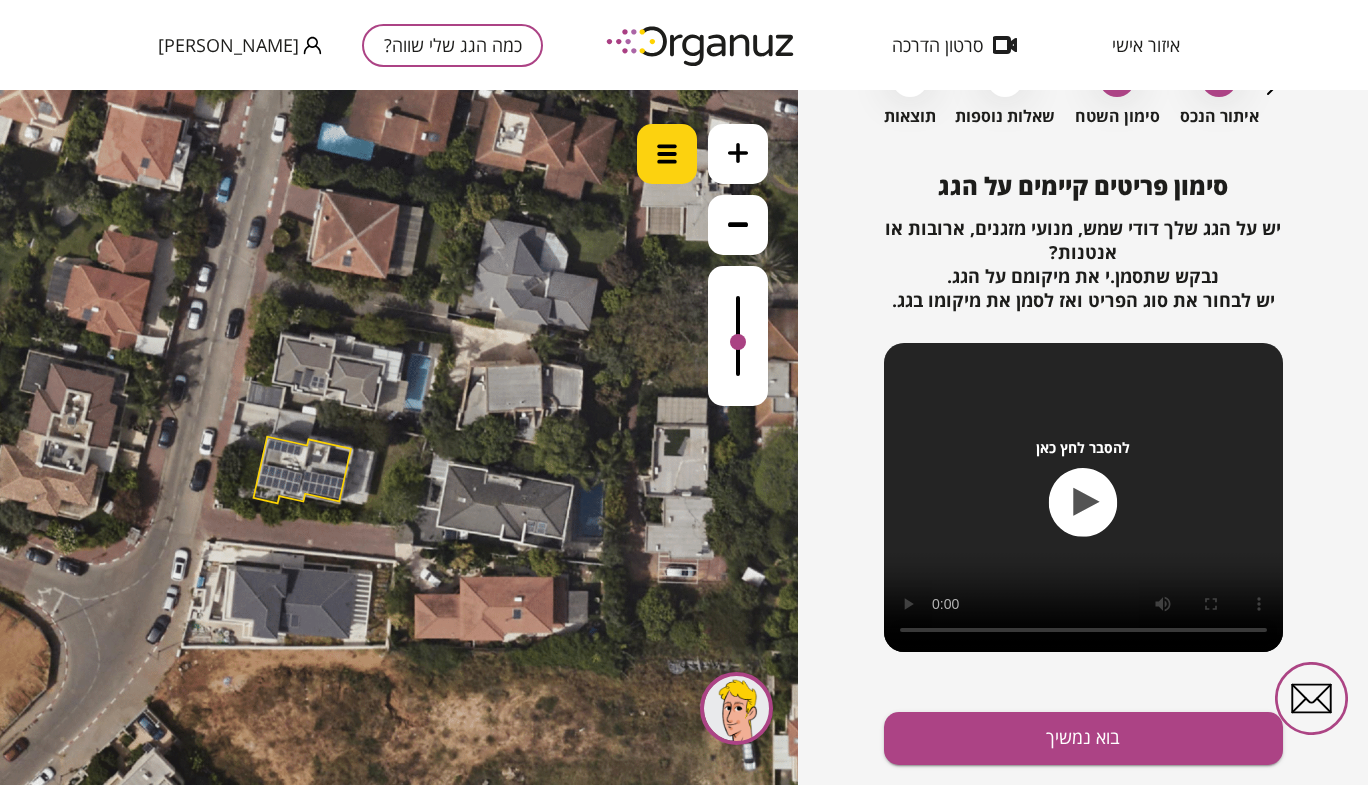 click at bounding box center (667, 154) 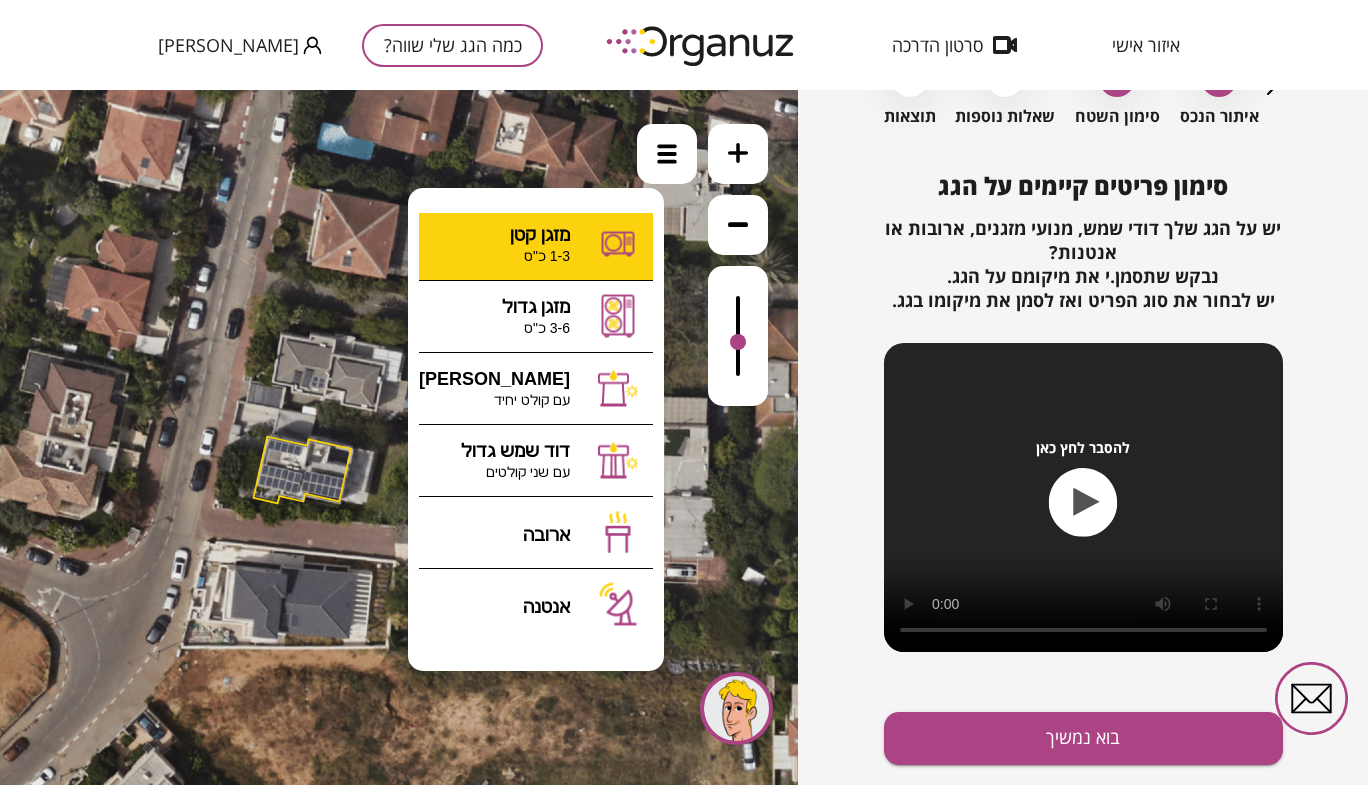click on ".st0 {
fill: #FFFFFF;
}
0" at bounding box center (399, 437) 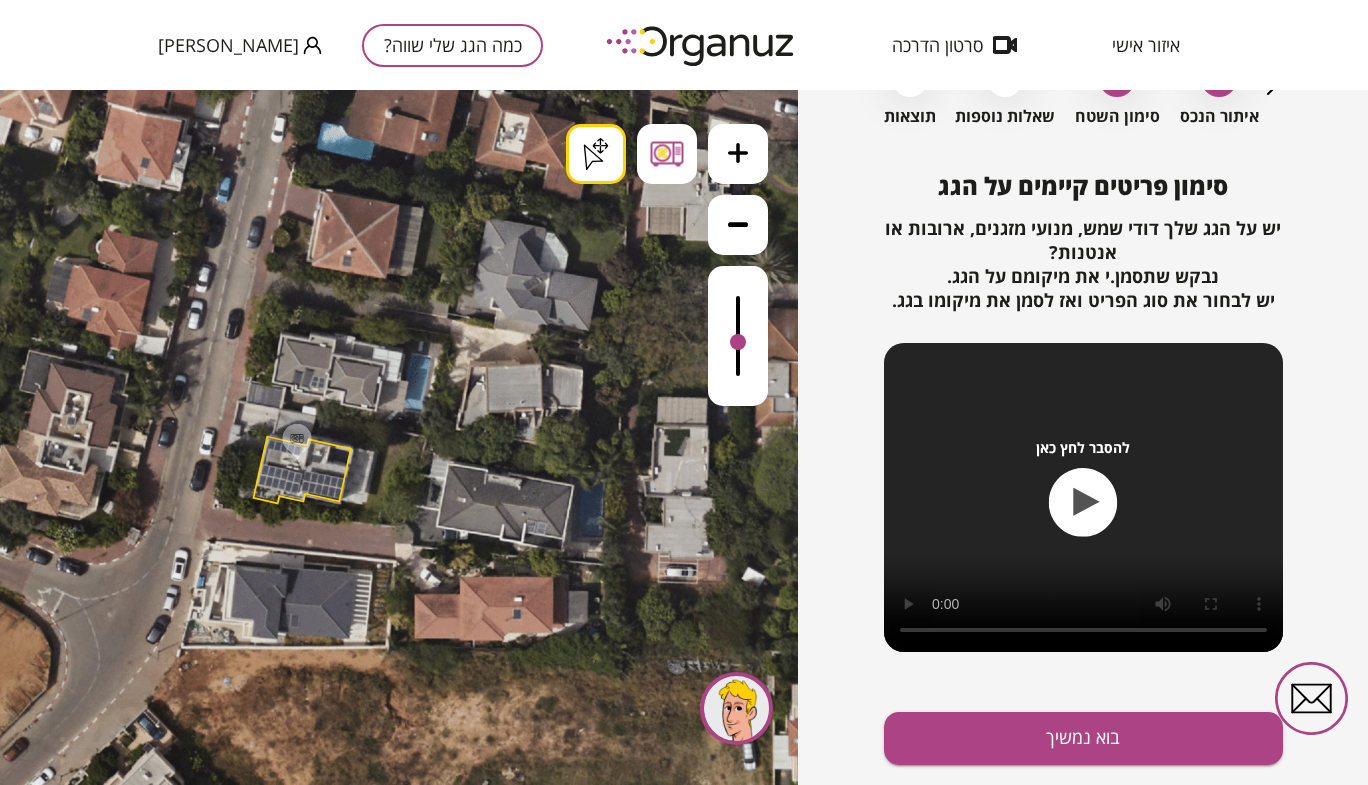 click on ".st0 {
fill: #FFFFFF;
}
.st0 {
fill: #FFFFFF;
}
.st0 {
fill: #FFFFFF;
}" at bounding box center (404, 945) 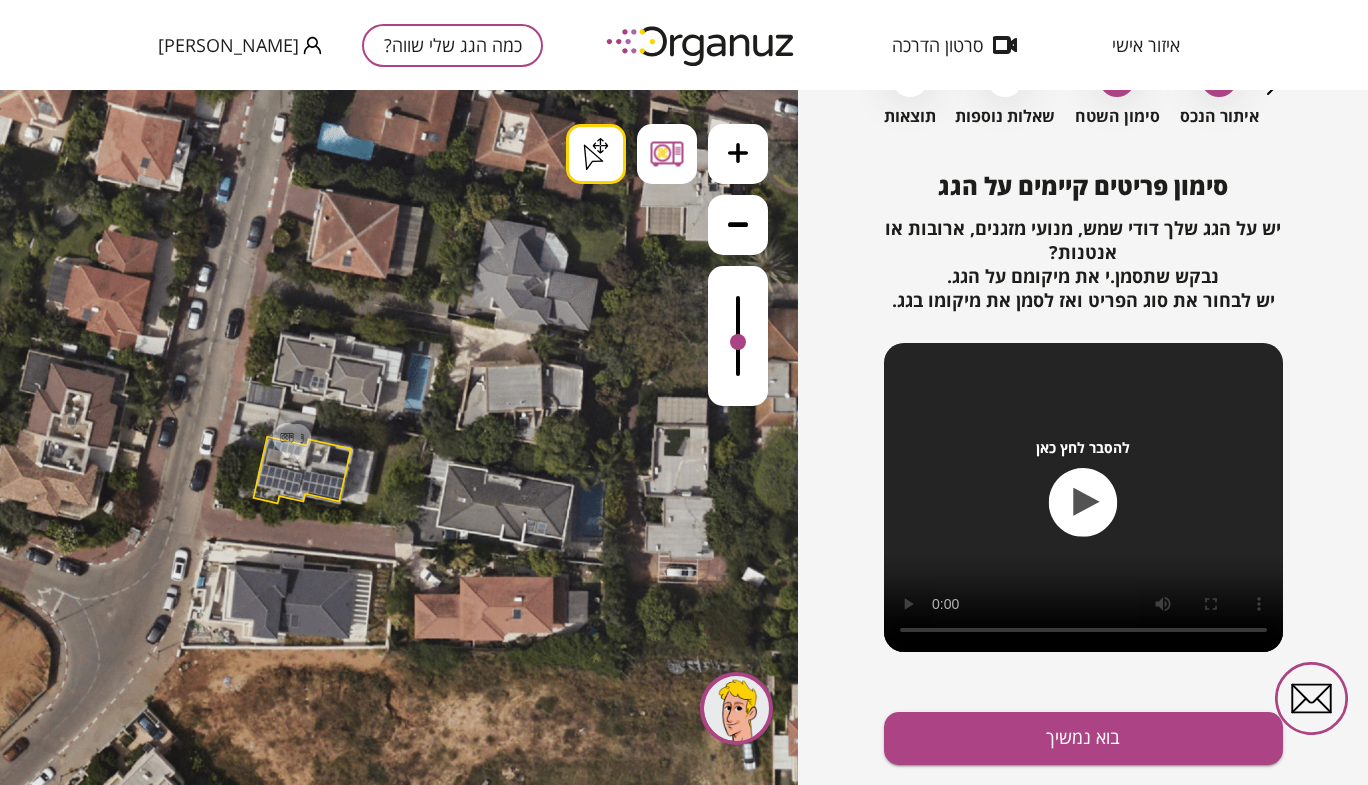 click on ".st0 {
fill: #FFFFFF;
}
.st0 {
fill: #FFFFFF;
}
.st0 {
fill: #FFFFFF;
}" at bounding box center (404, 945) 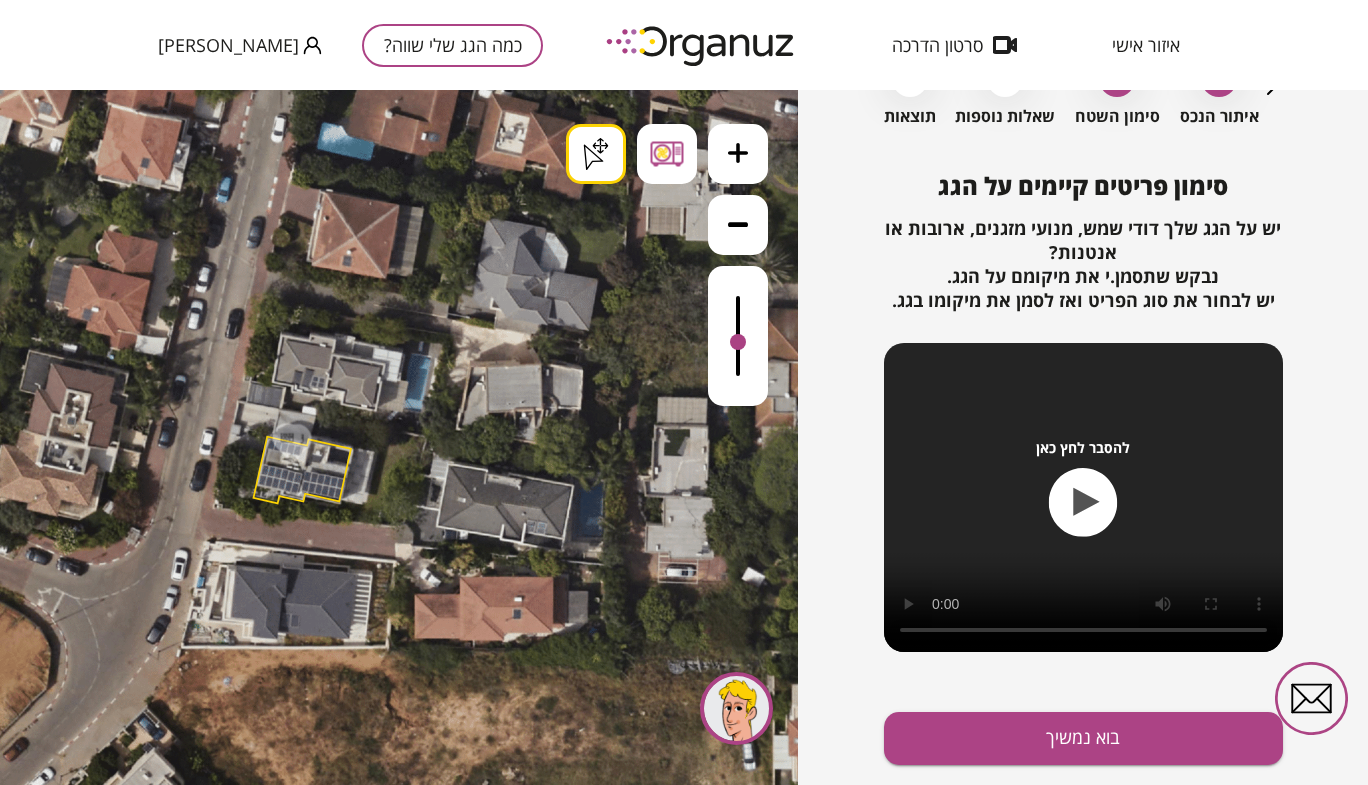 click 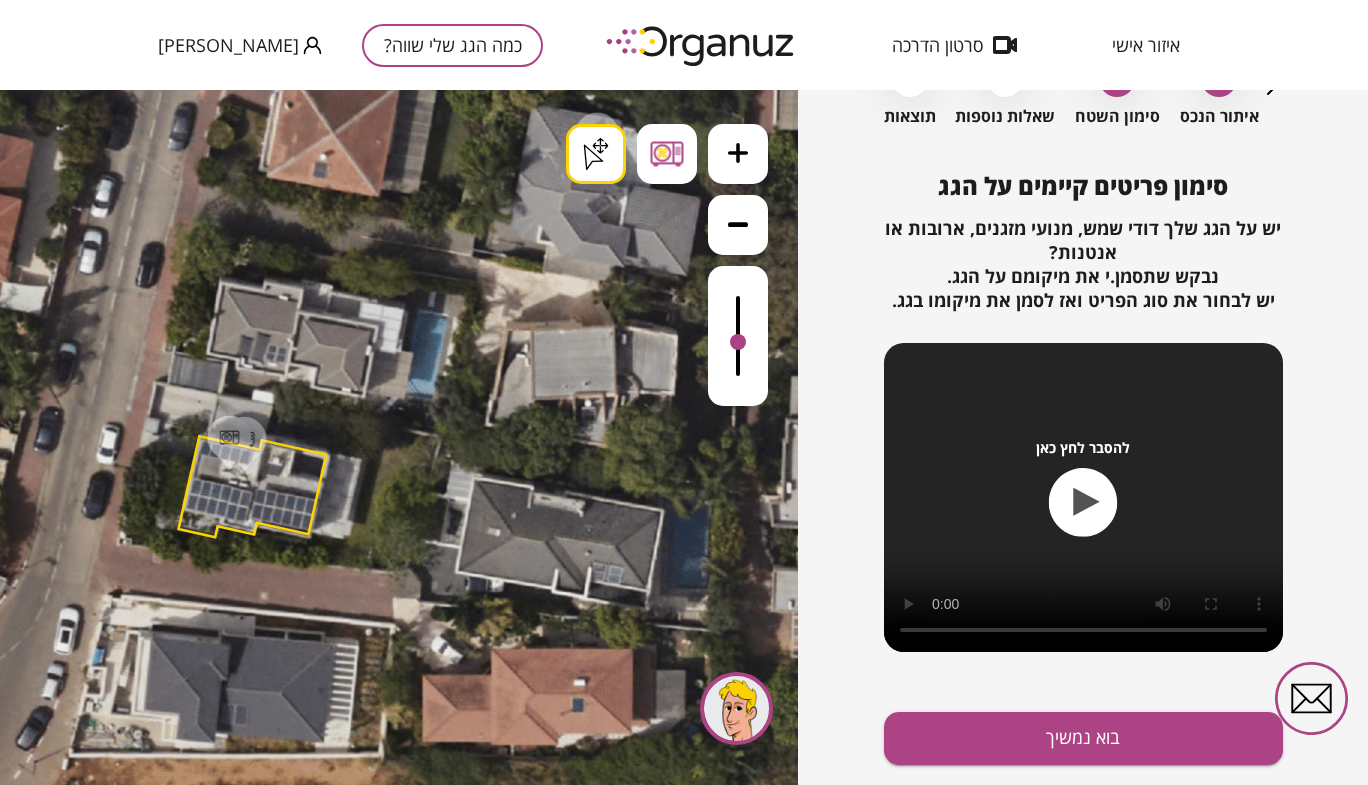 click on ".st0 {
fill: #FFFFFF;
}
.st0 {
fill: #FFFFFF;
}" at bounding box center (399, 437) 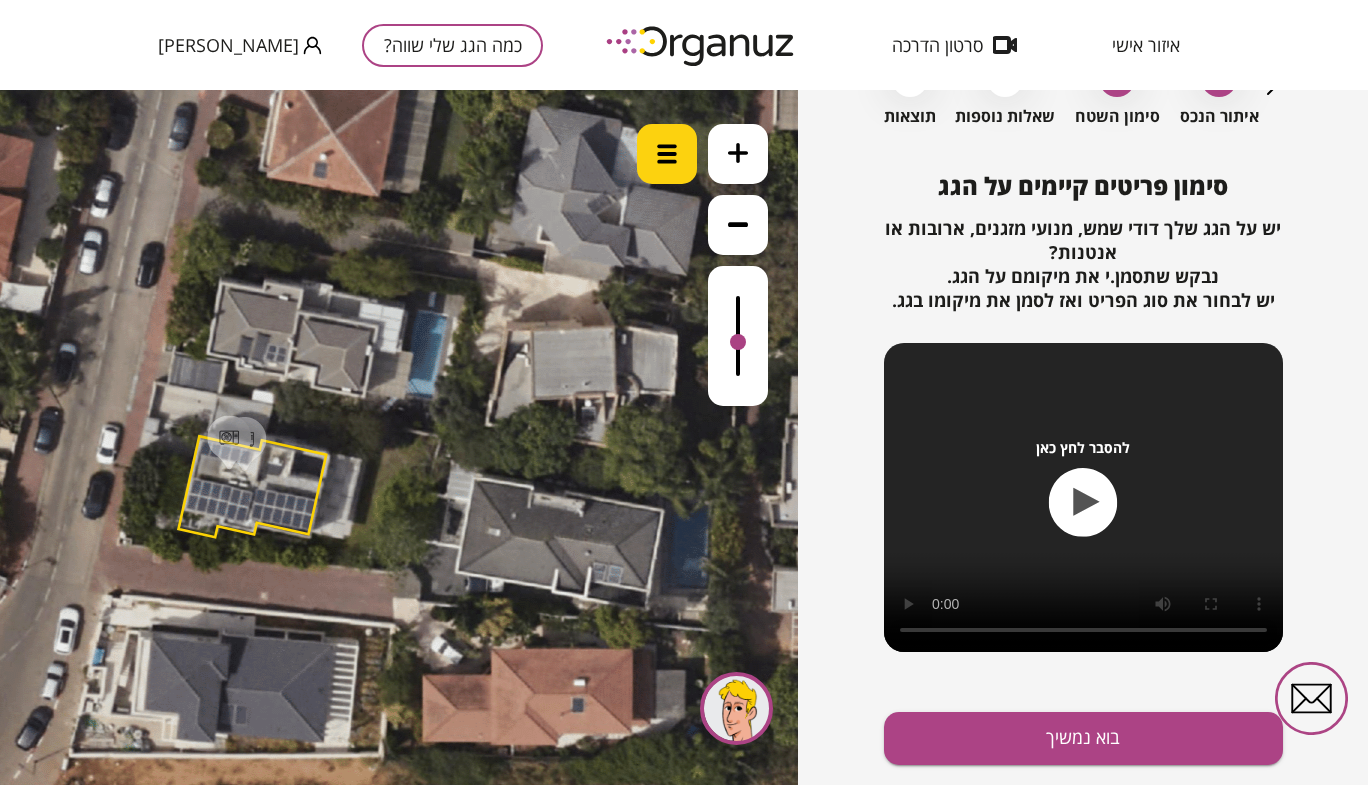 click at bounding box center (667, 154) 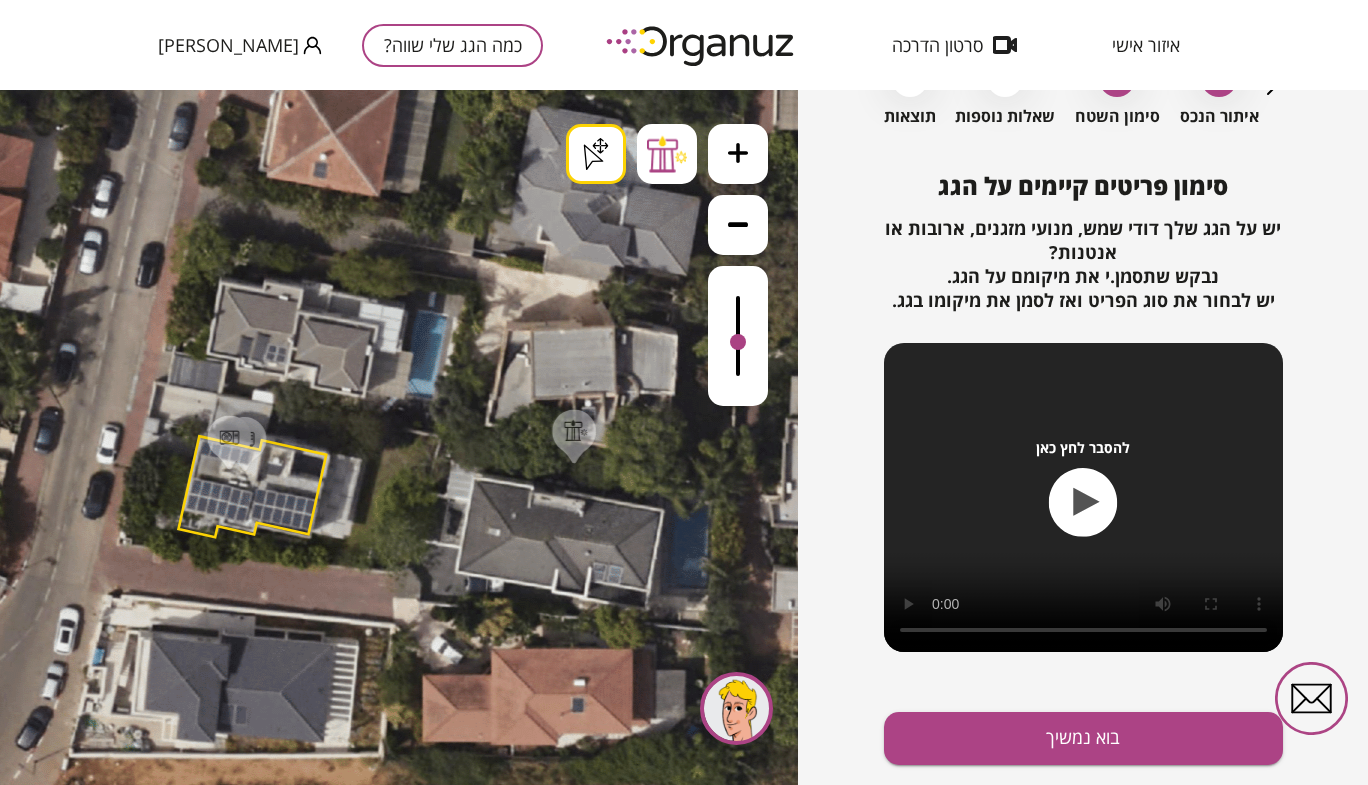 click on ".st0 {
fill: #FFFFFF;
}
.st0 {
fill: #FFFFFF;
}" at bounding box center (399, 437) 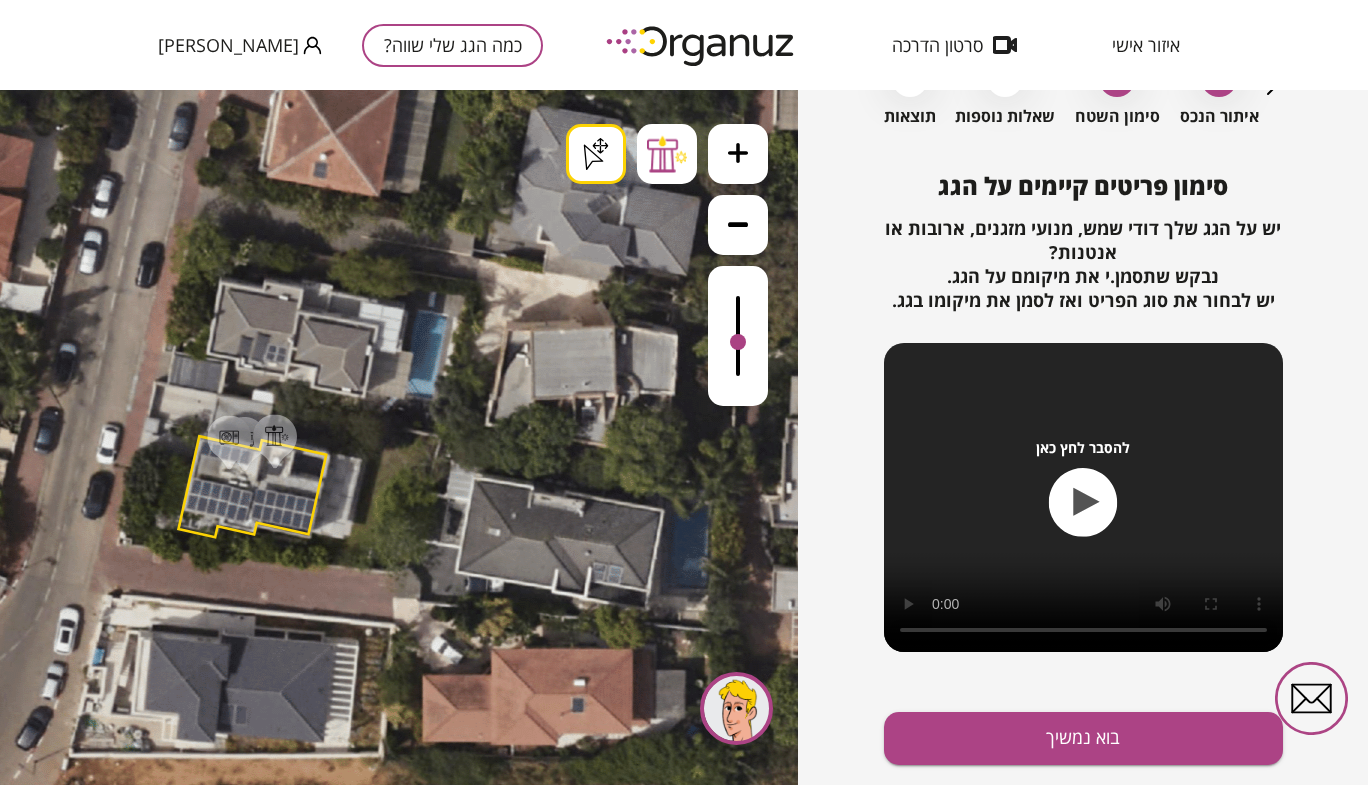 click on ".st0 {
fill: #FFFFFF;
}
.st0 {
fill: #FFFFFF;
}
.st0 {
fill: #FFFFFF;
}" at bounding box center [406, 1206] 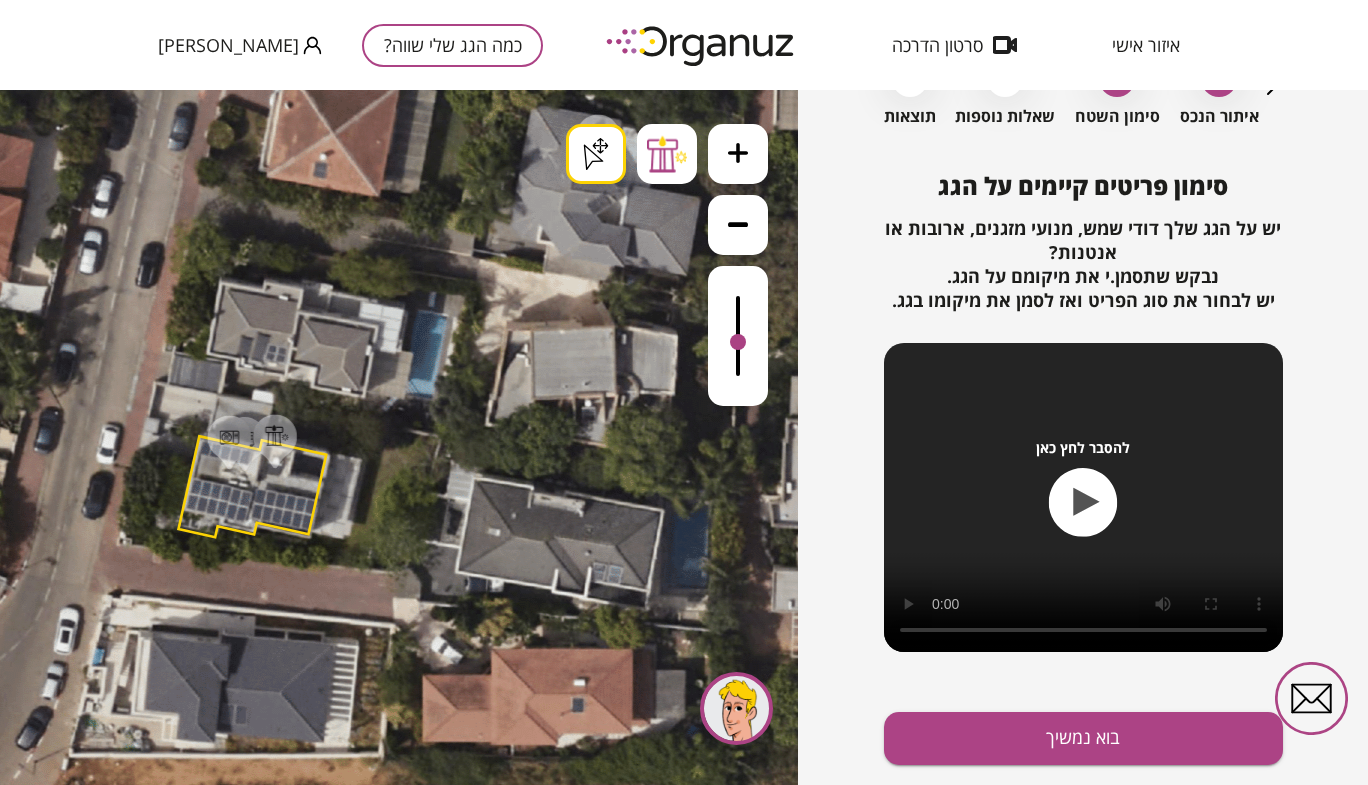 click on ".st0 {
fill: #FFFFFF;
}
.st0 {
fill: #FFFFFF;
}" at bounding box center (399, 437) 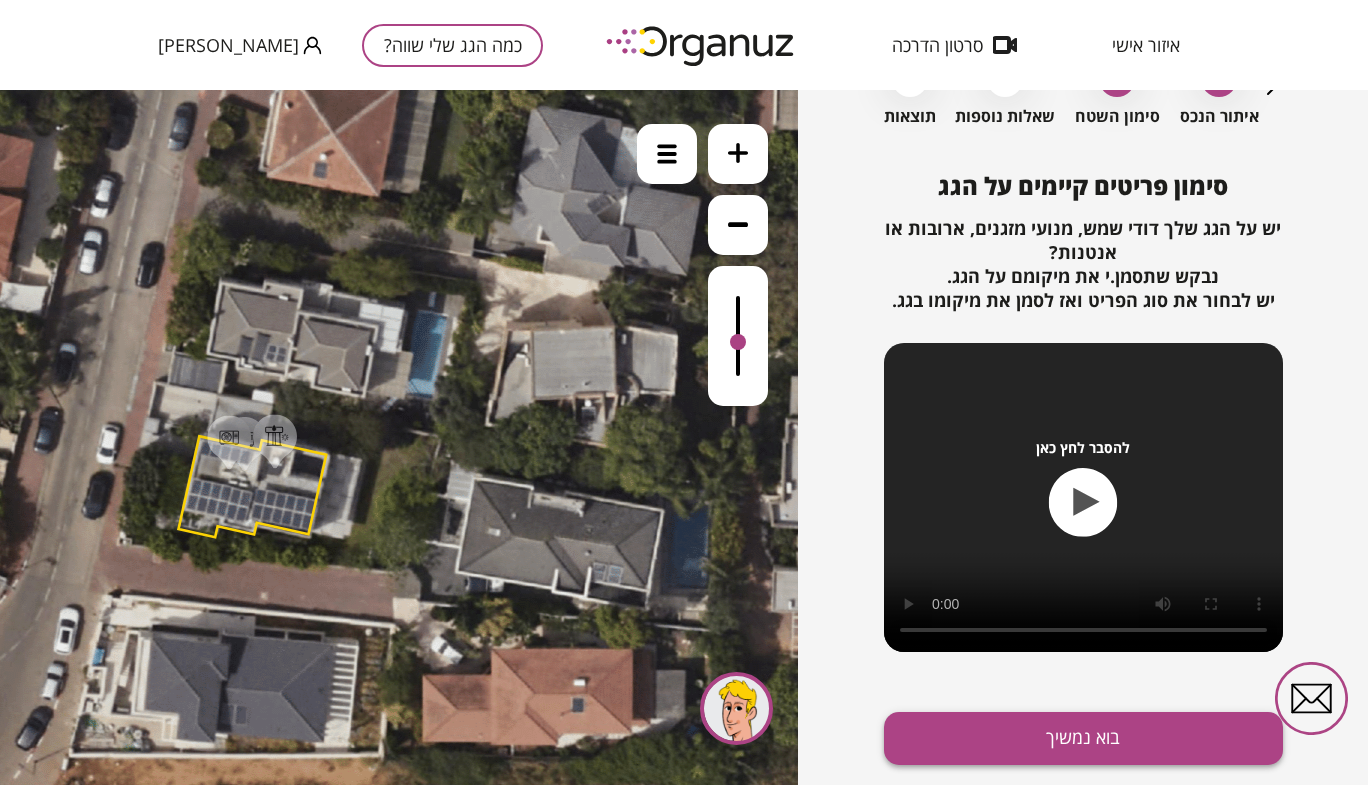 click on "בוא נמשיך" at bounding box center (1083, 738) 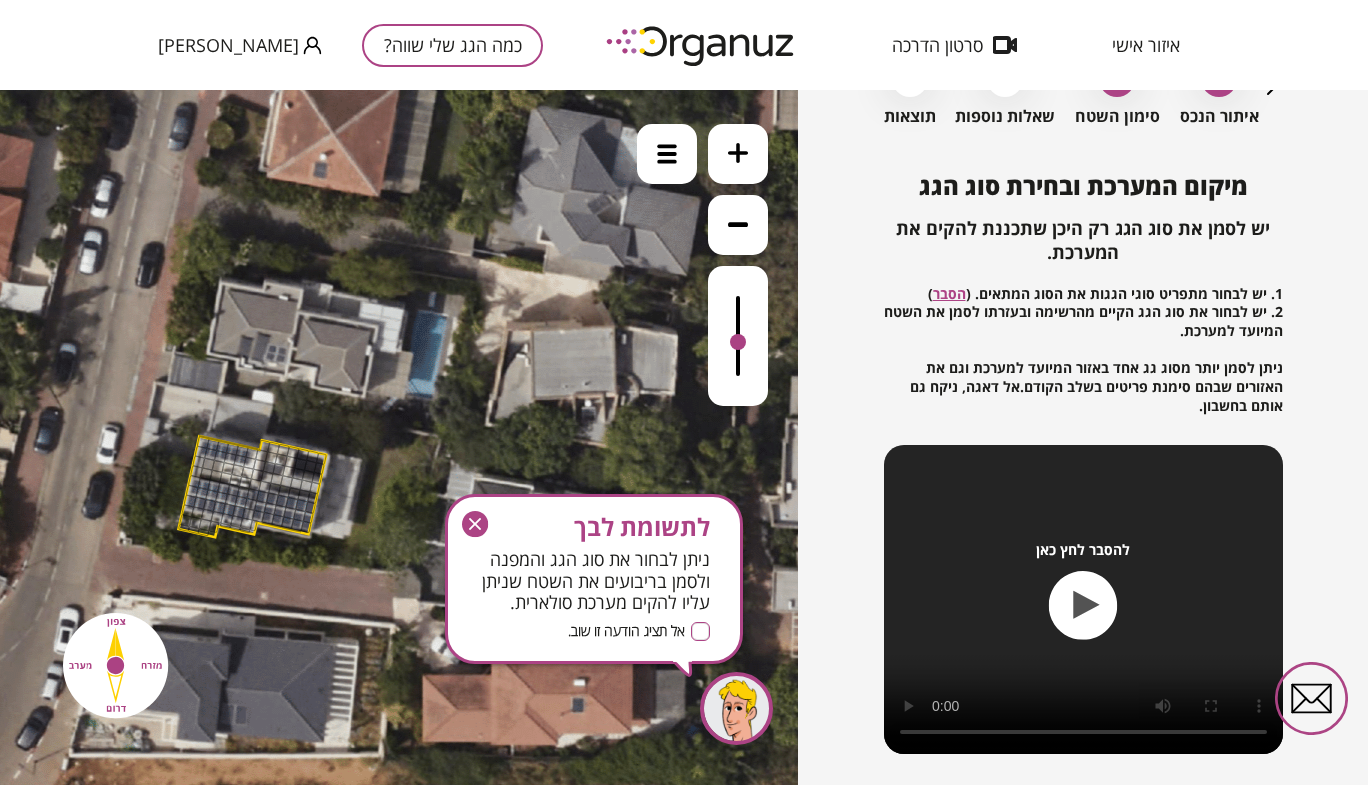 click 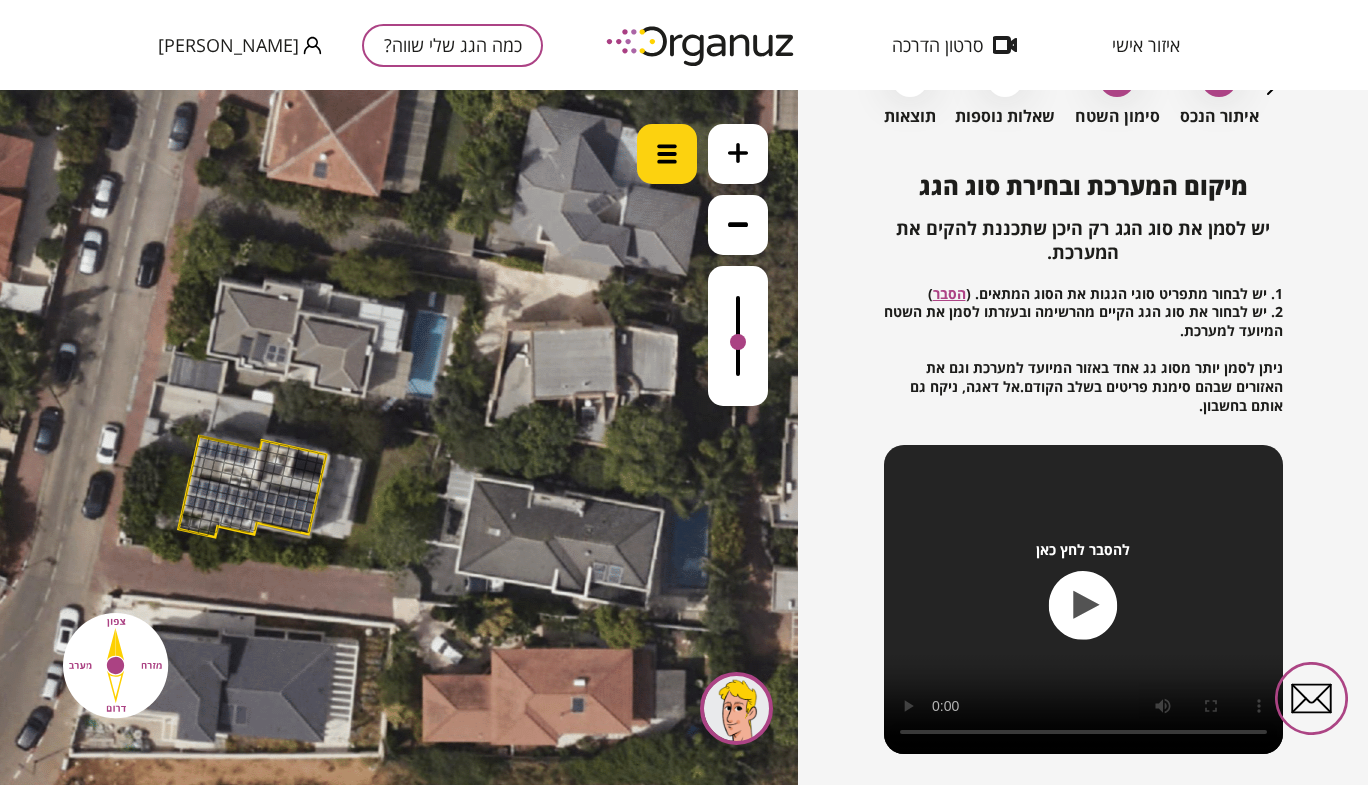 click at bounding box center (667, 154) 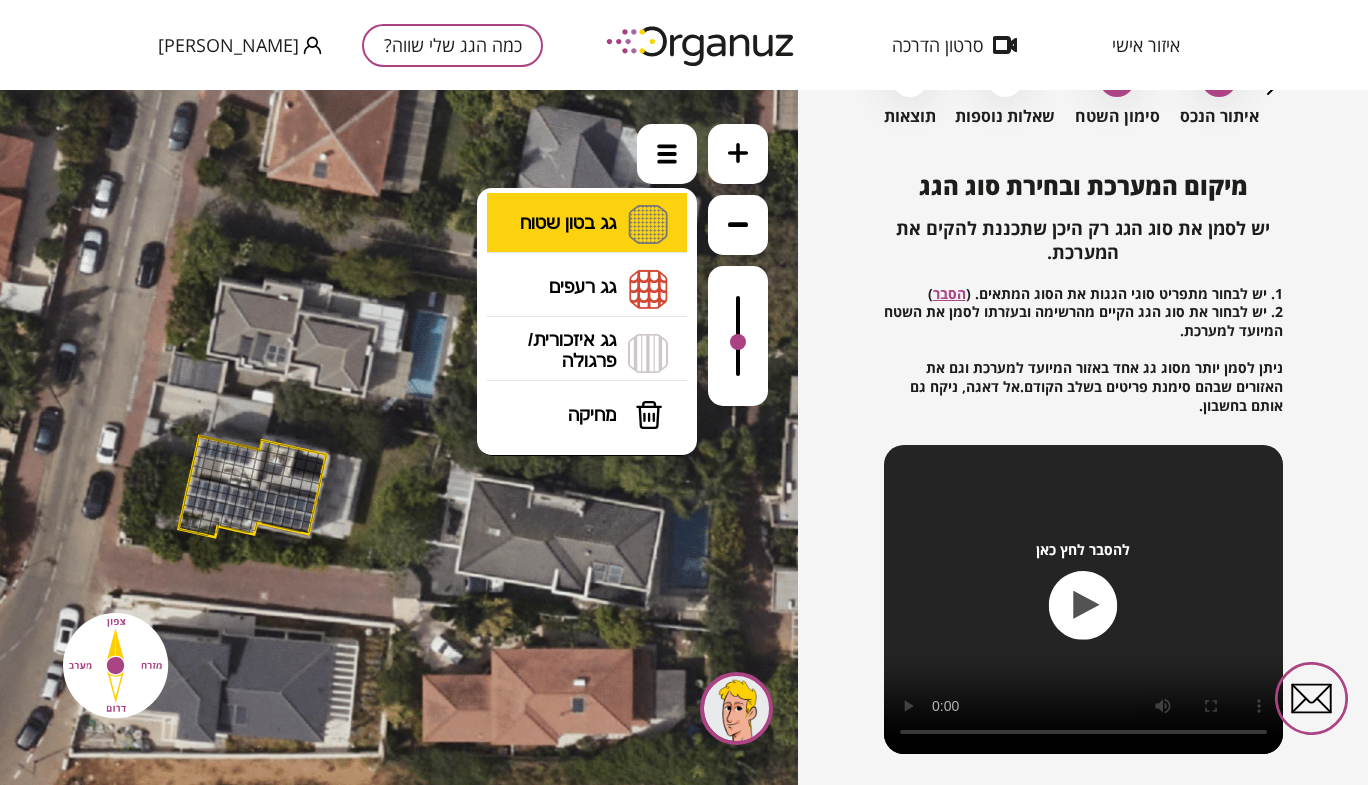click on "גג בטון שטוח
מפלס א
א
מפלס ב
ב
מפלס ג
ג" at bounding box center (587, 225) 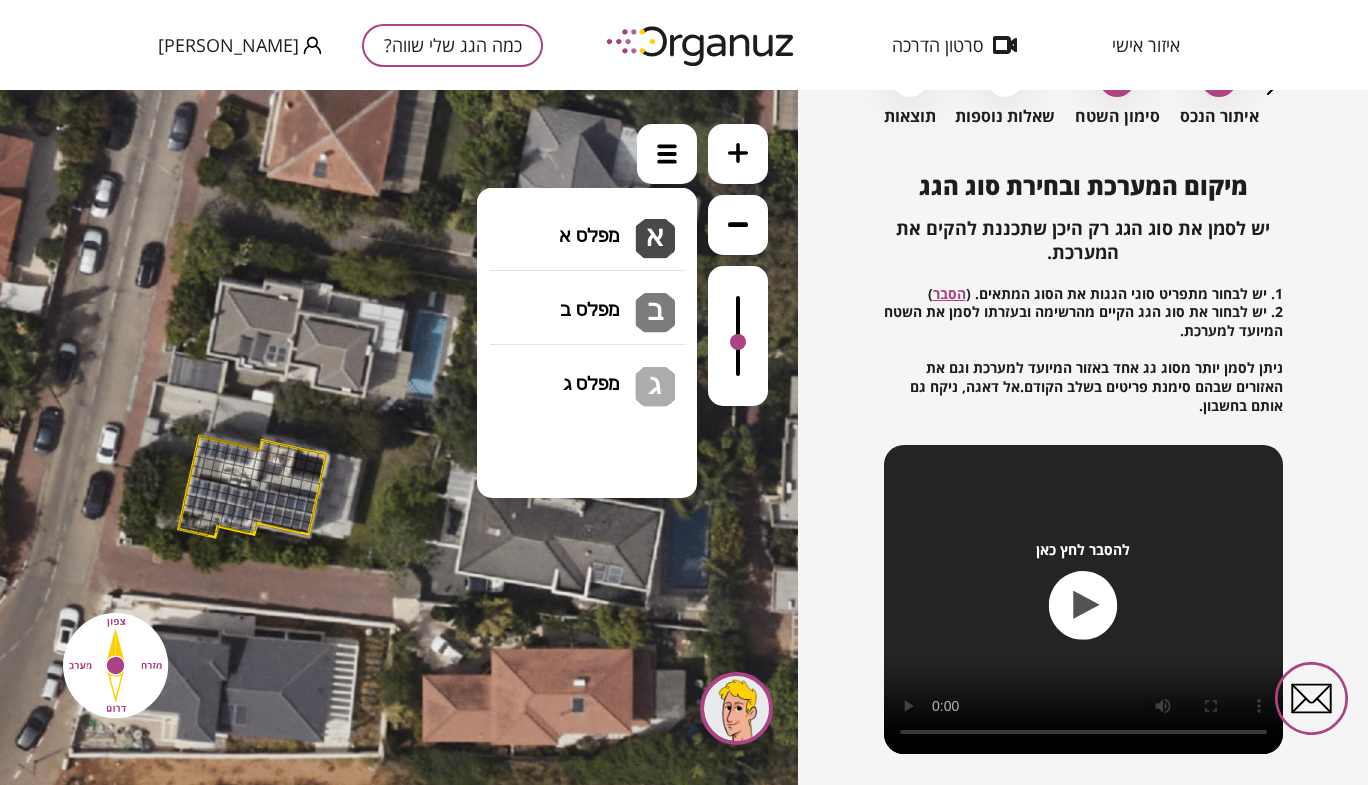 click at bounding box center [306, 527] 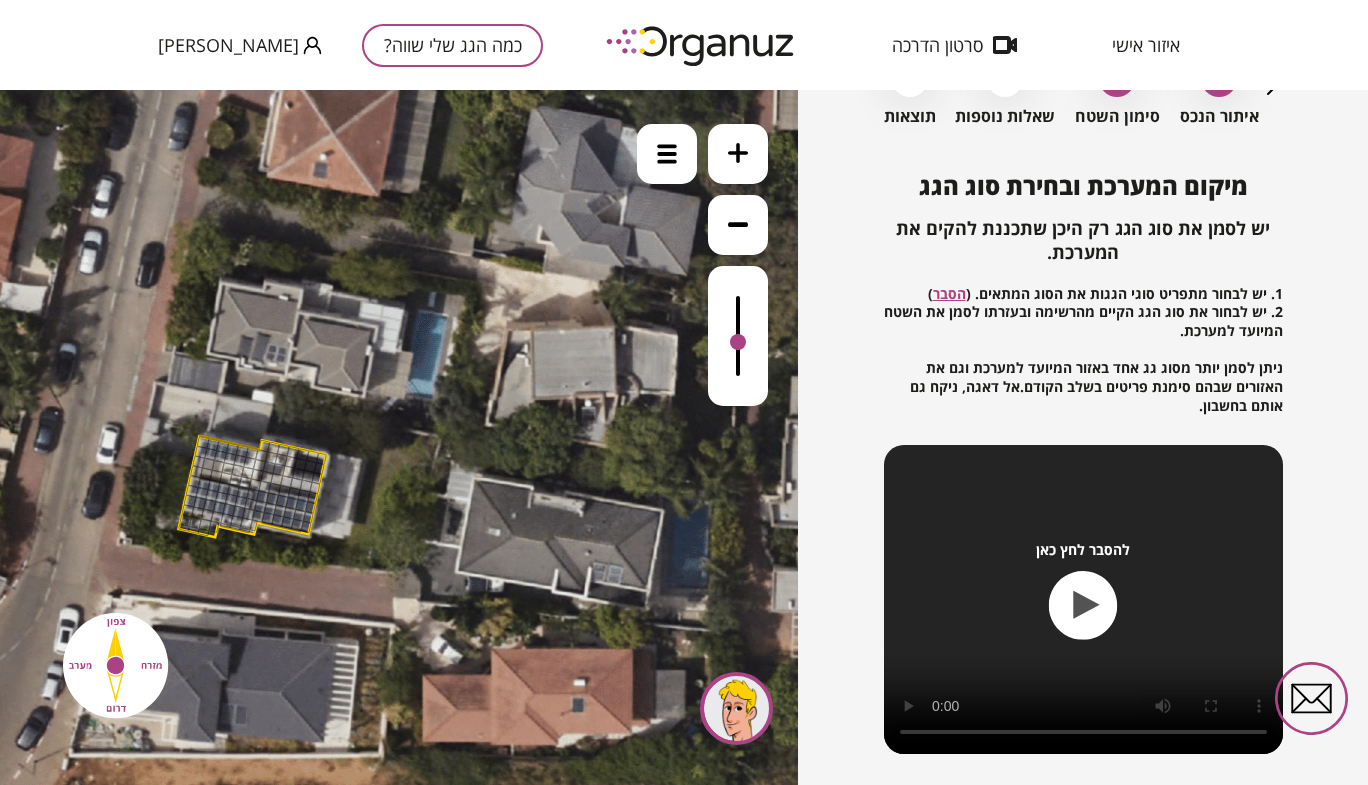 click at bounding box center (297, 524) 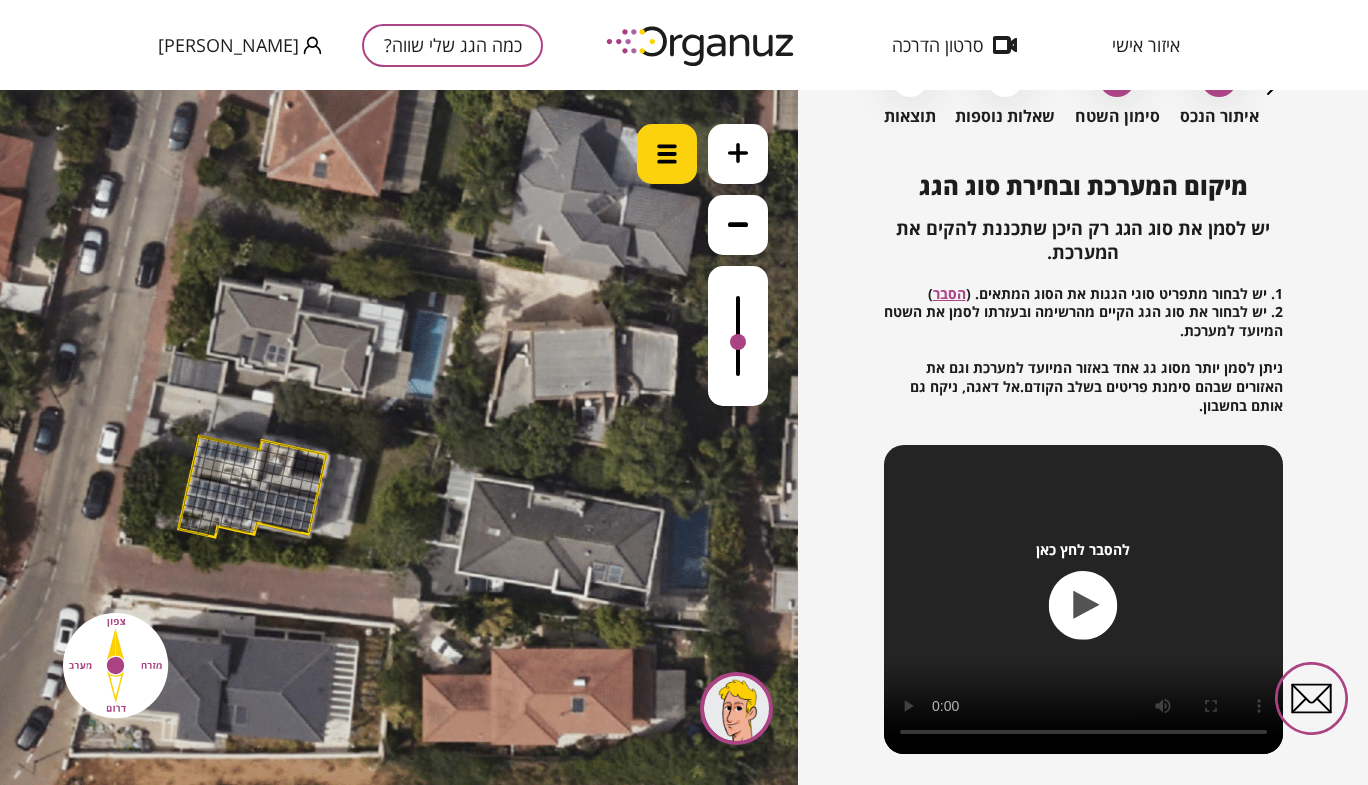click at bounding box center (667, 154) 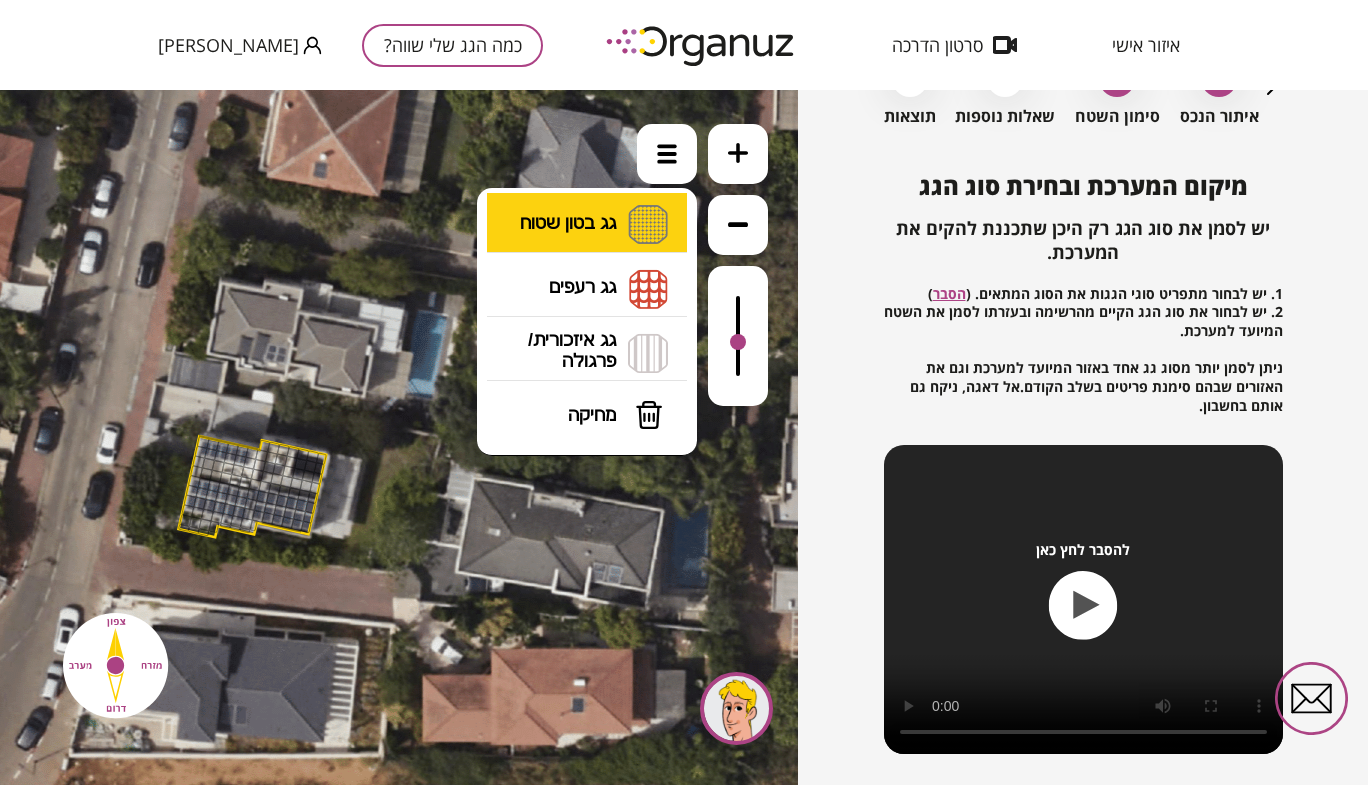 click on "גג בטון שטוח
מפלס א
א
מפלס ב
ב
מפלס ג
ג" at bounding box center [587, 225] 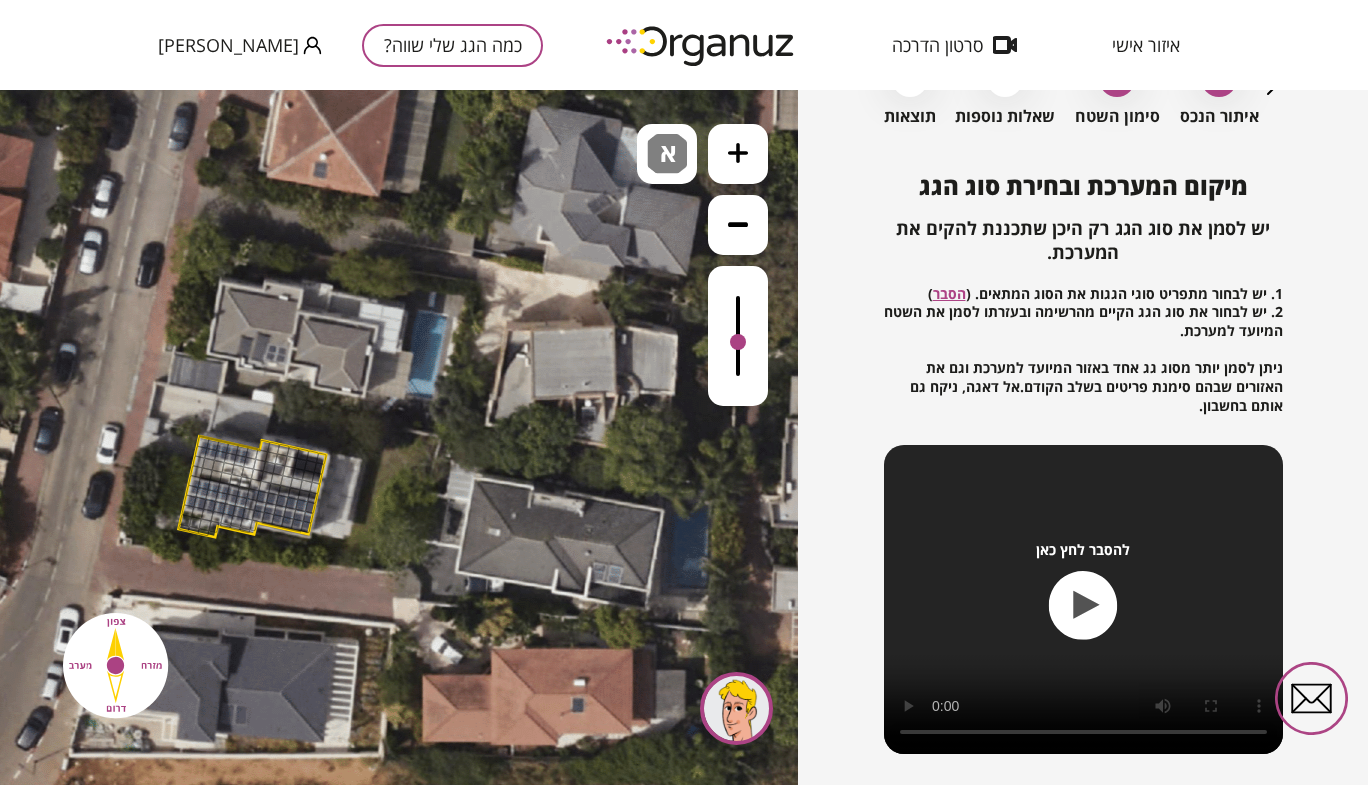 click on ".st0 {
fill: #FFFFFF;
}
.st0 {
fill: #FFFFFF;
}" at bounding box center (399, 437) 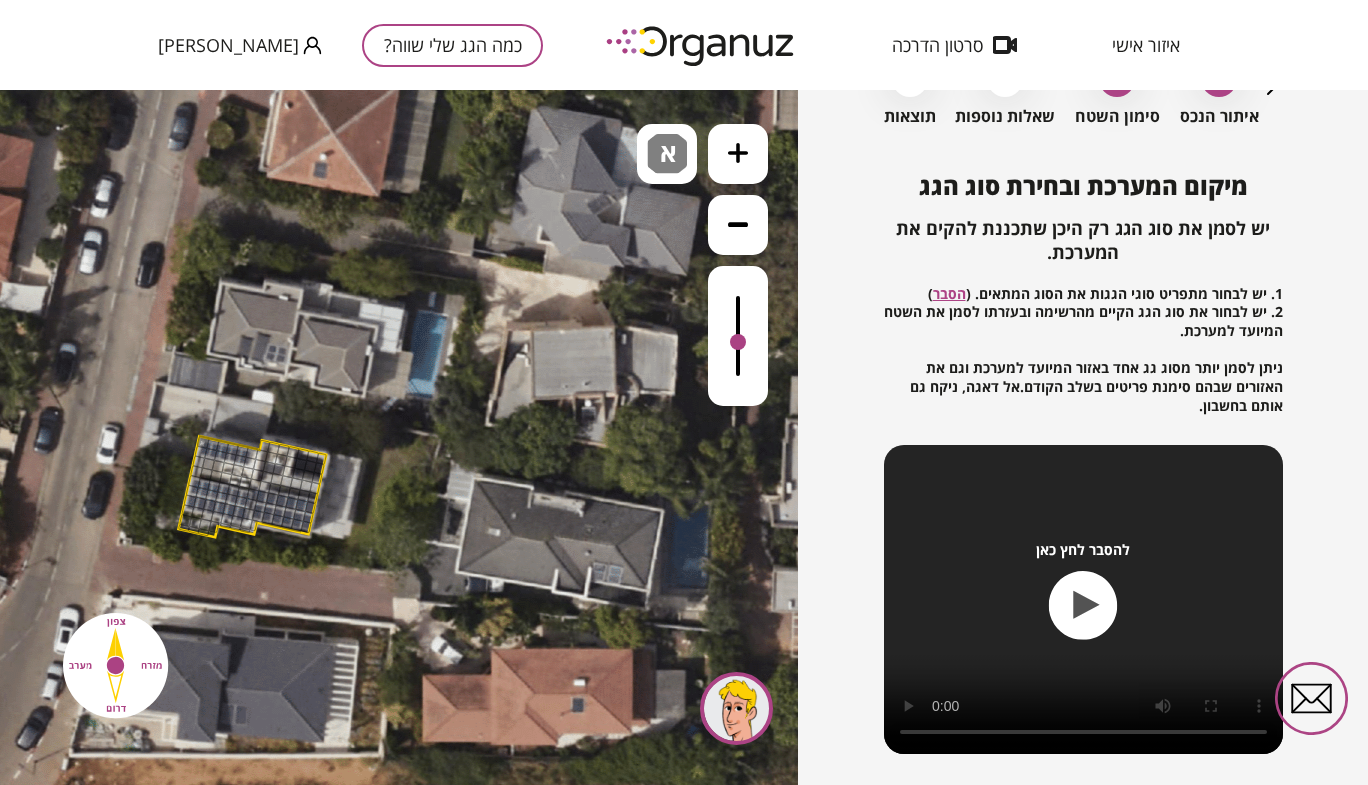 click at bounding box center (203, 442) 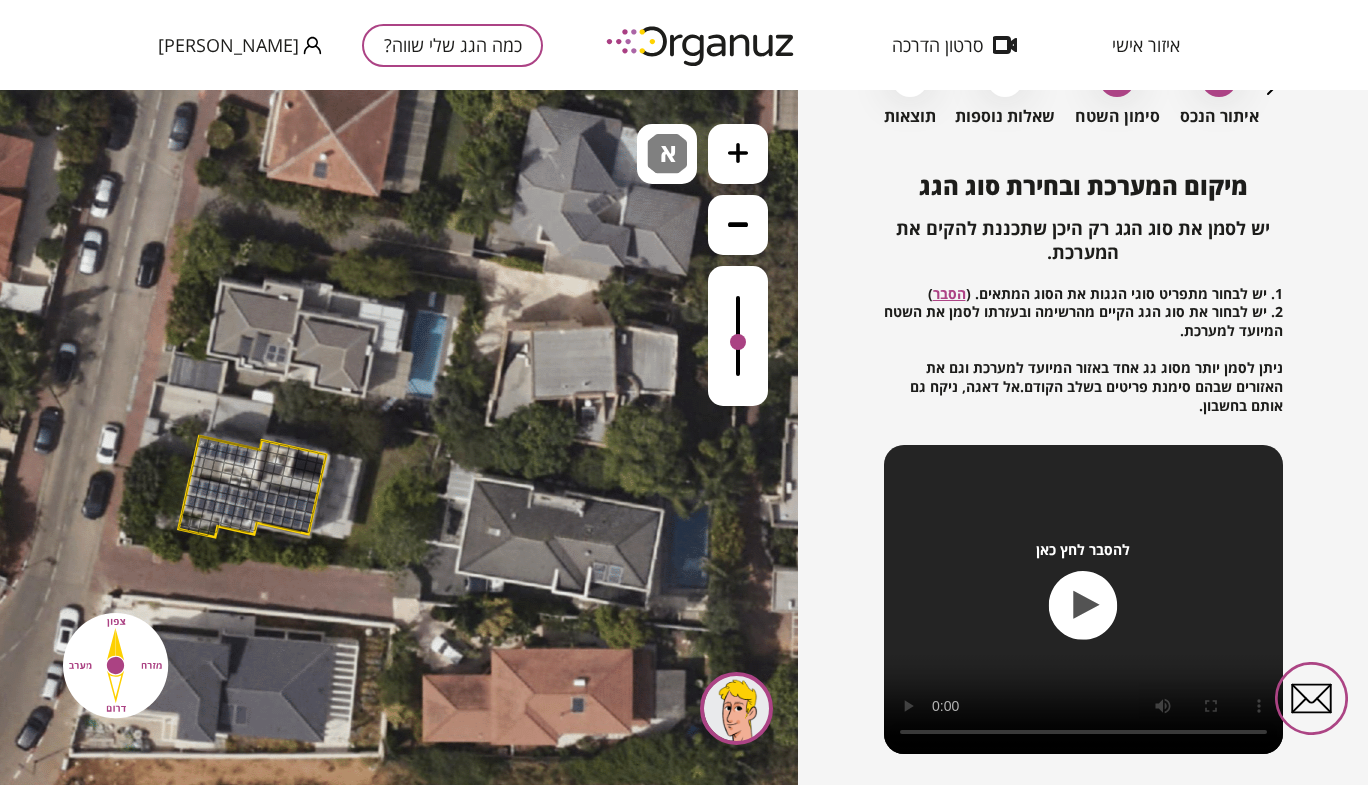 click at bounding box center [212, 444] 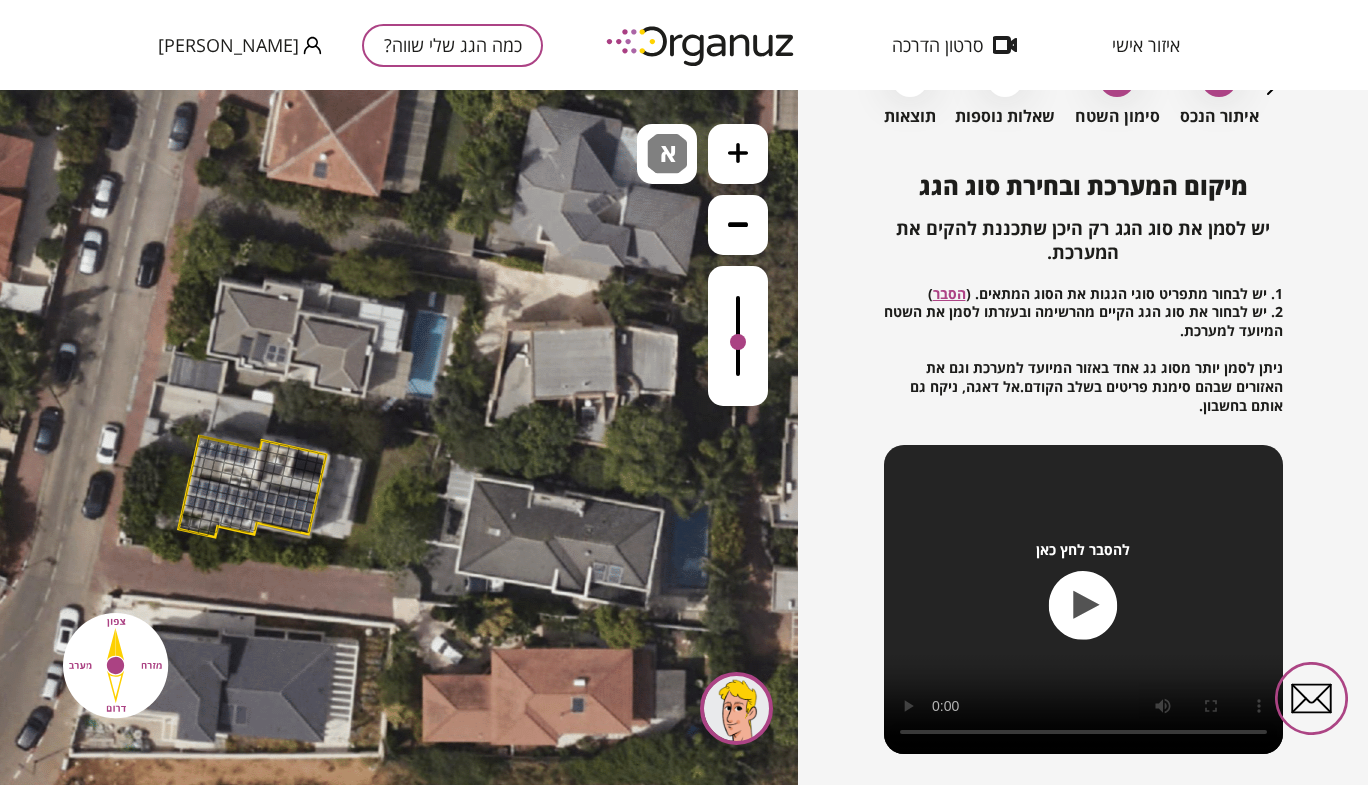click at bounding box center (232, 448) 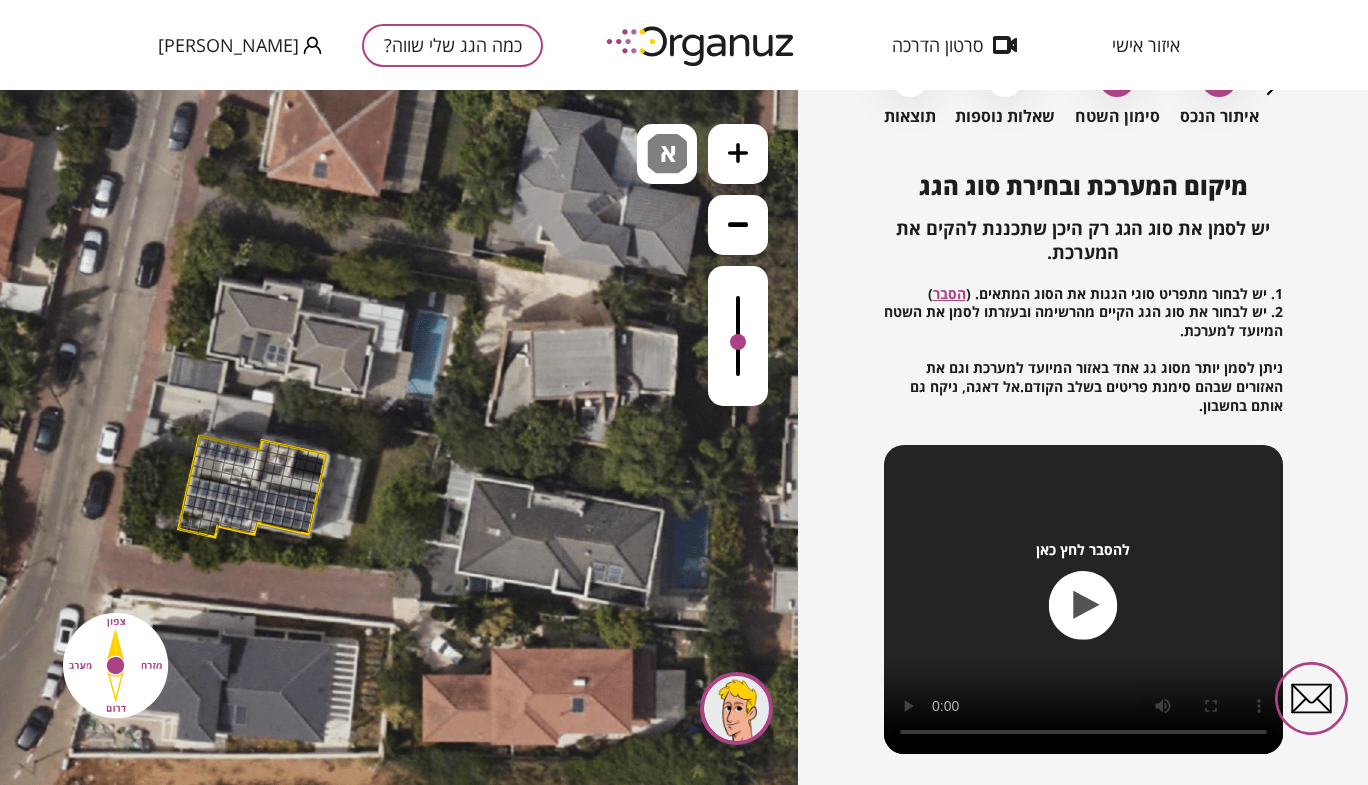 click at bounding box center (242, 451) 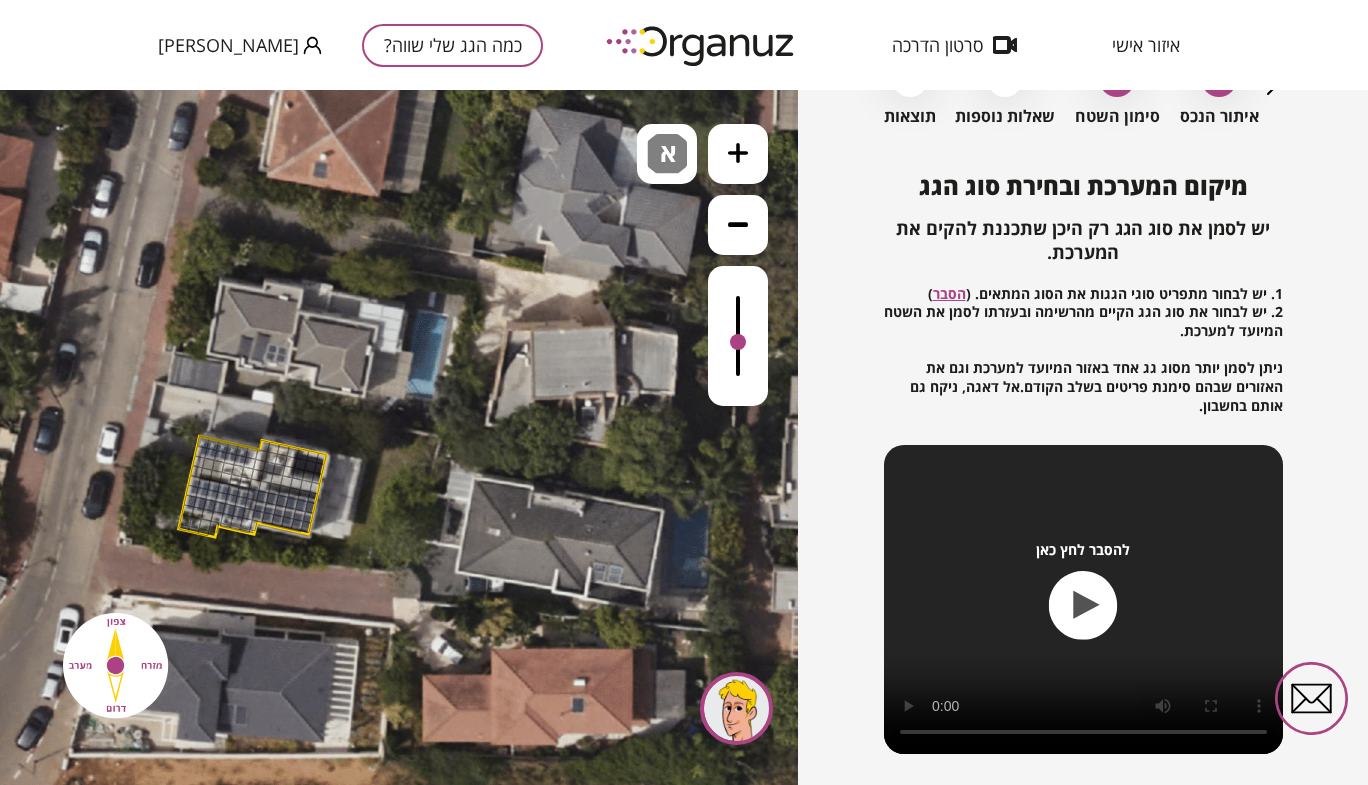 click at bounding box center (239, 460) 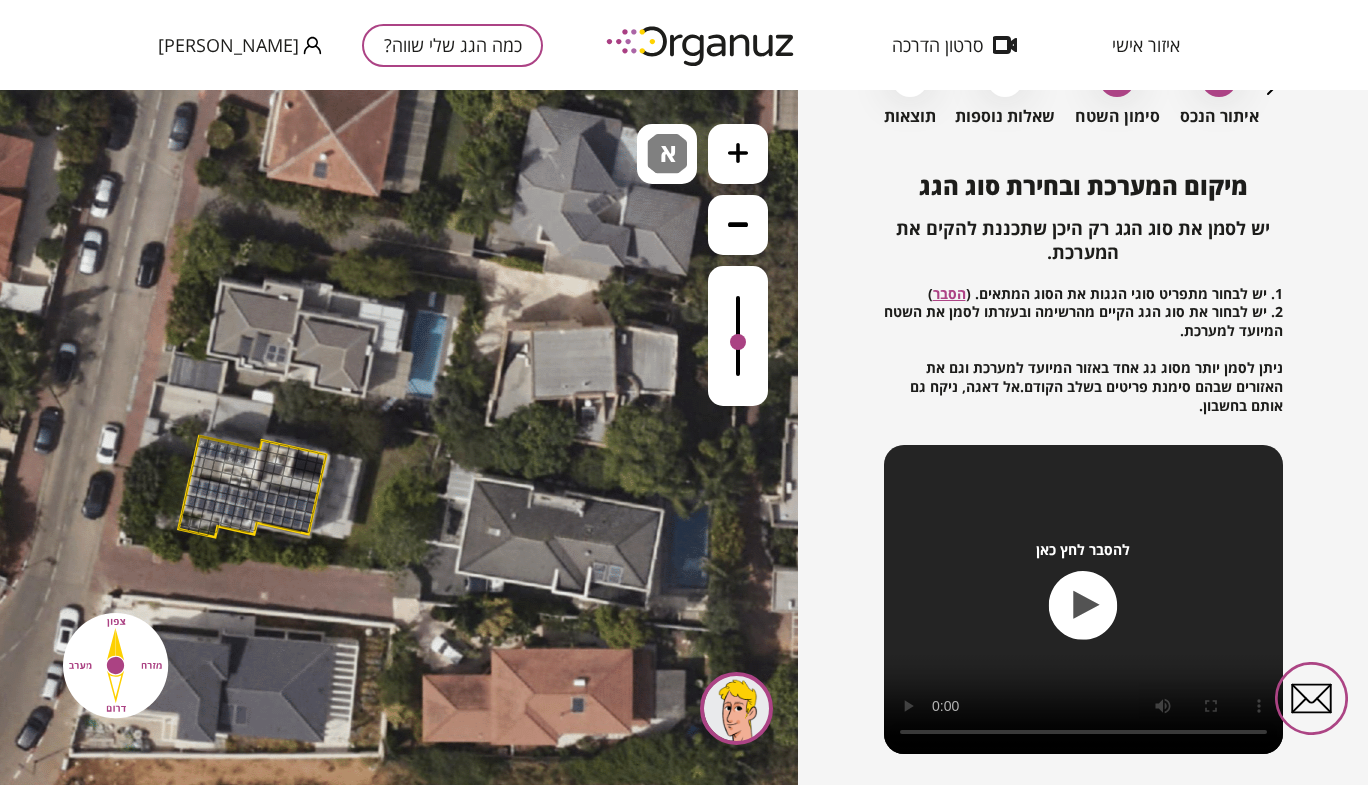click at bounding box center [230, 458] 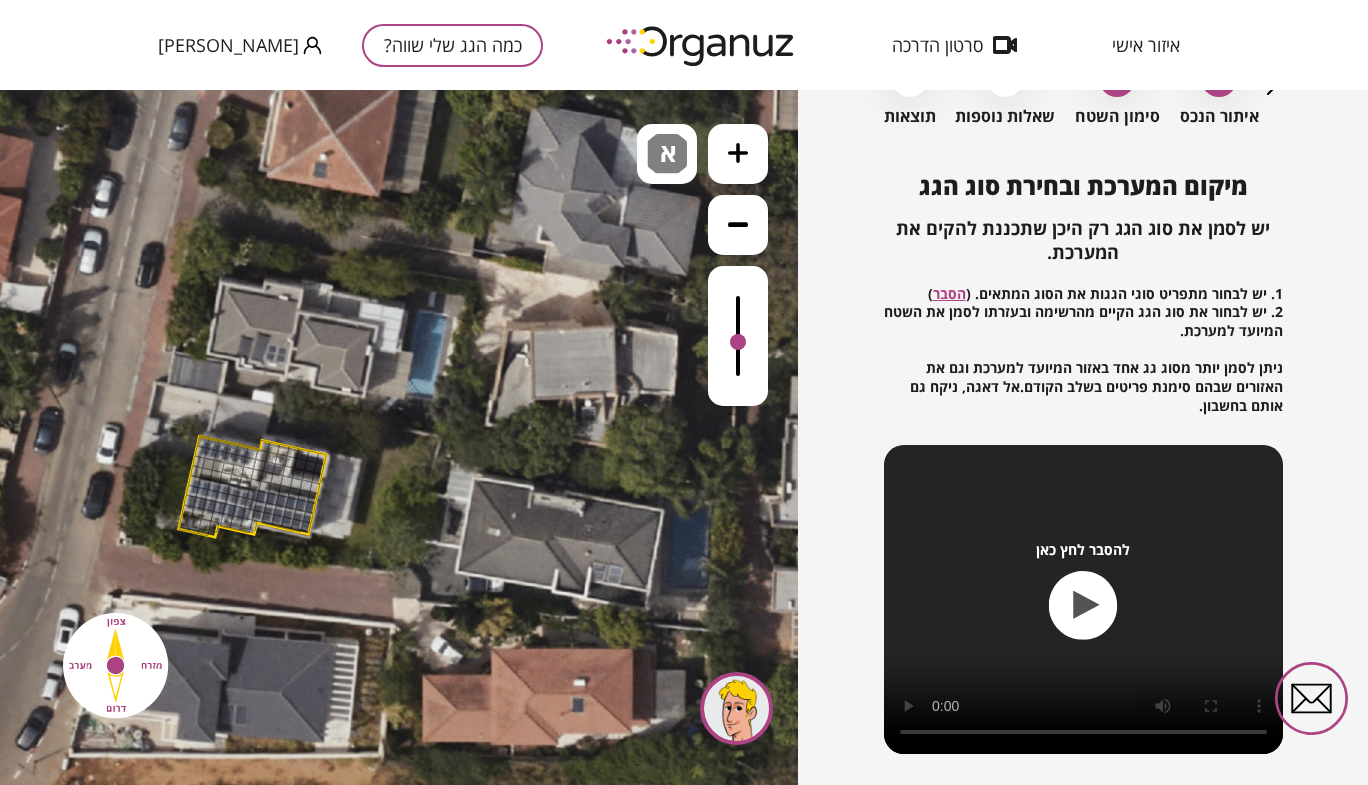click at bounding box center (210, 454) 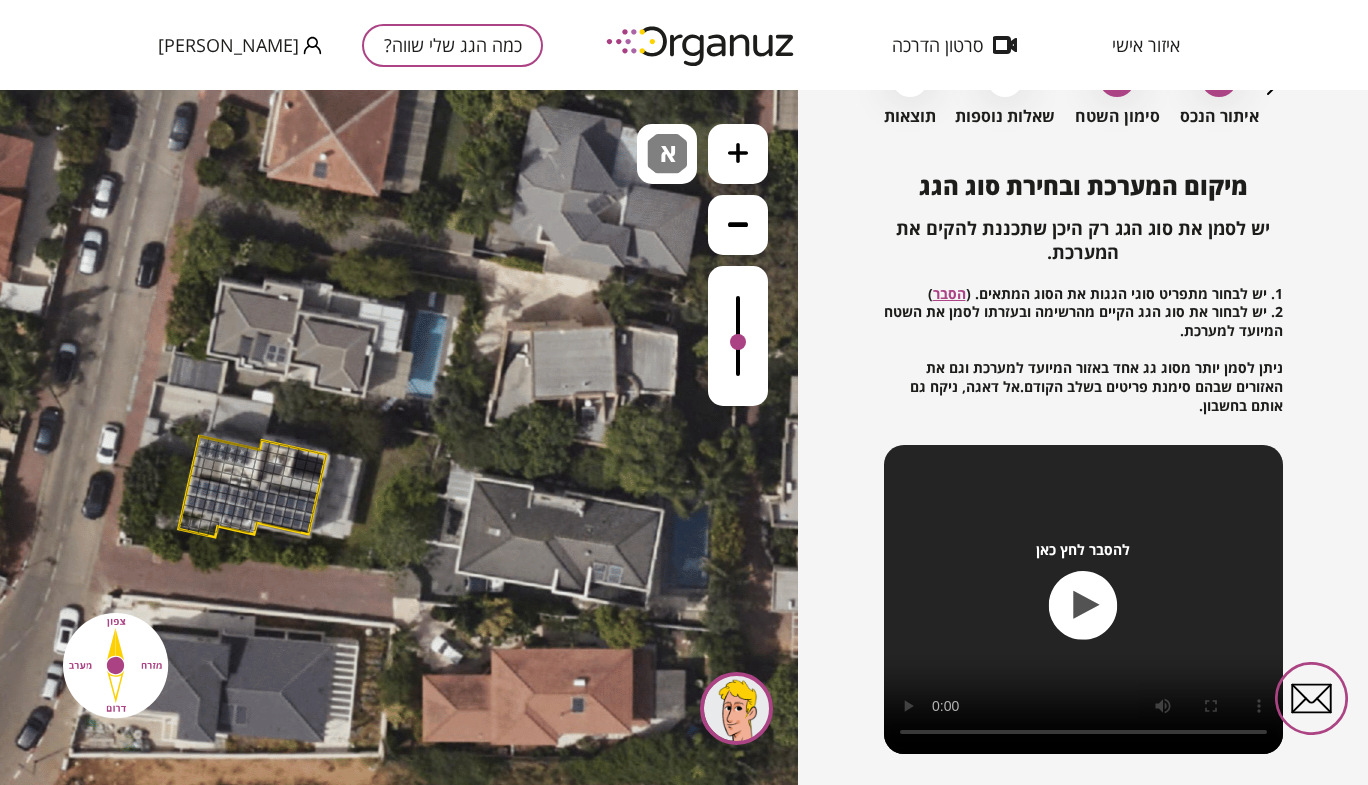 drag, startPoint x: 200, startPoint y: 452, endPoint x: 212, endPoint y: 452, distance: 12 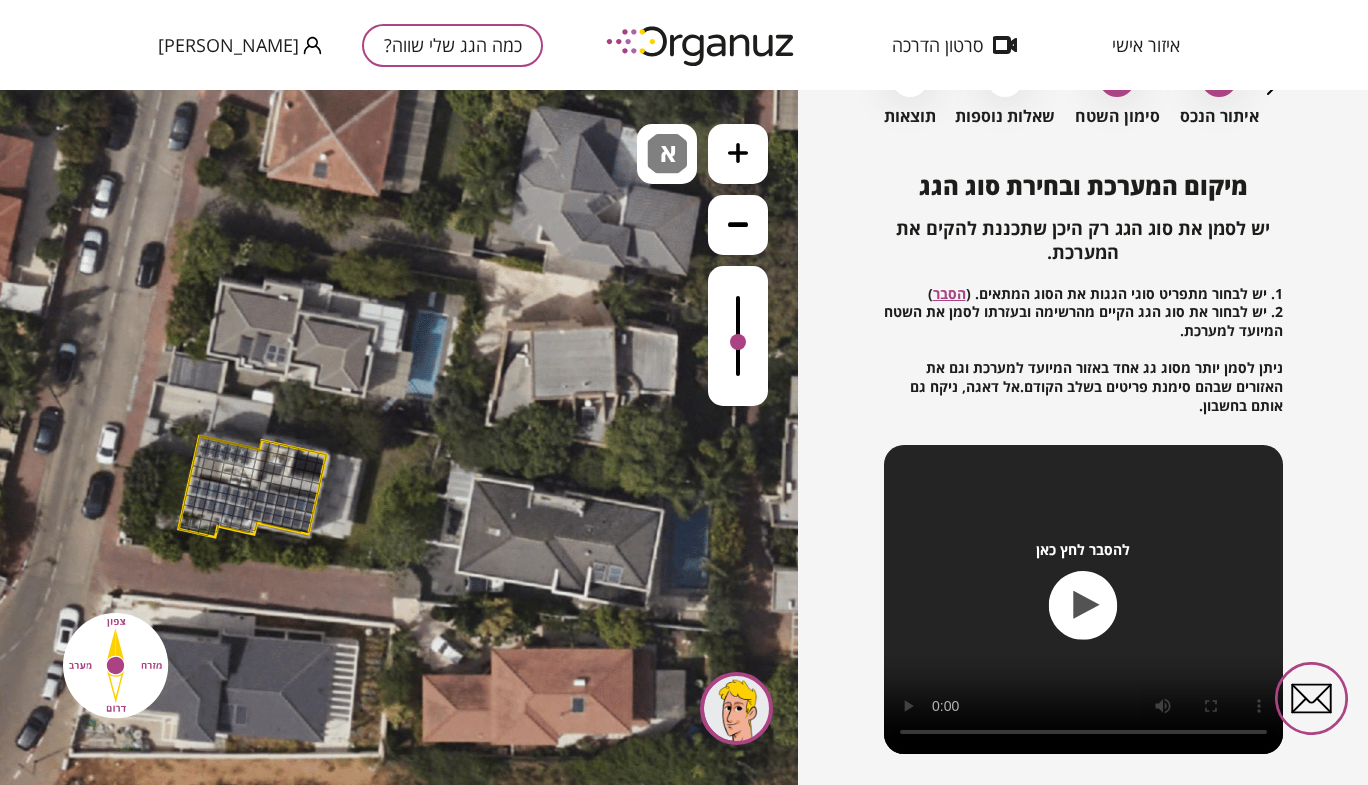 click at bounding box center (194, 481) 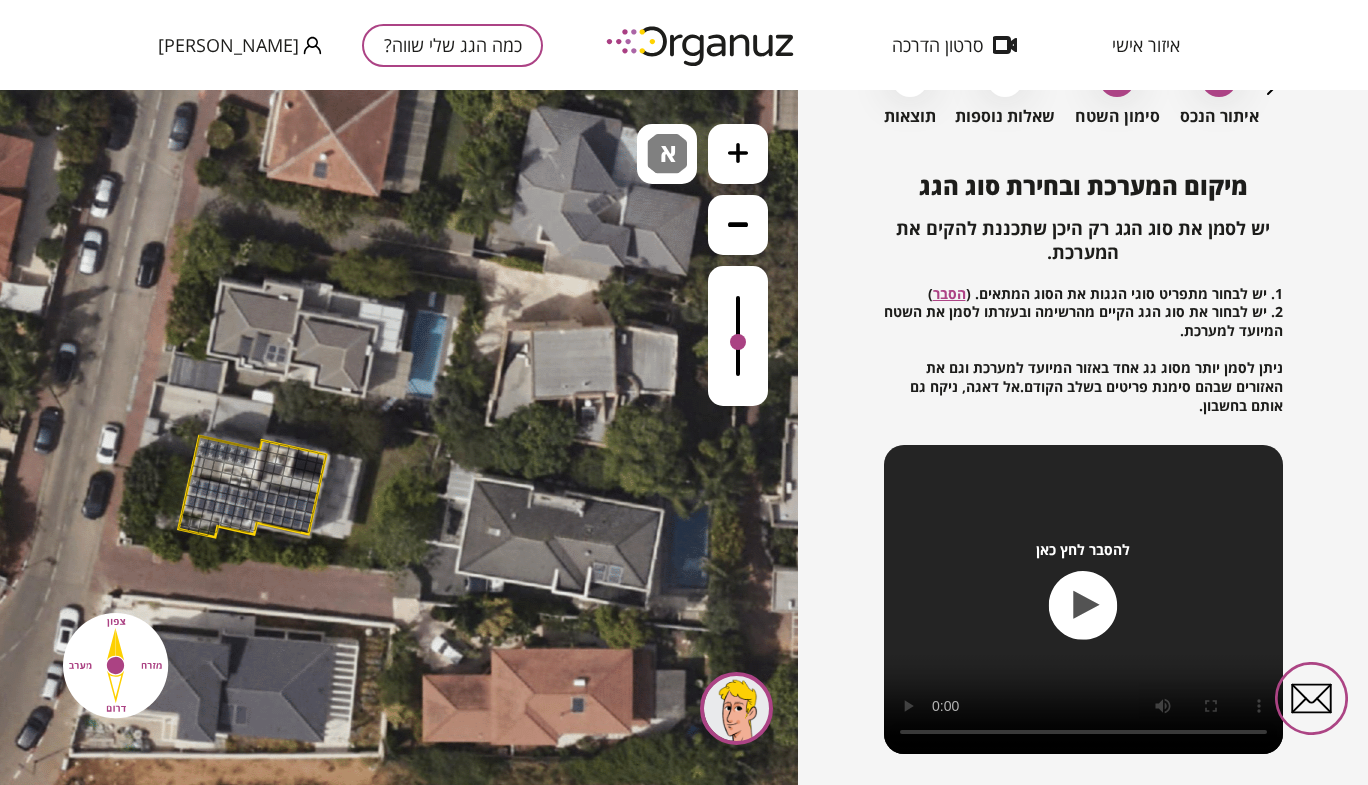 click at bounding box center (204, 483) 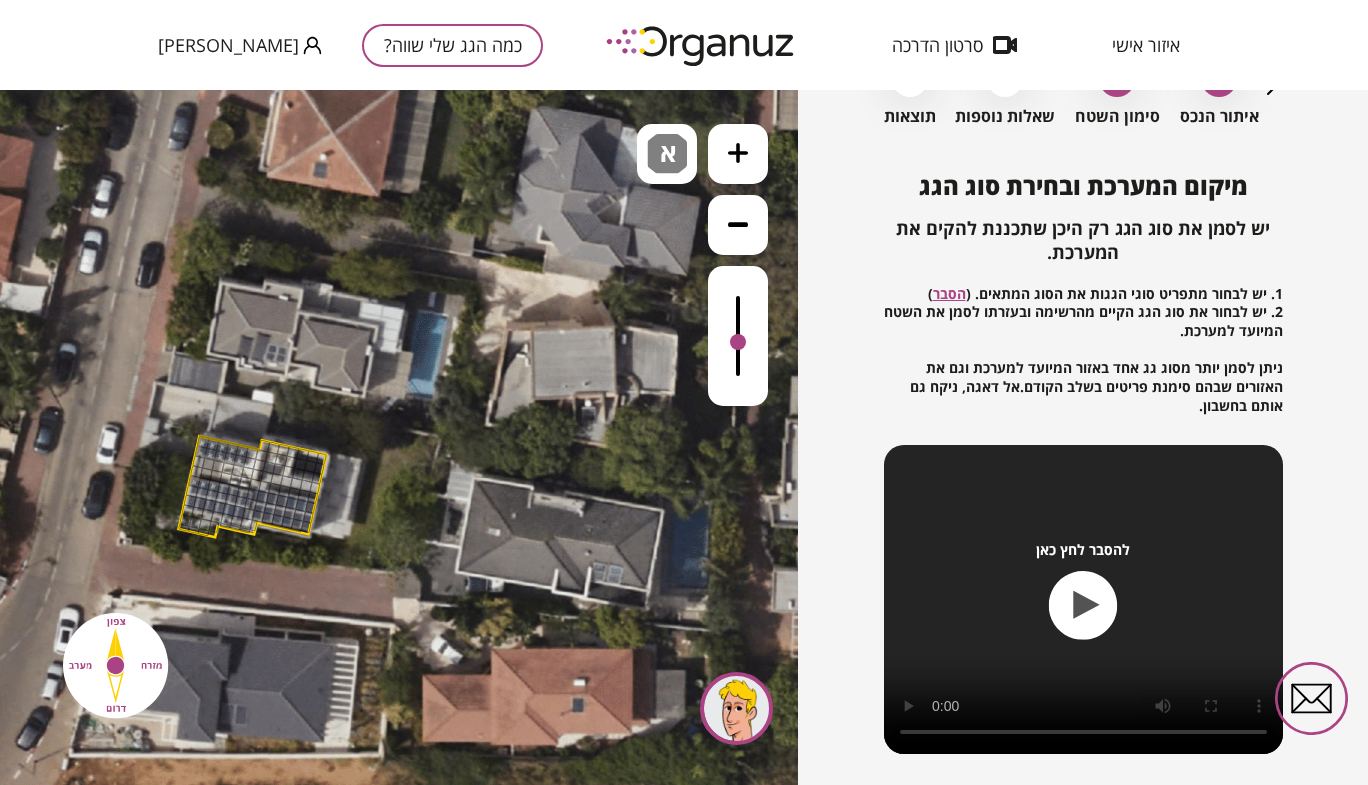 click at bounding box center [213, 485] 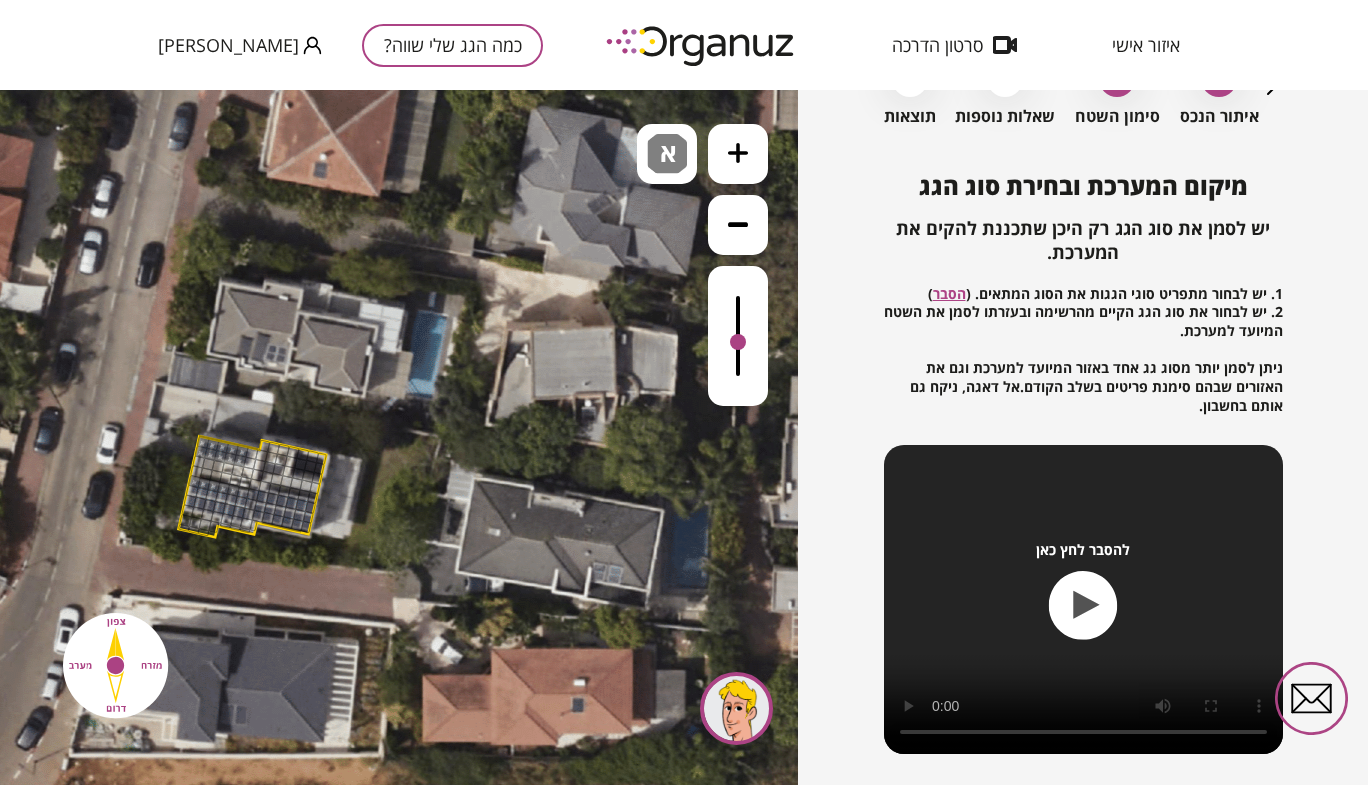 click at bounding box center [233, 490] 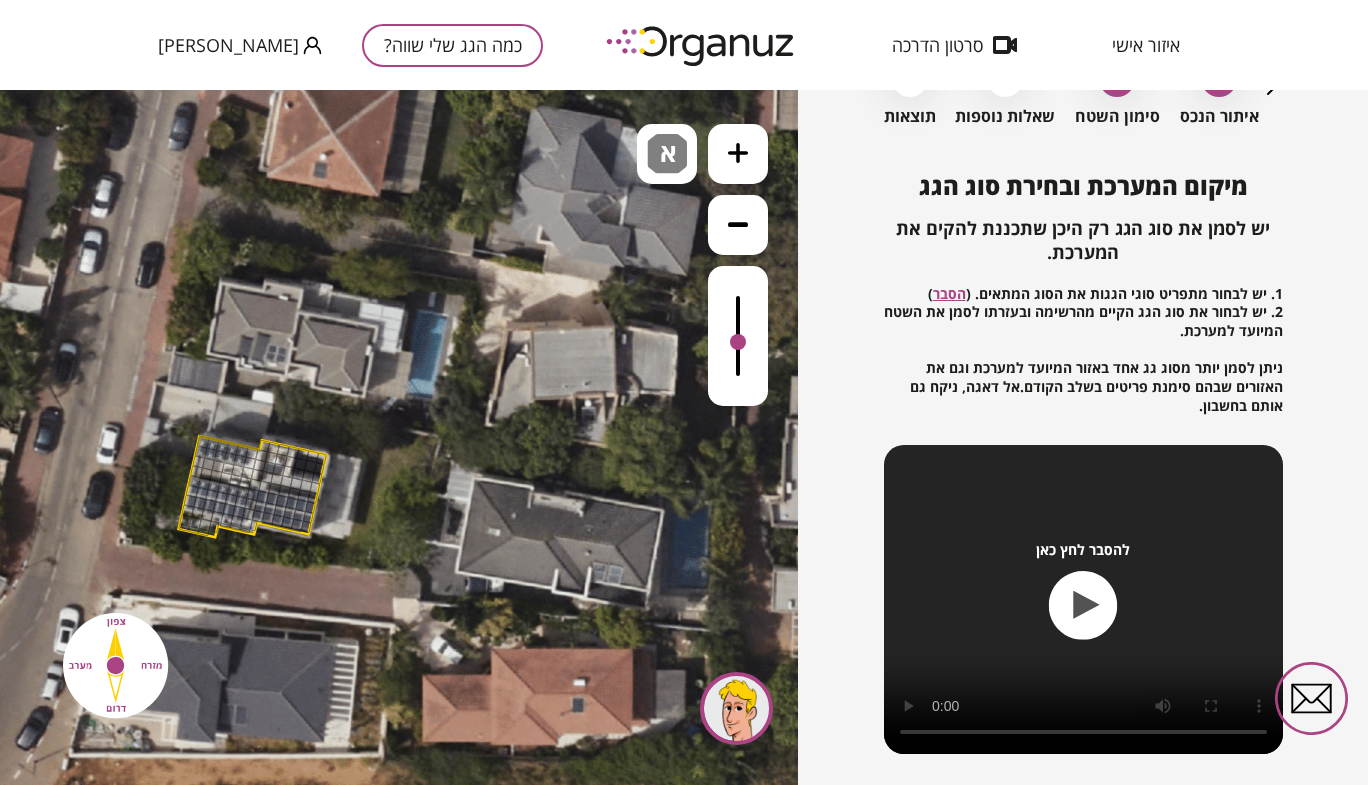 click at bounding box center (243, 492) 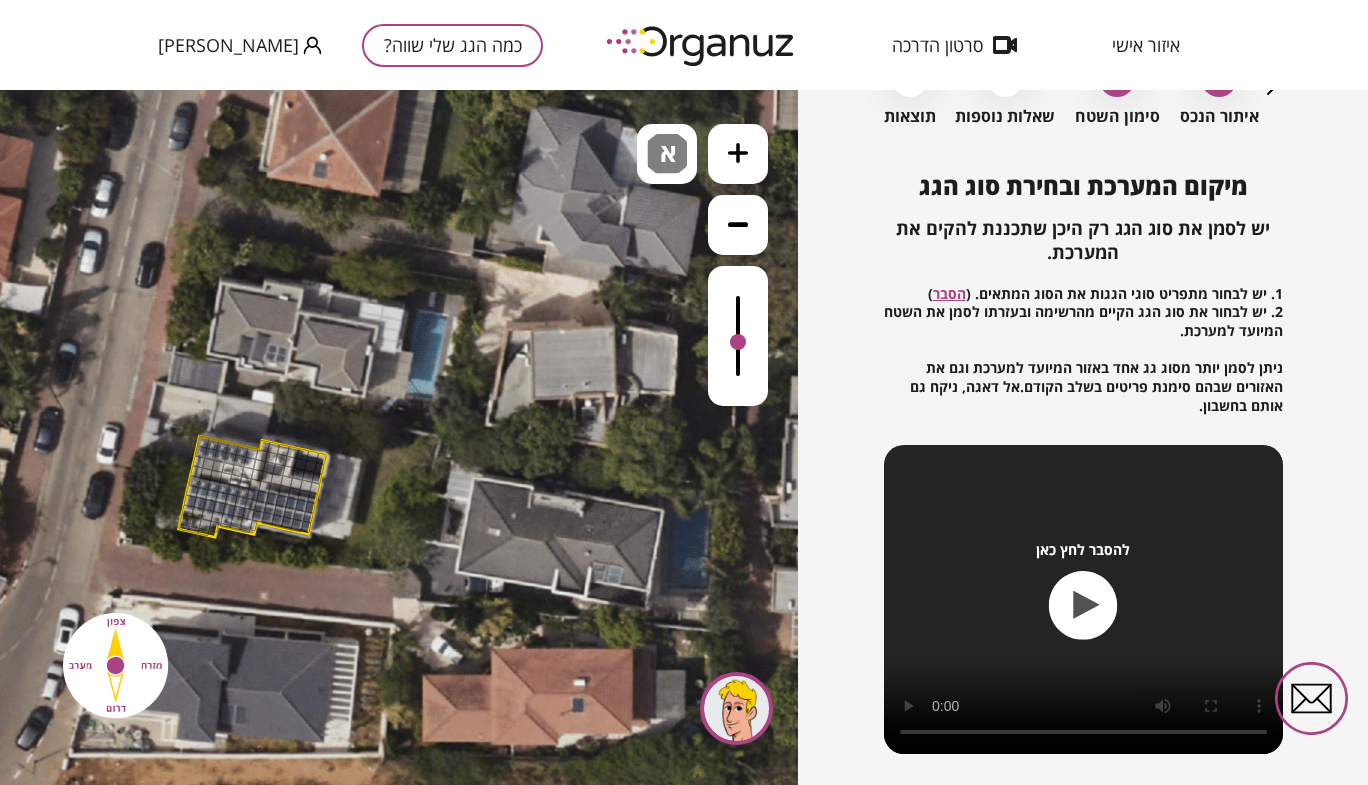 click at bounding box center (252, 494) 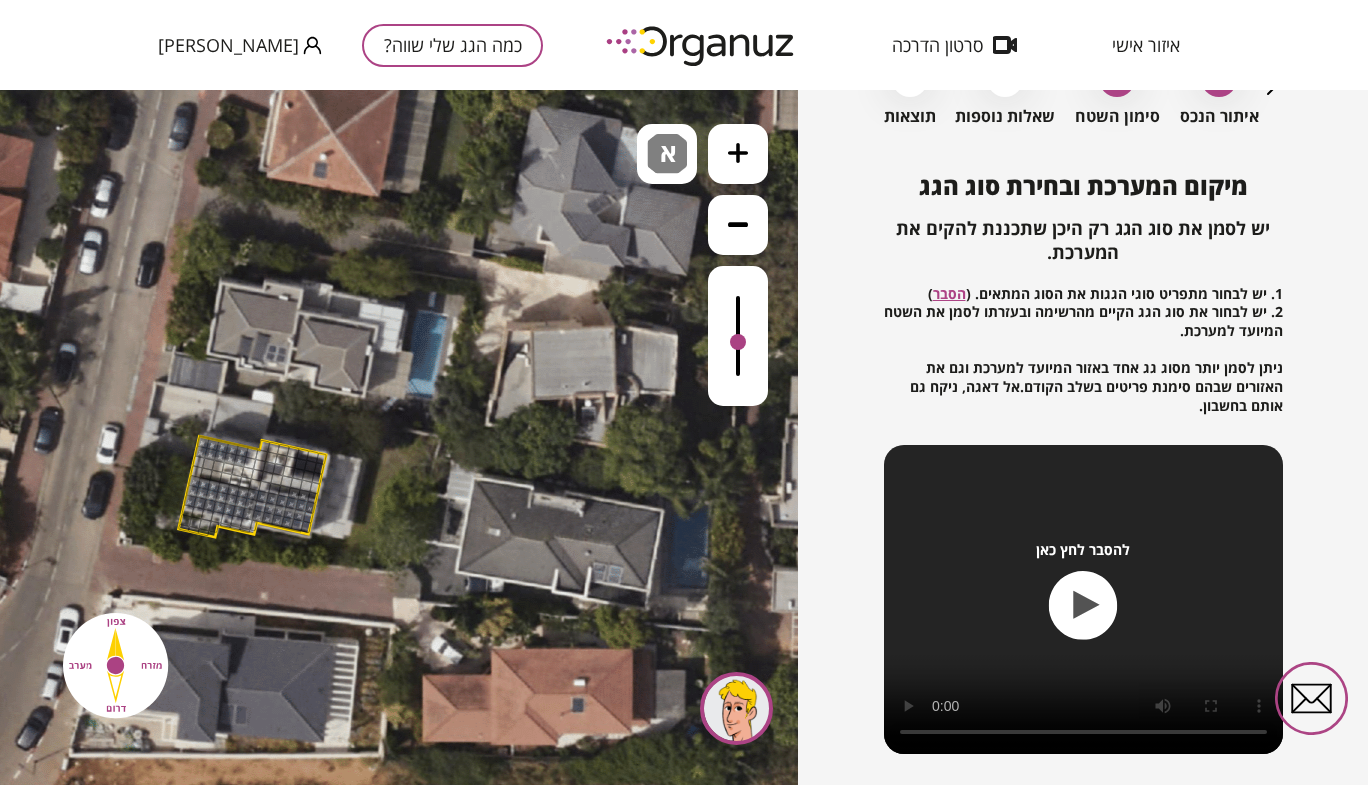 click at bounding box center [-355, -317] 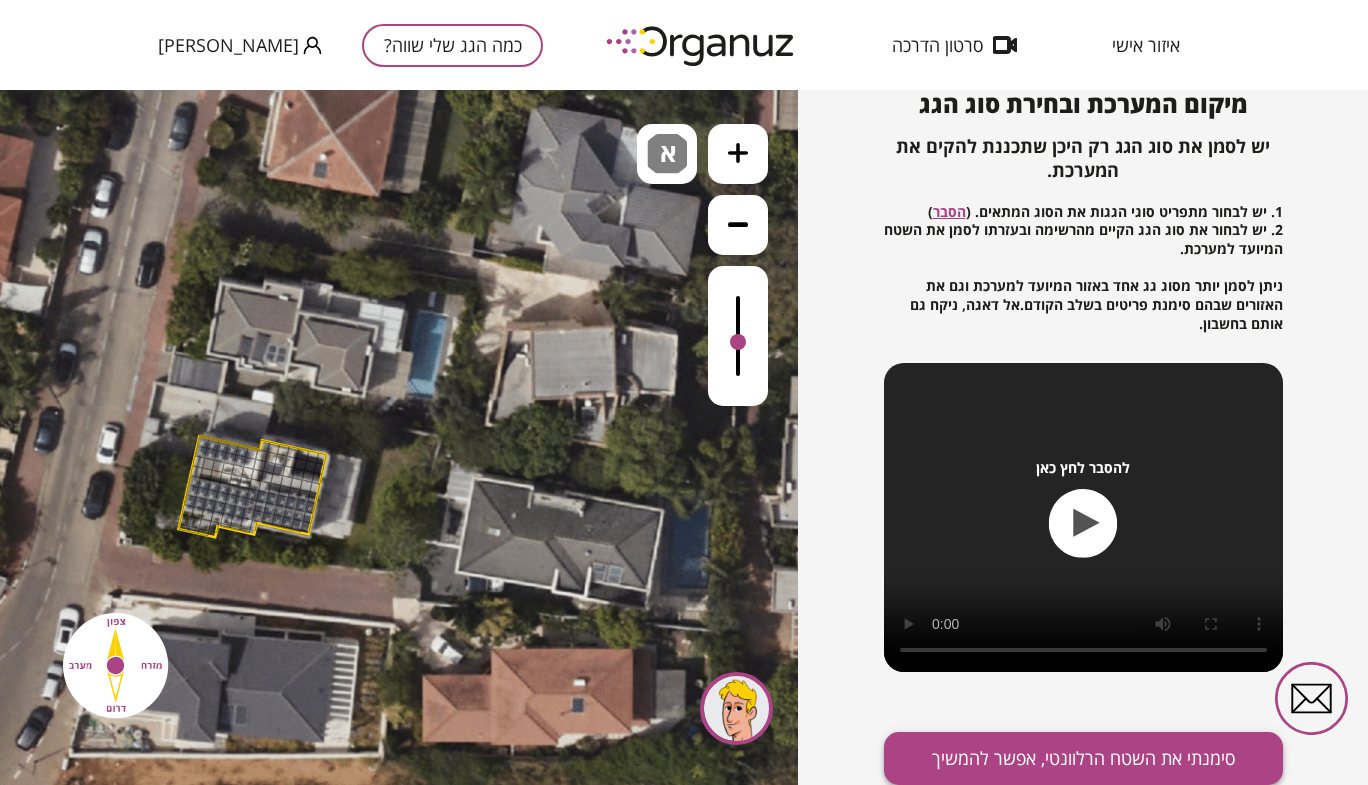 click on "סימנתי את השטח הרלוונטי, אפשר להמשיך" at bounding box center (1083, 758) 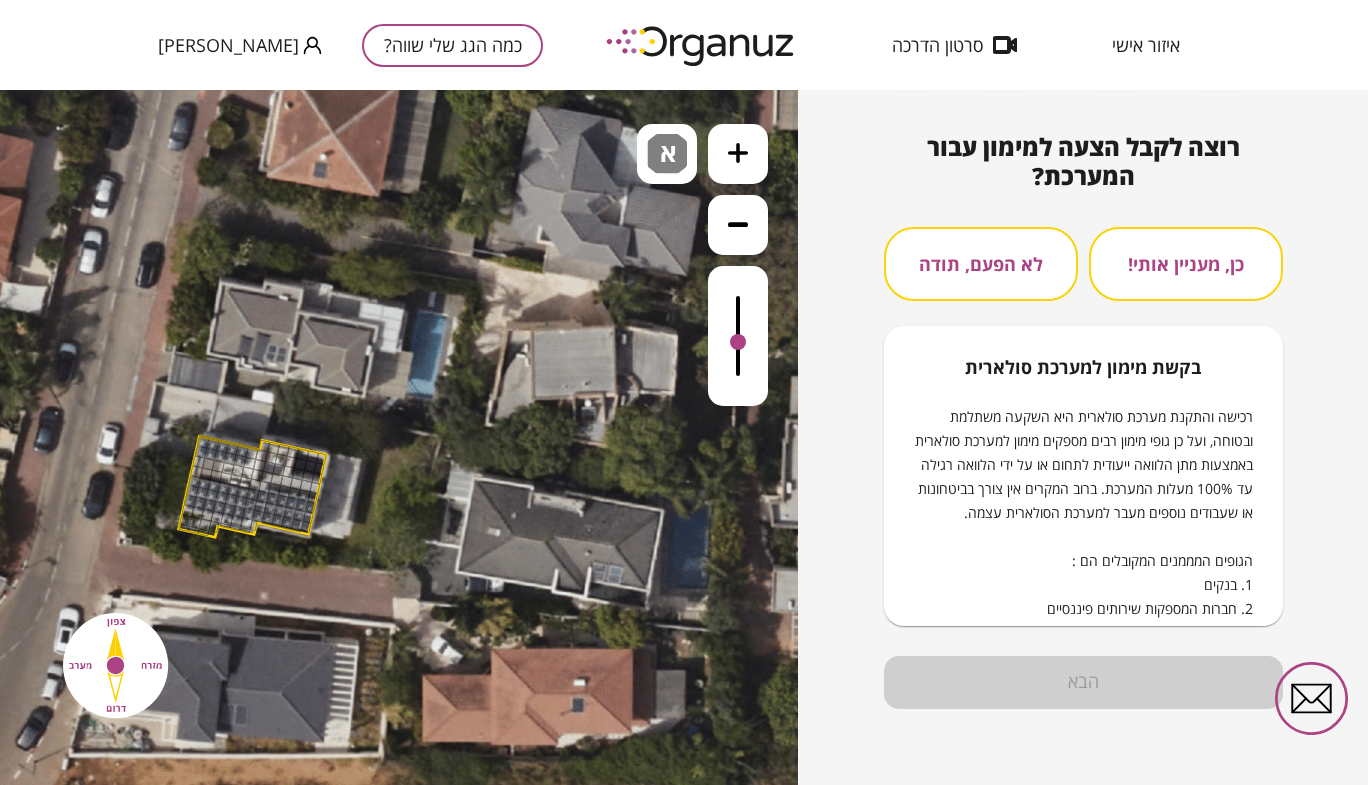 scroll, scrollTop: 172, scrollLeft: 0, axis: vertical 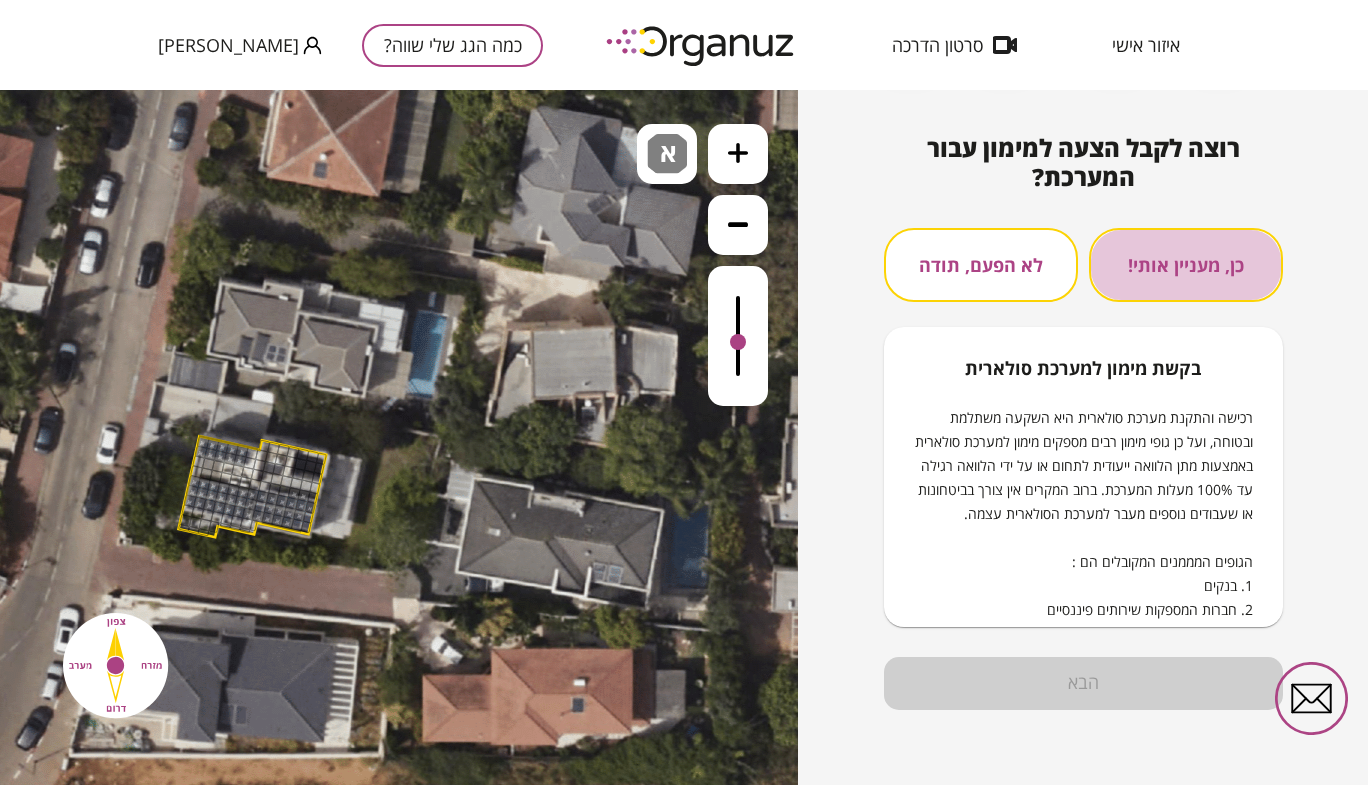 click on "כן, מעניין אותי!" at bounding box center [1186, 265] 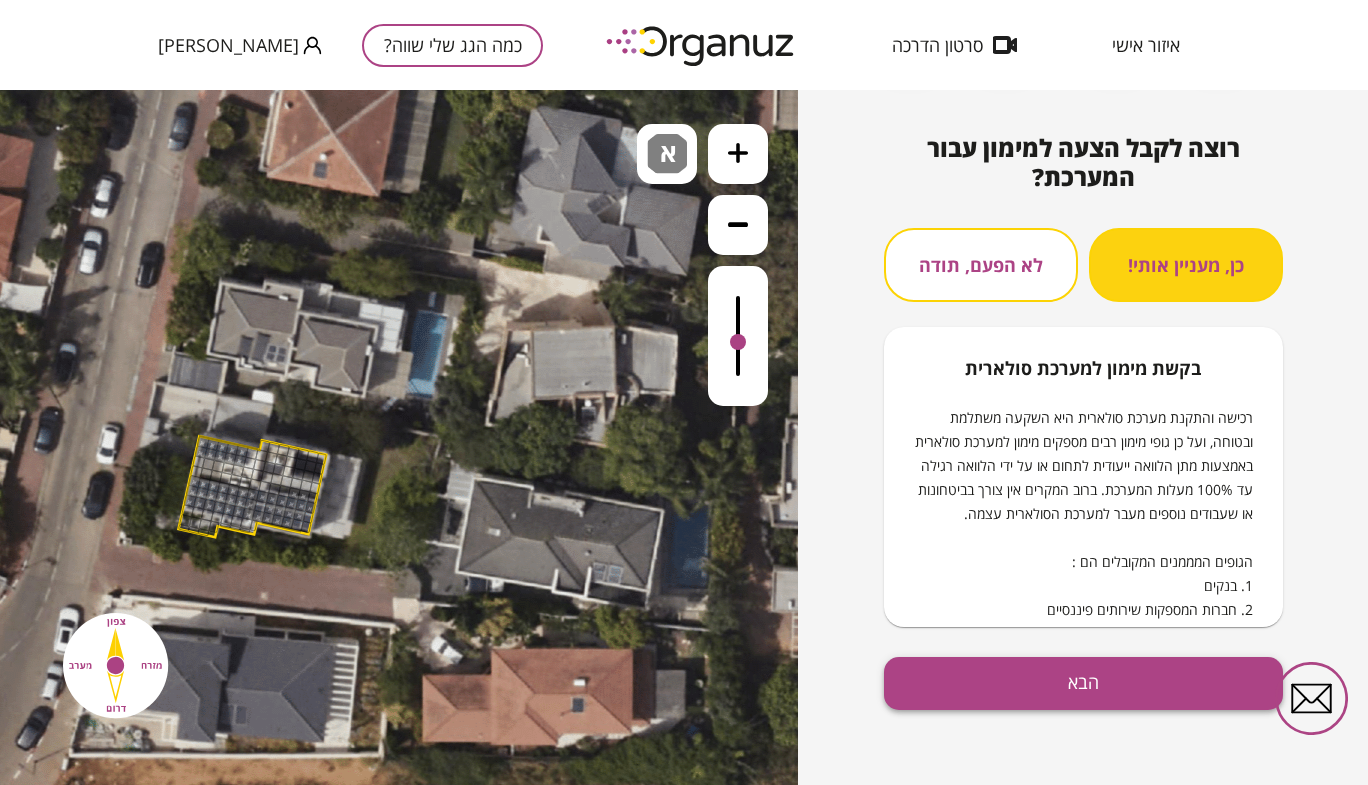 click on "הבא" at bounding box center (1083, 683) 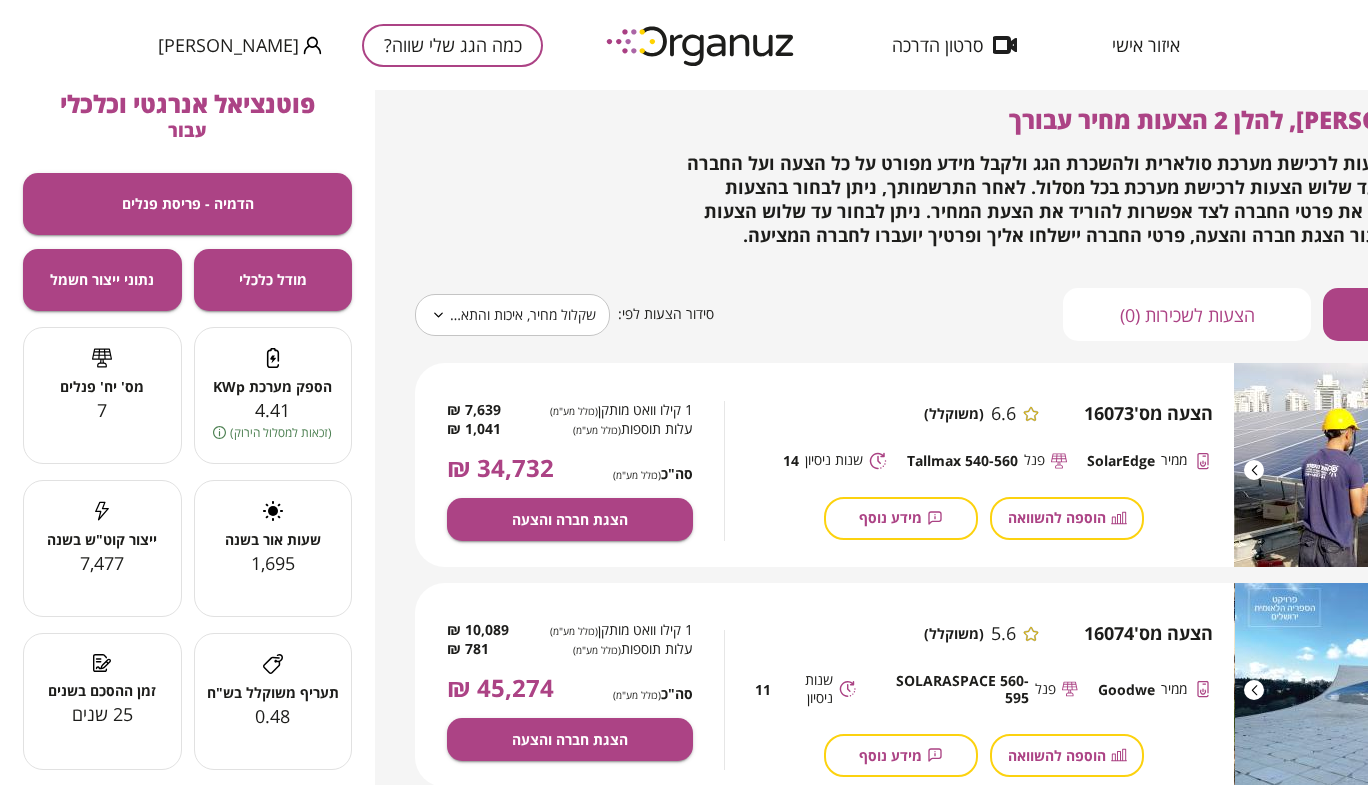scroll, scrollTop: 101, scrollLeft: 0, axis: vertical 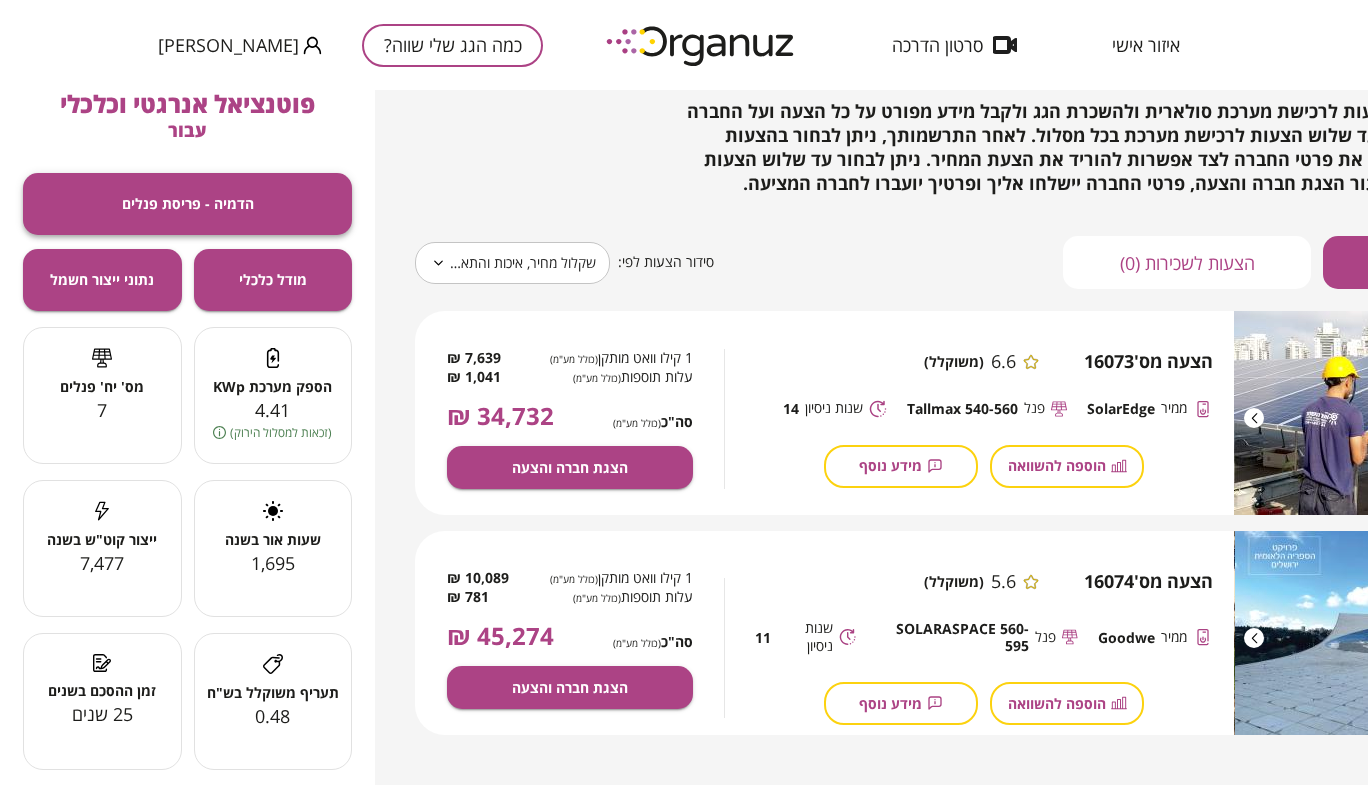 click on "הדמיה - פריסת פנלים" at bounding box center (188, 203) 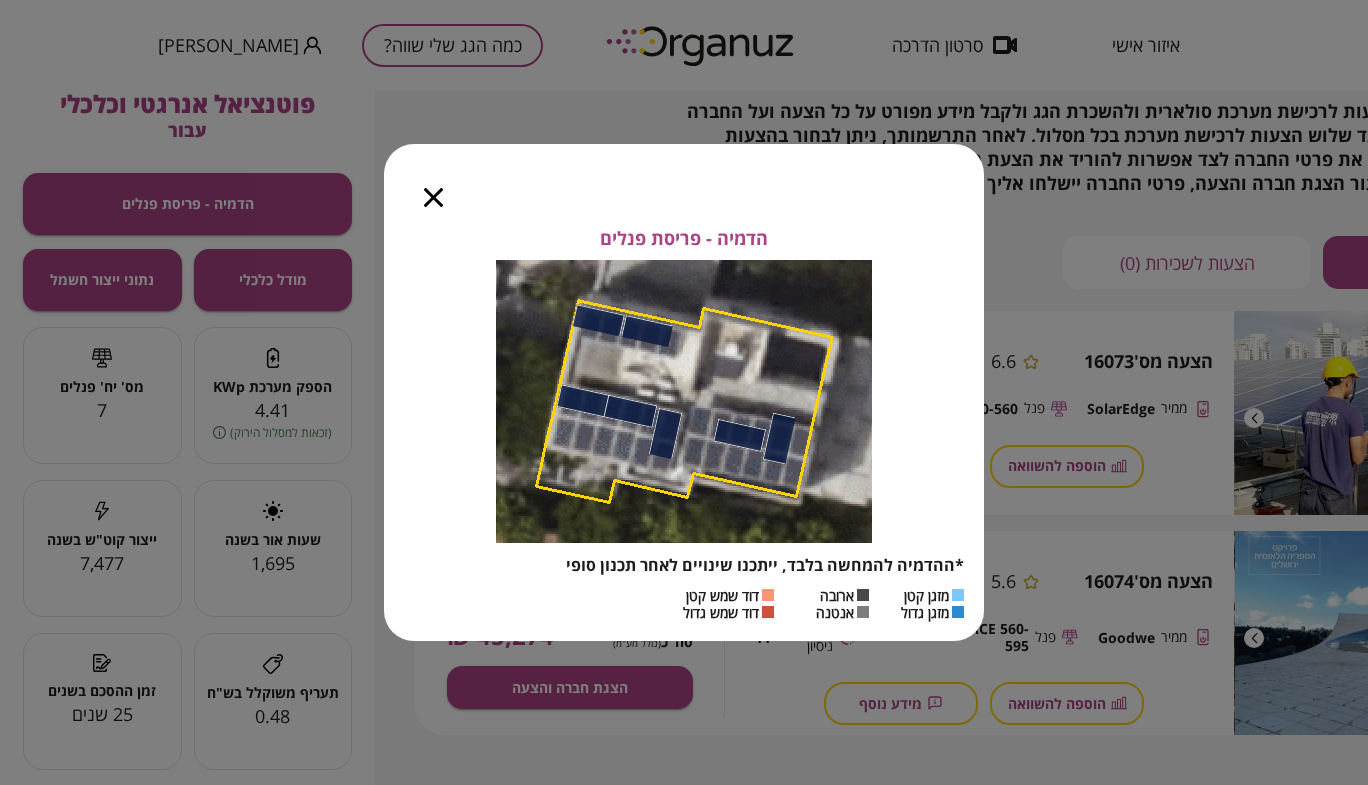 click at bounding box center (433, 186) 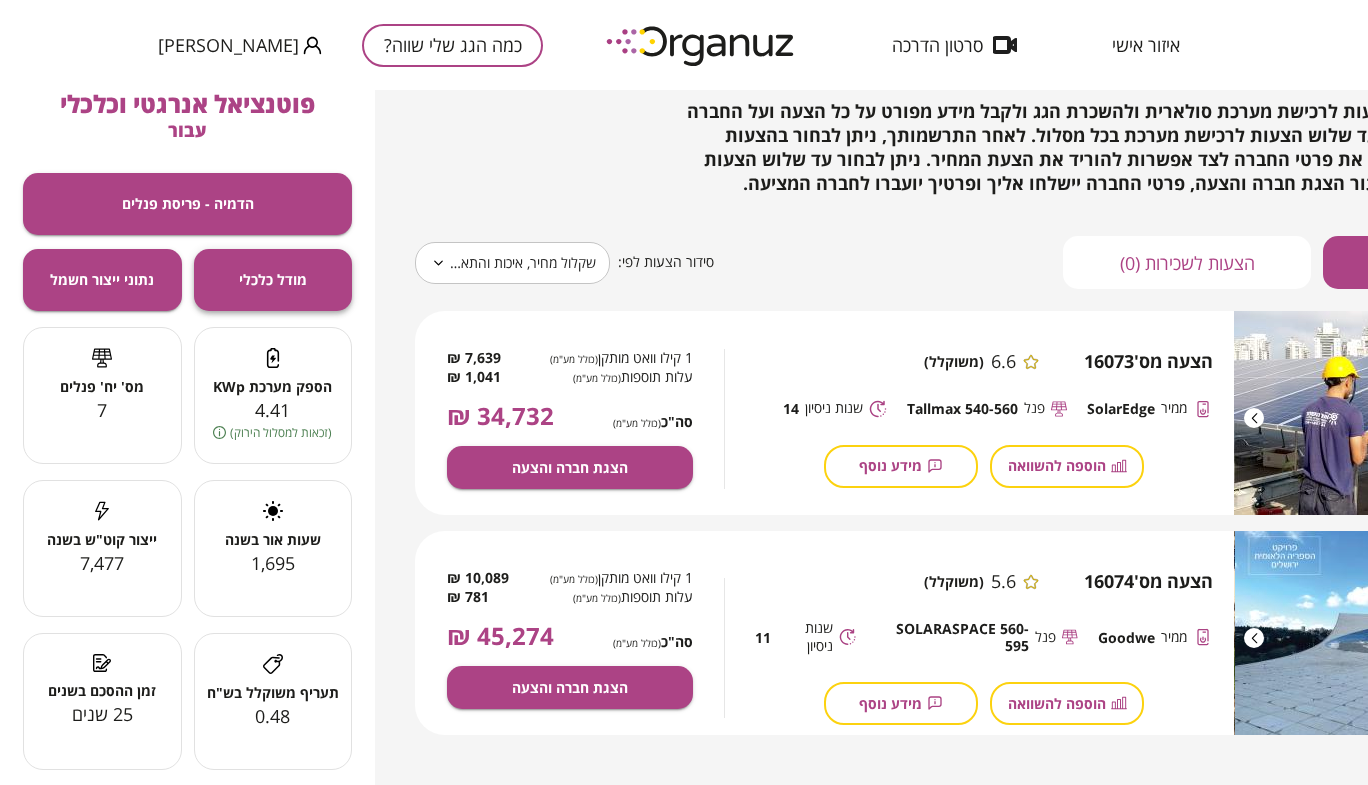 click on "מודל כלכלי" at bounding box center [273, 279] 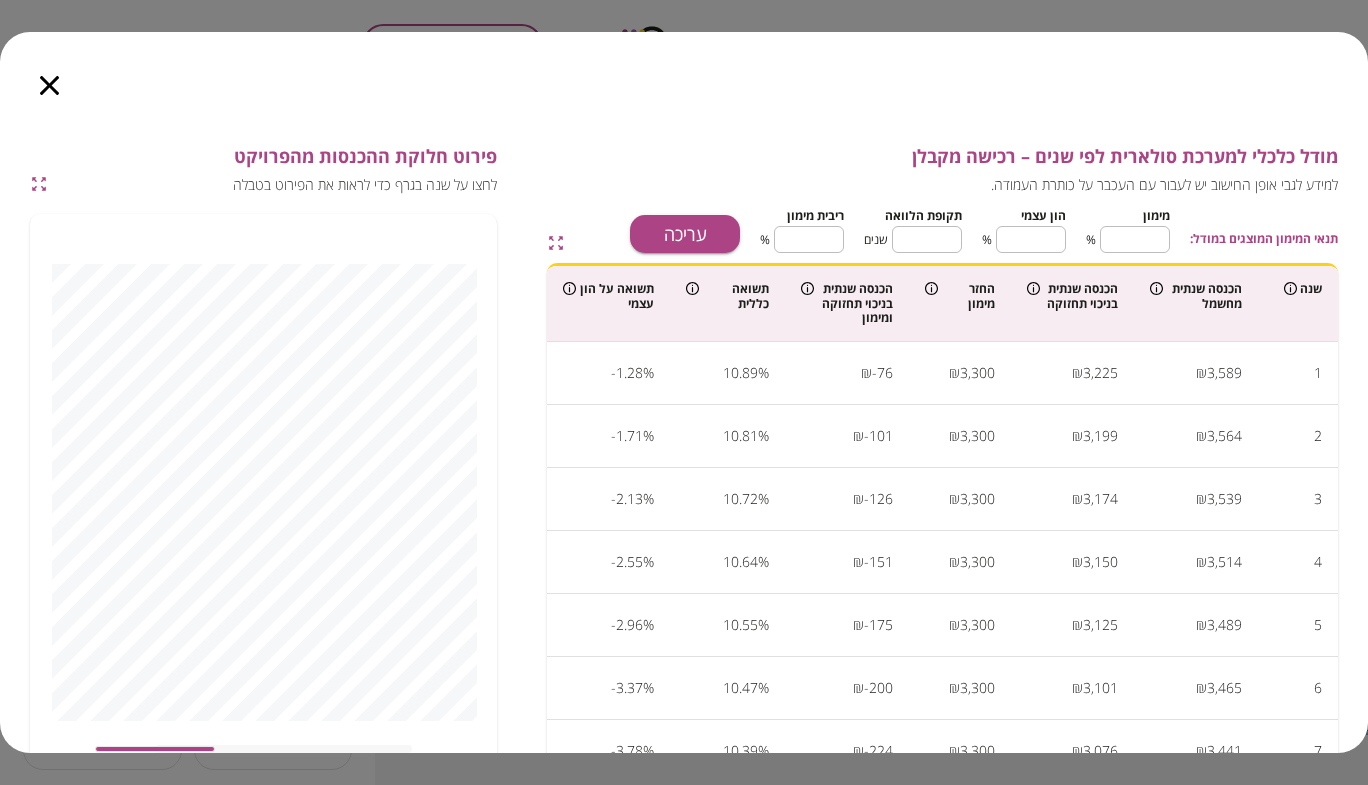 click 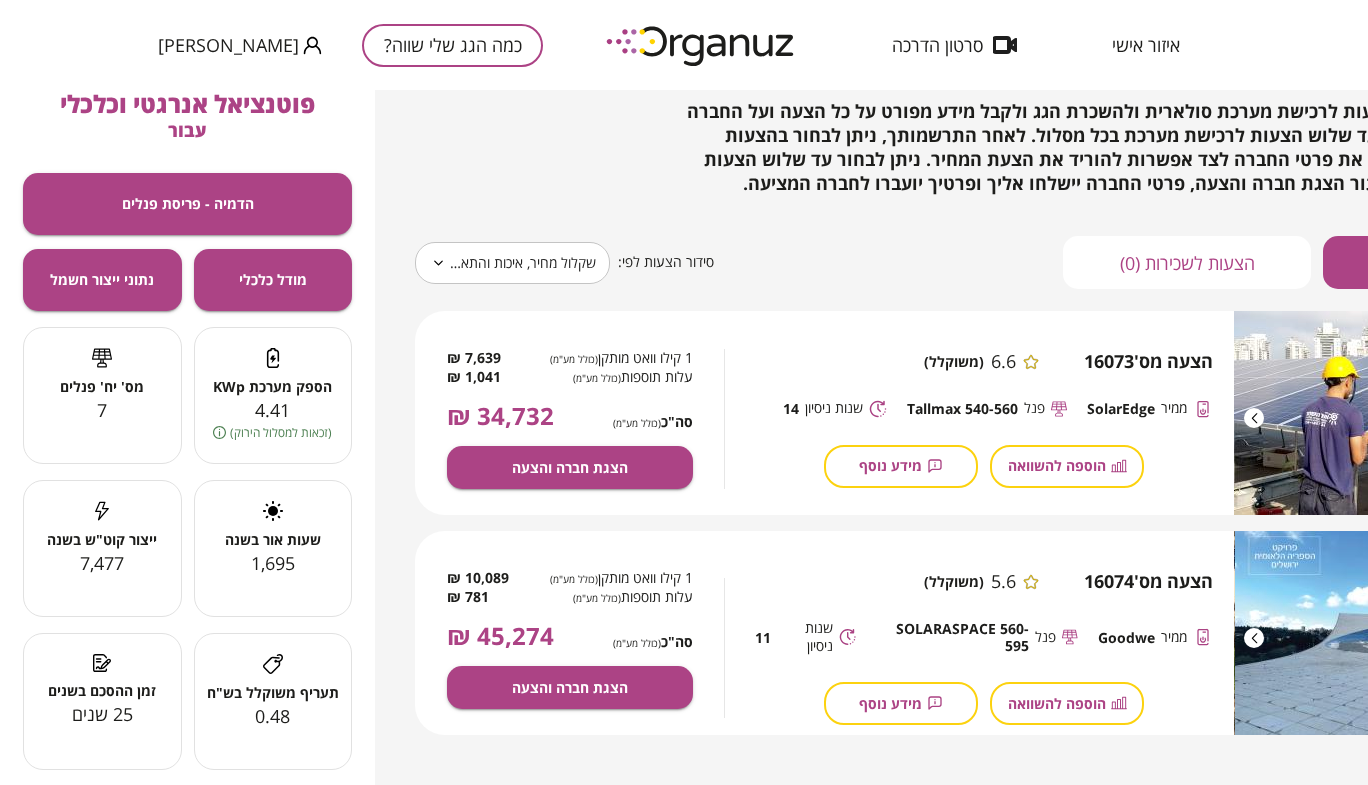 type 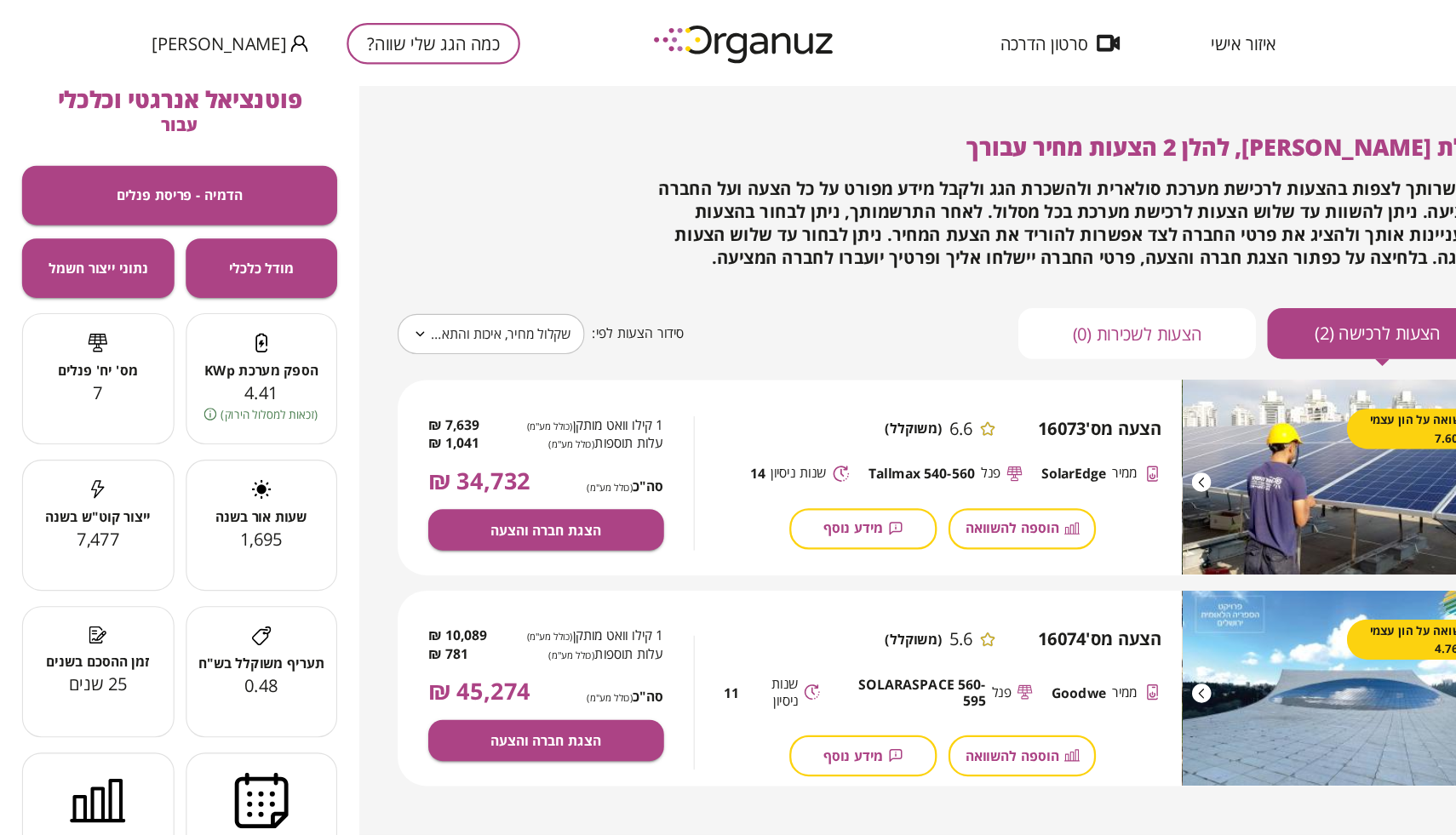 scroll, scrollTop: 0, scrollLeft: 0, axis: both 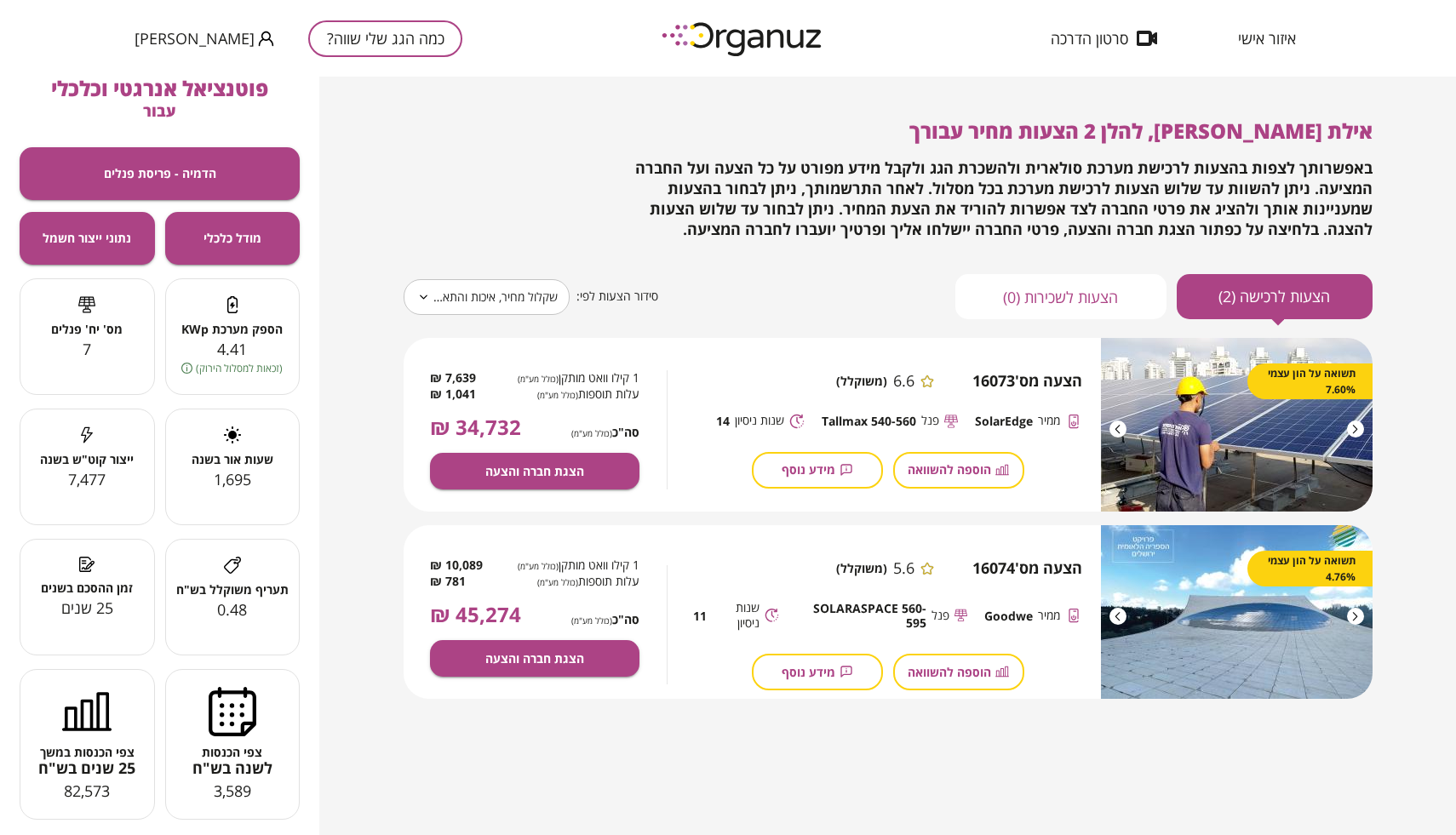 click on "[PERSON_NAME]" at bounding box center (194, 38) 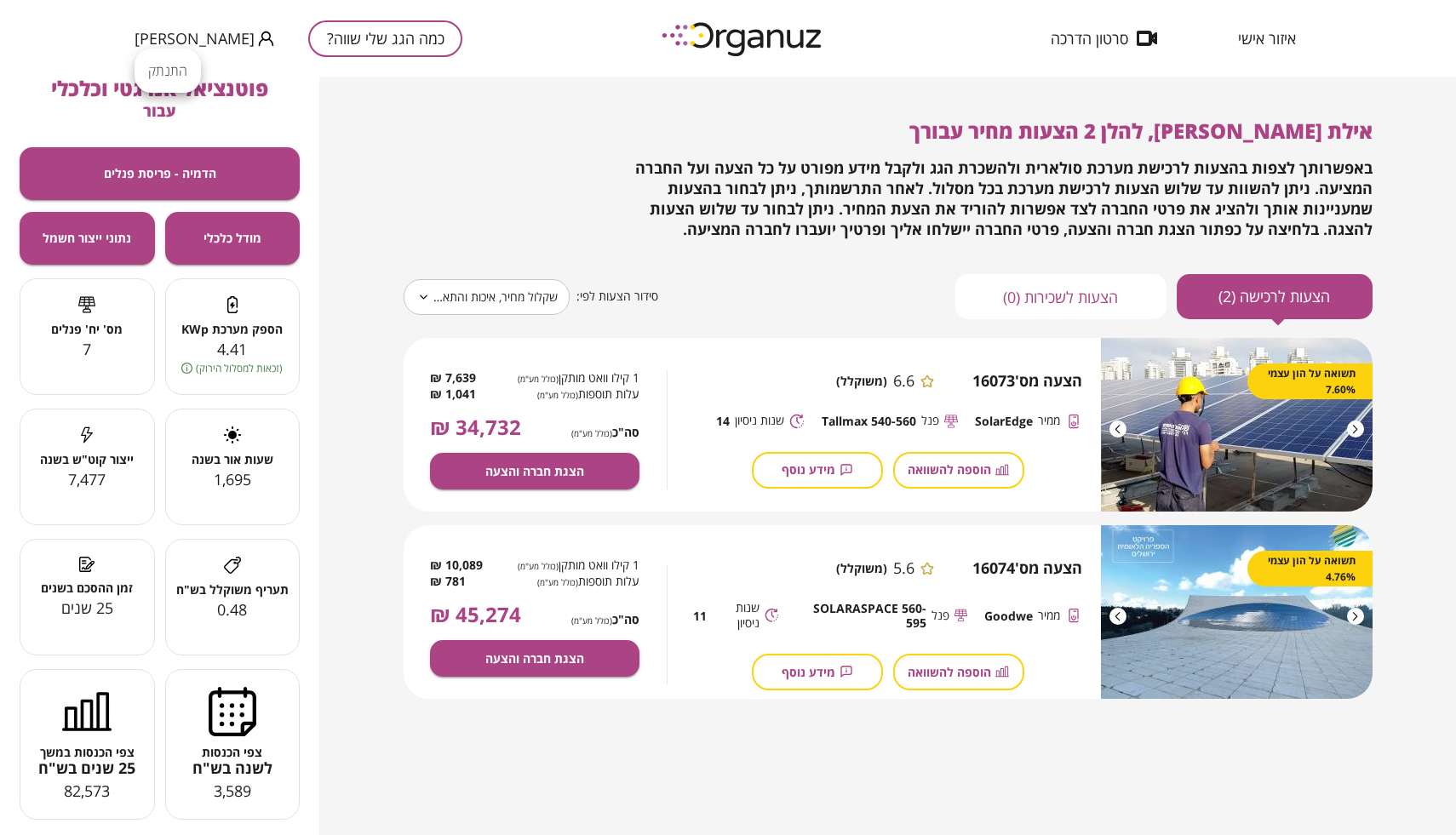 click on "התנתק" at bounding box center (168, 71) 